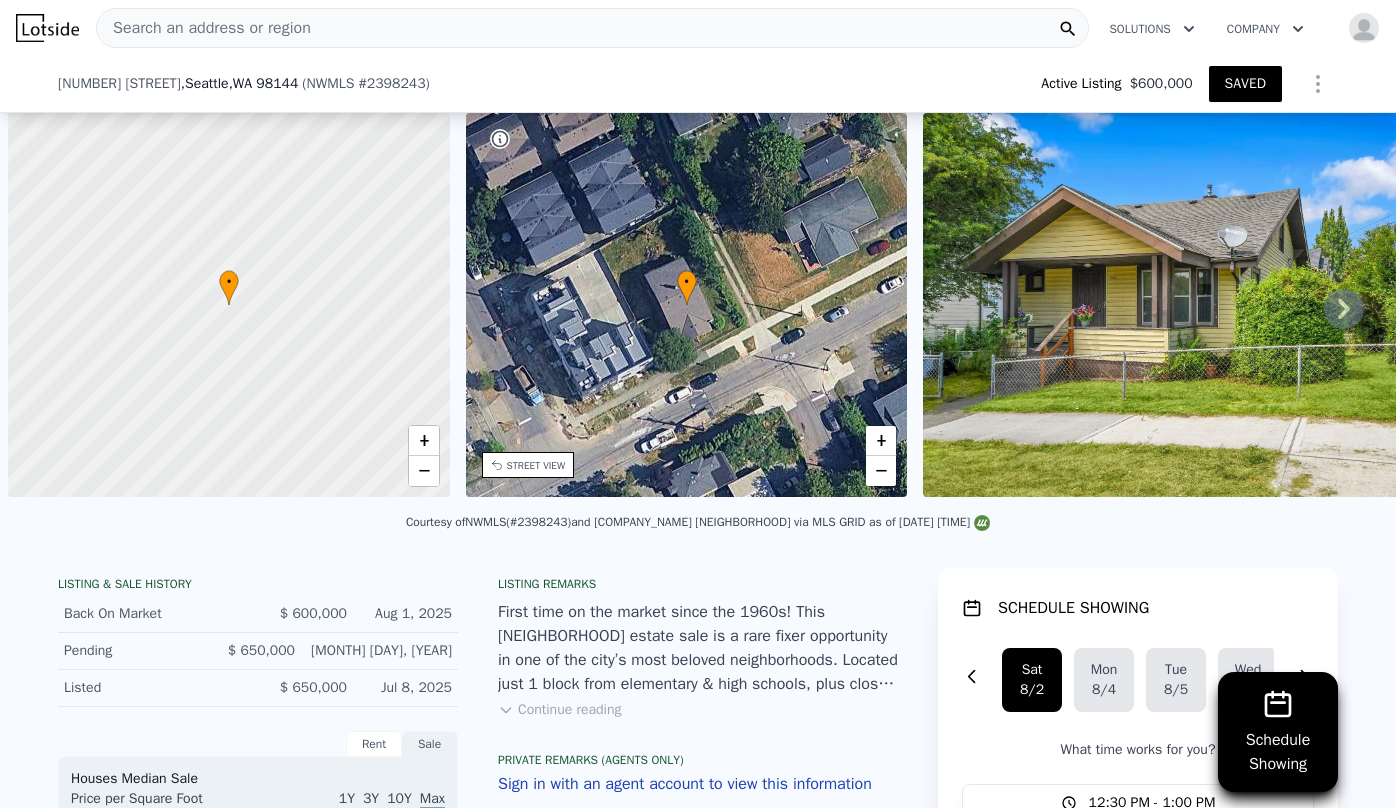 scroll, scrollTop: 0, scrollLeft: 0, axis: both 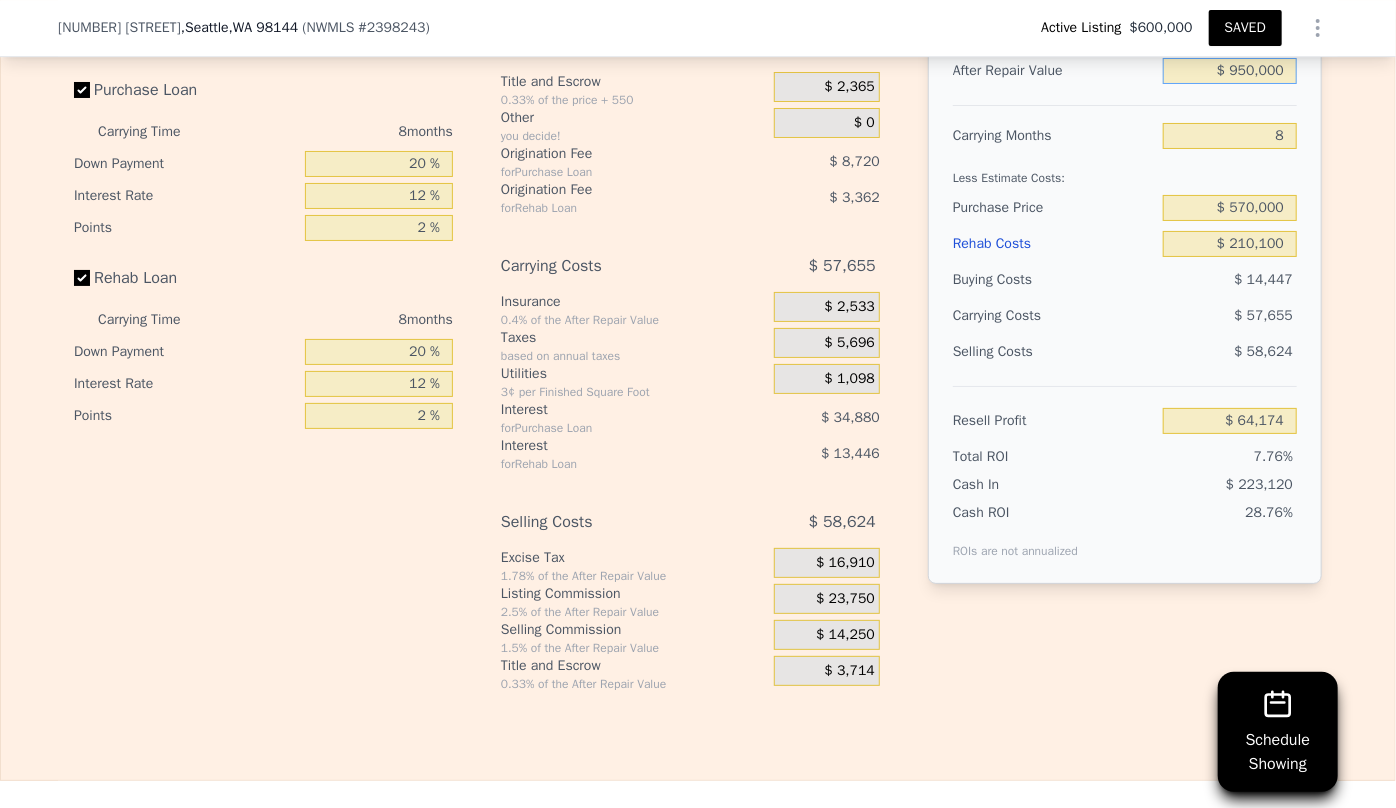 click on "$ 950,000" at bounding box center (1230, 71) 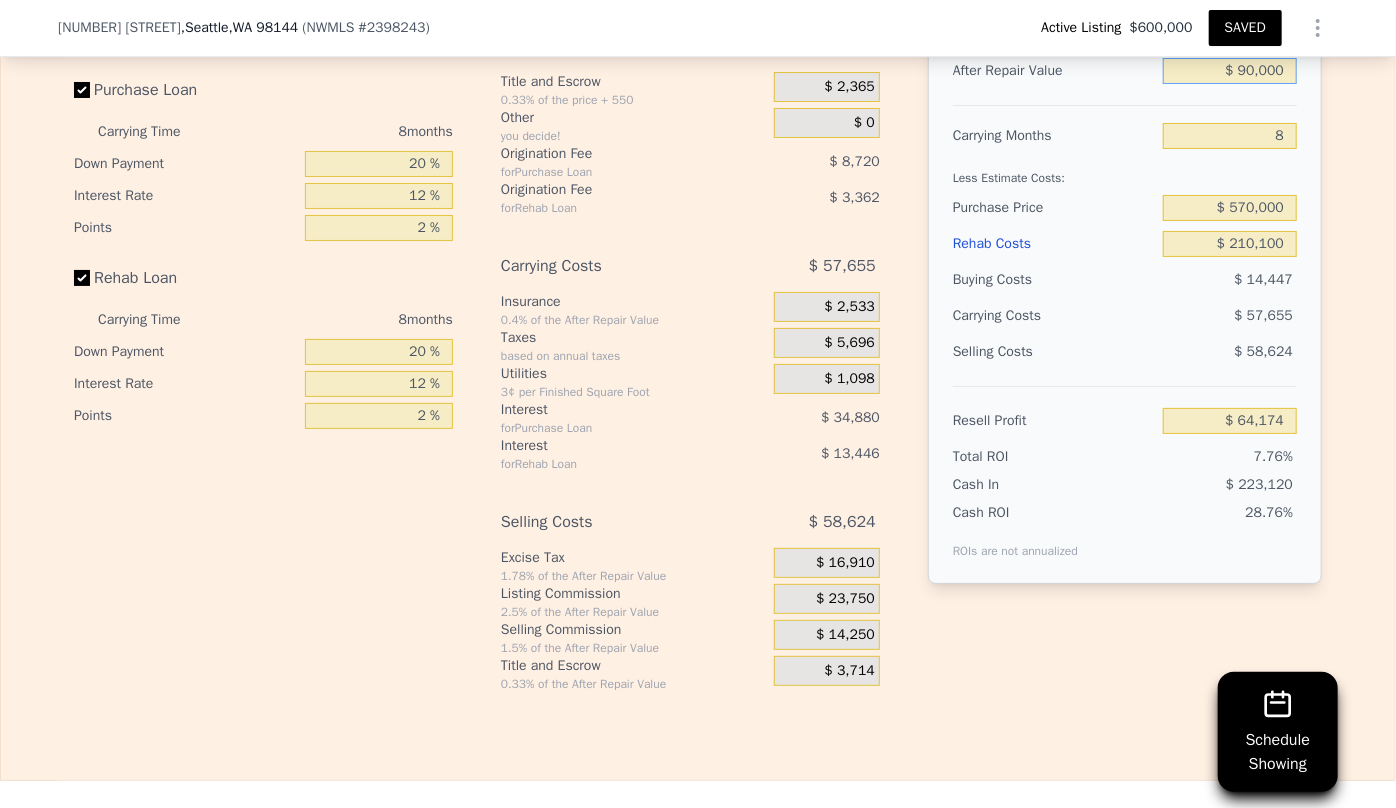 type on "$ 0000" 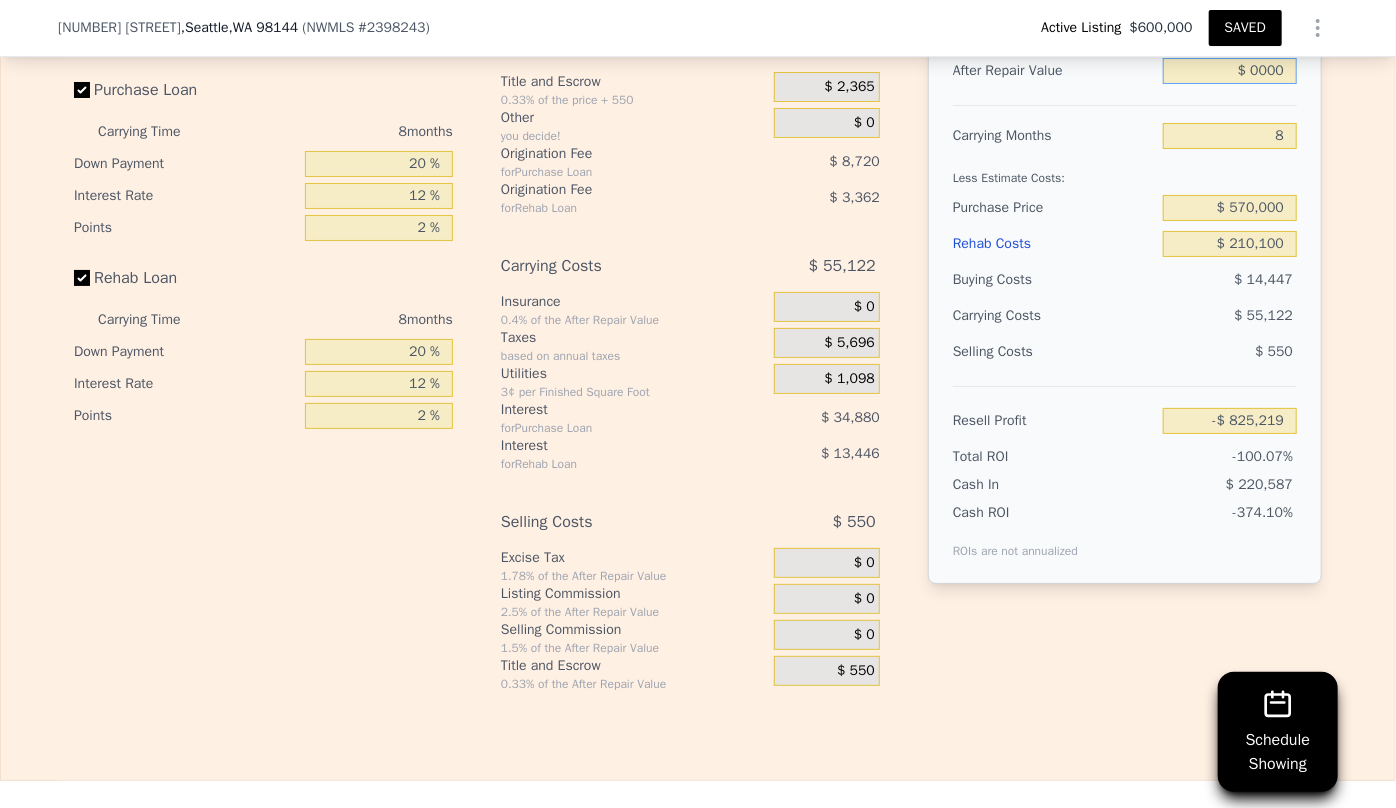 type on "-$ 825,219" 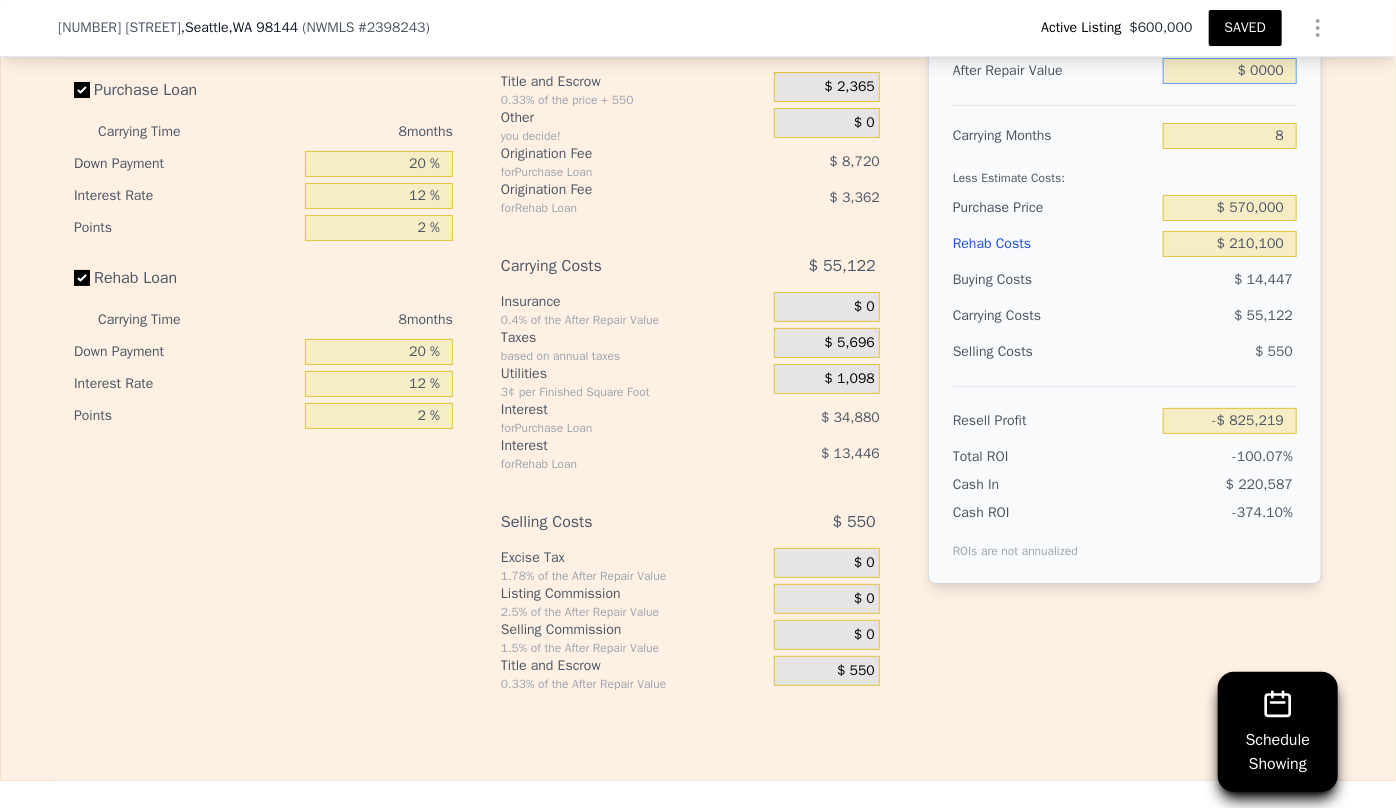 type on "$ 10,000" 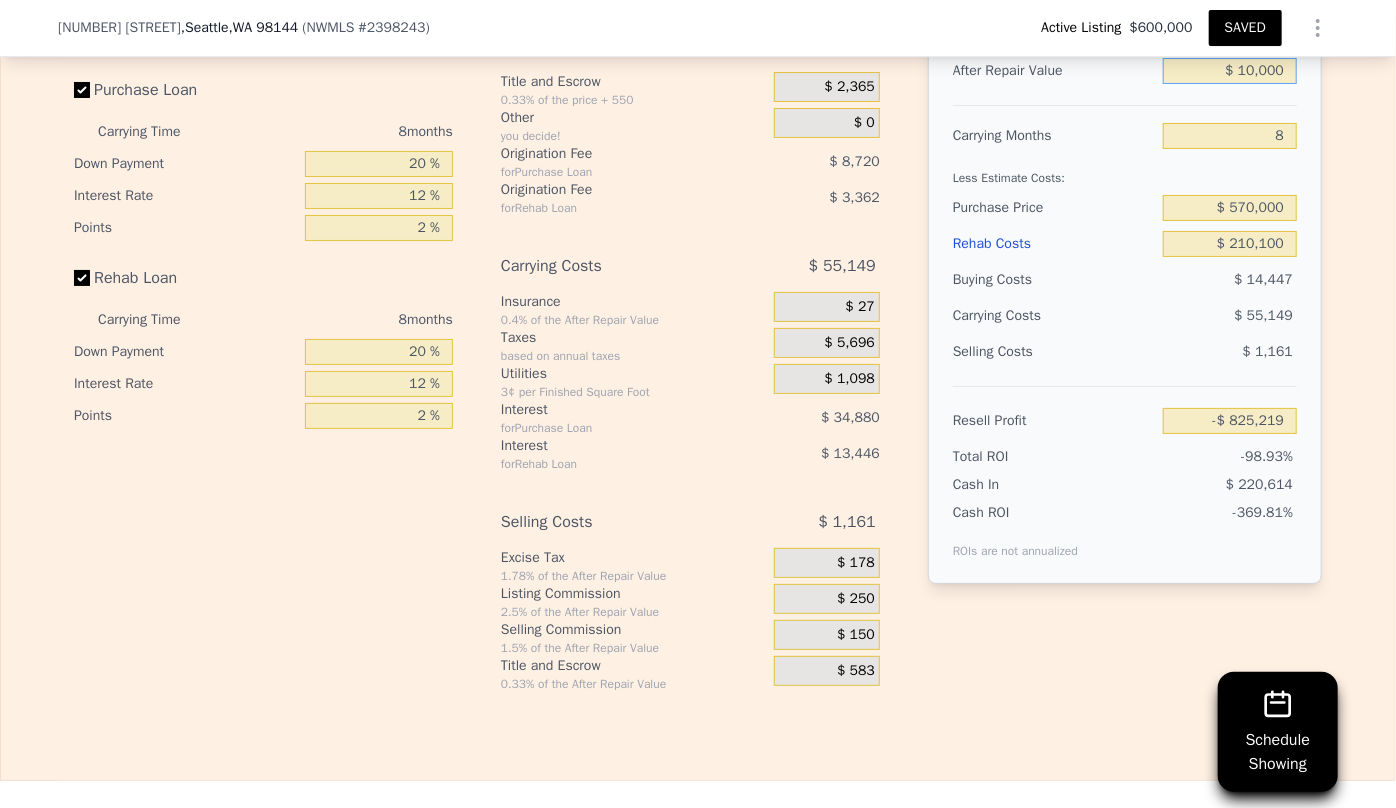 type on "-$ 815,857" 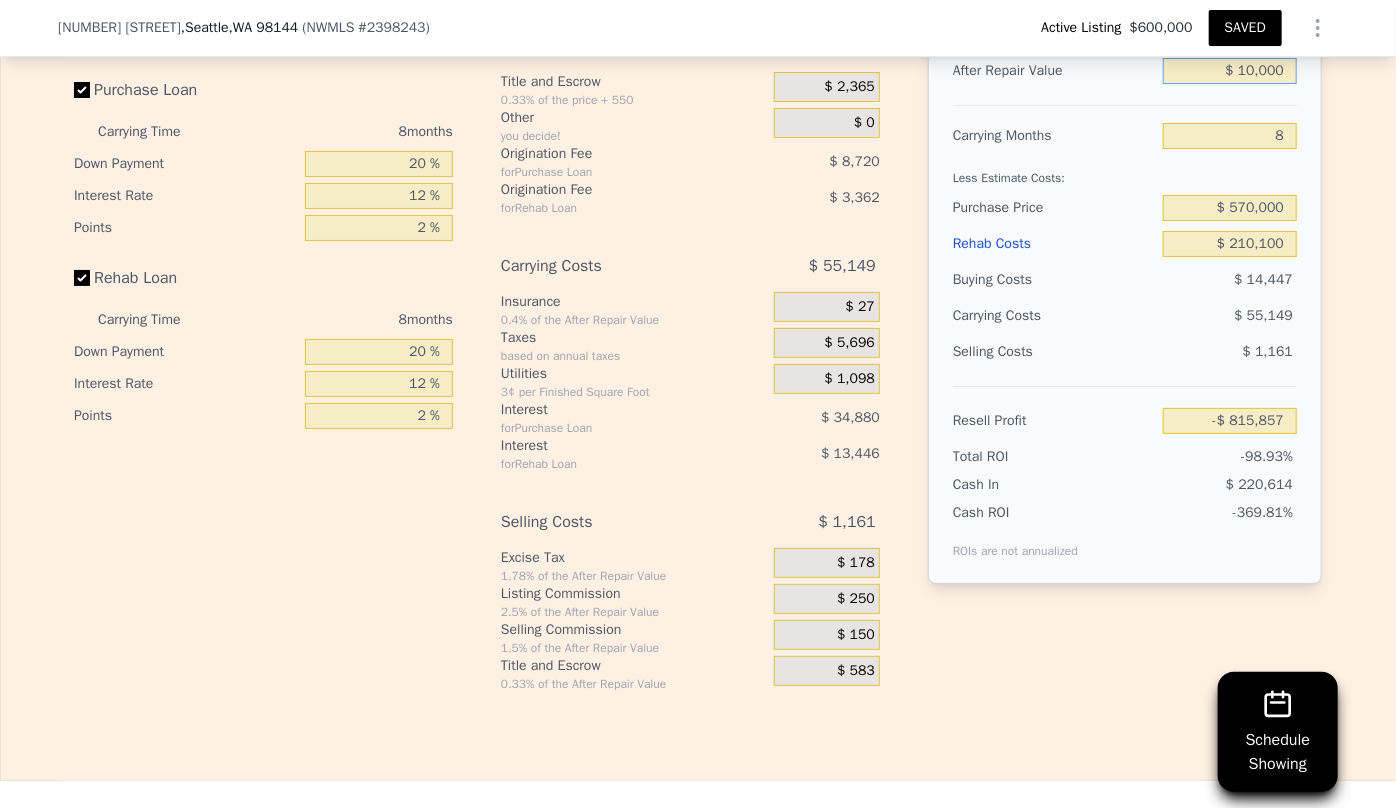 type on "$ 100,000" 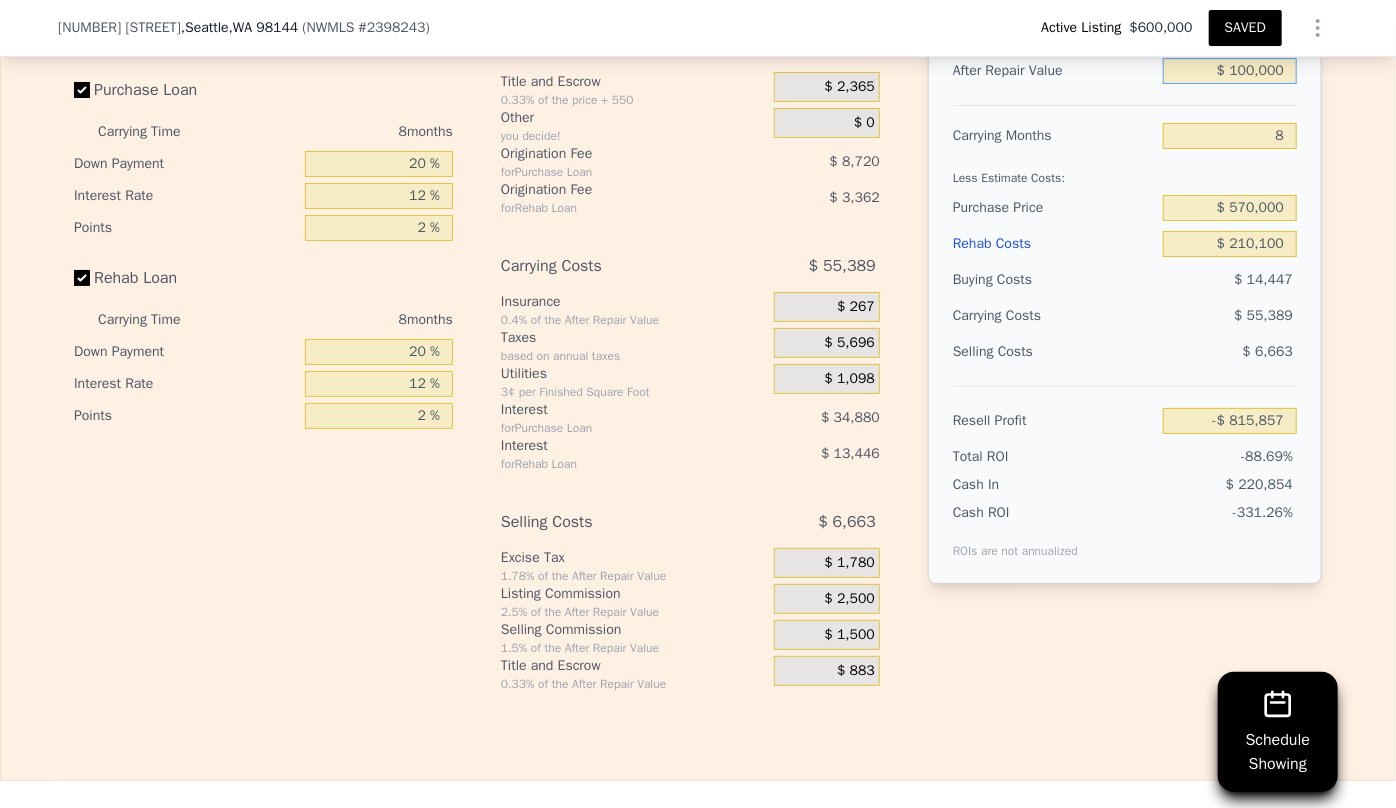 type on "-$ 731,599" 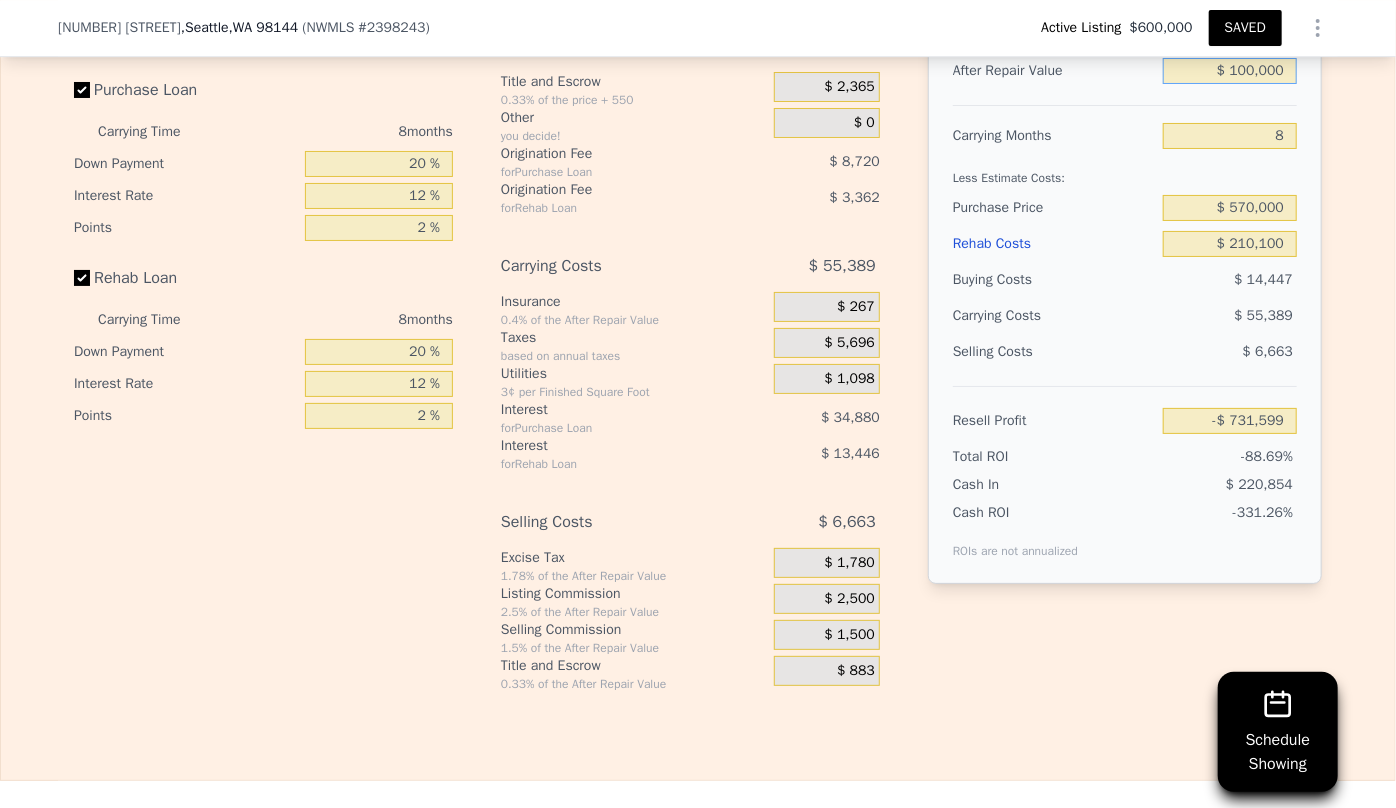 type on "$ 1,000,000" 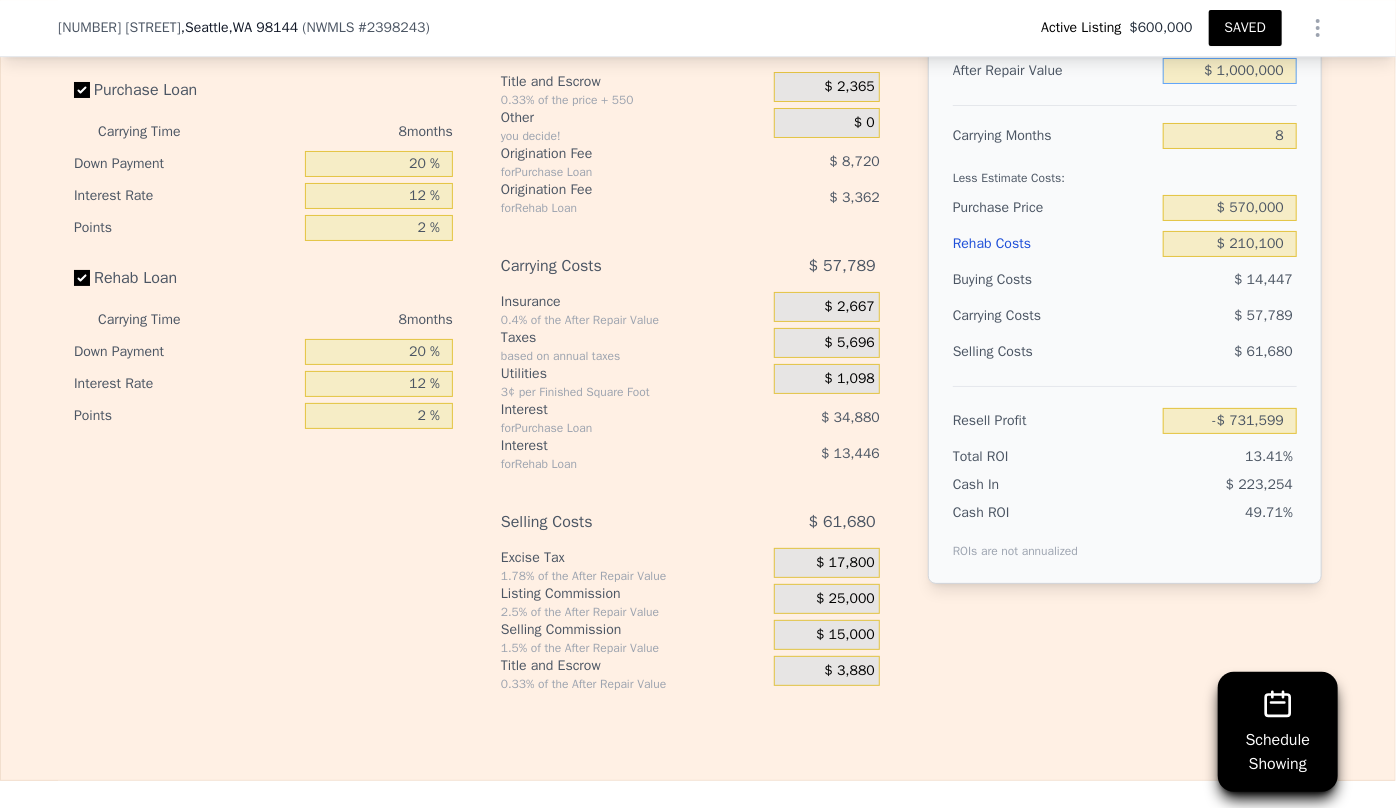 type on "$ 110,984" 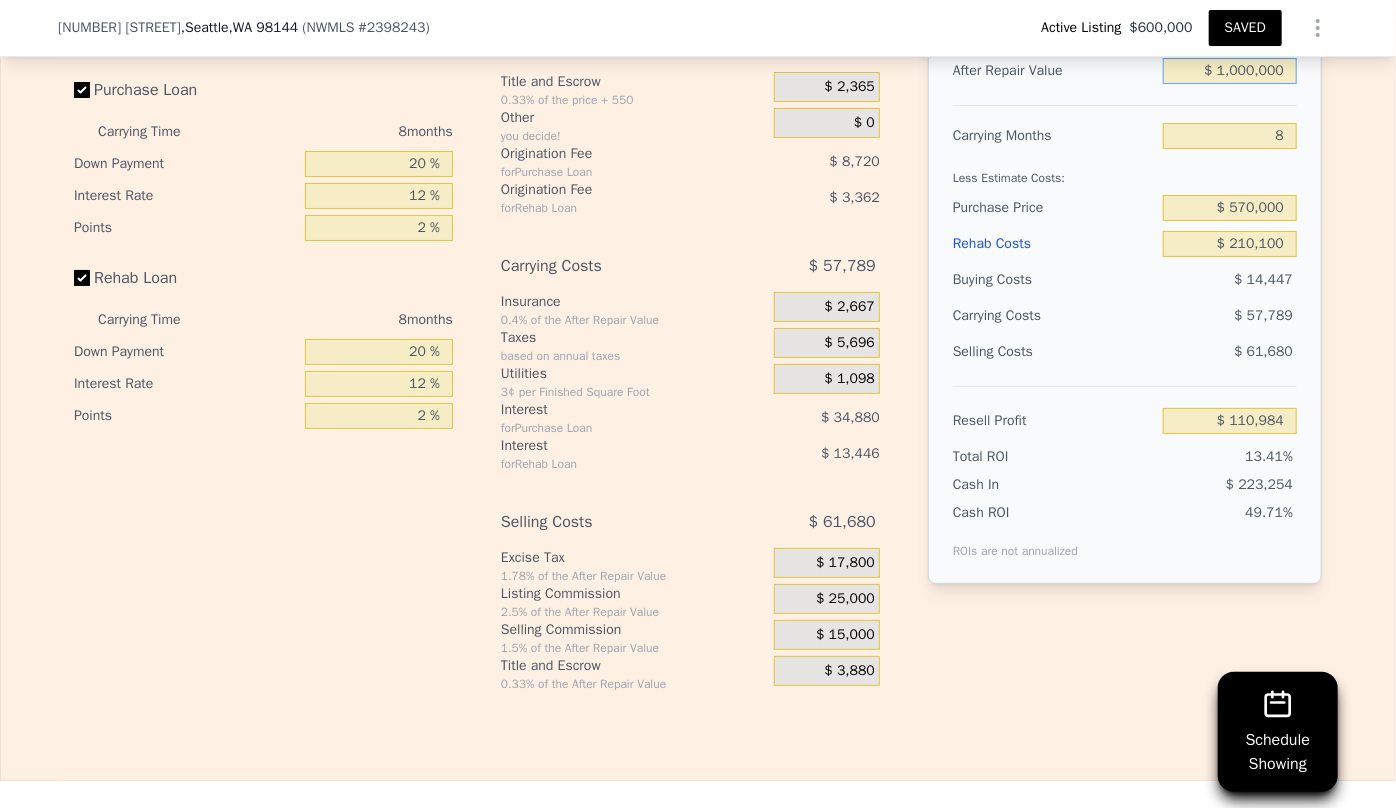 type on "$ 1,000,000" 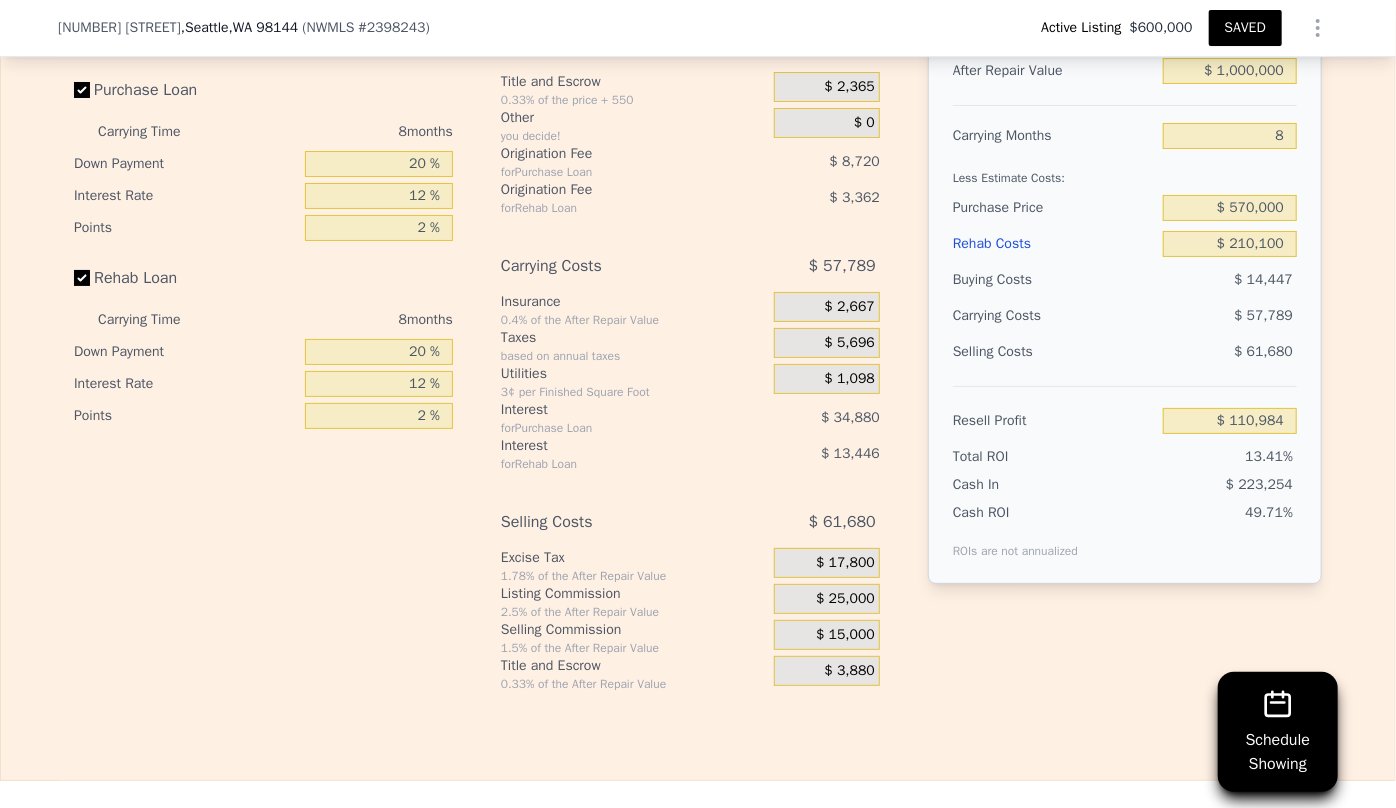 click on "Less Estimate Costs:" at bounding box center (1125, 172) 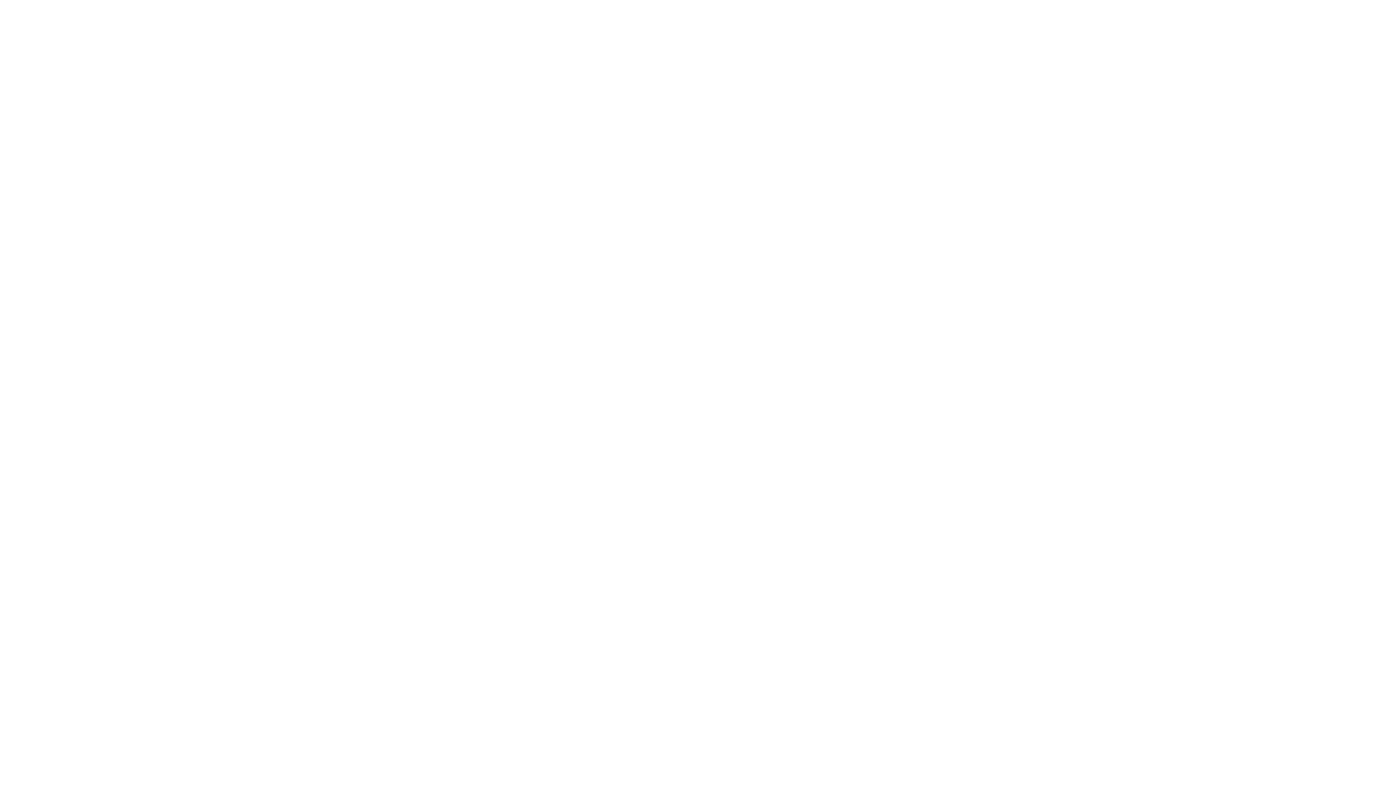 scroll, scrollTop: 0, scrollLeft: 0, axis: both 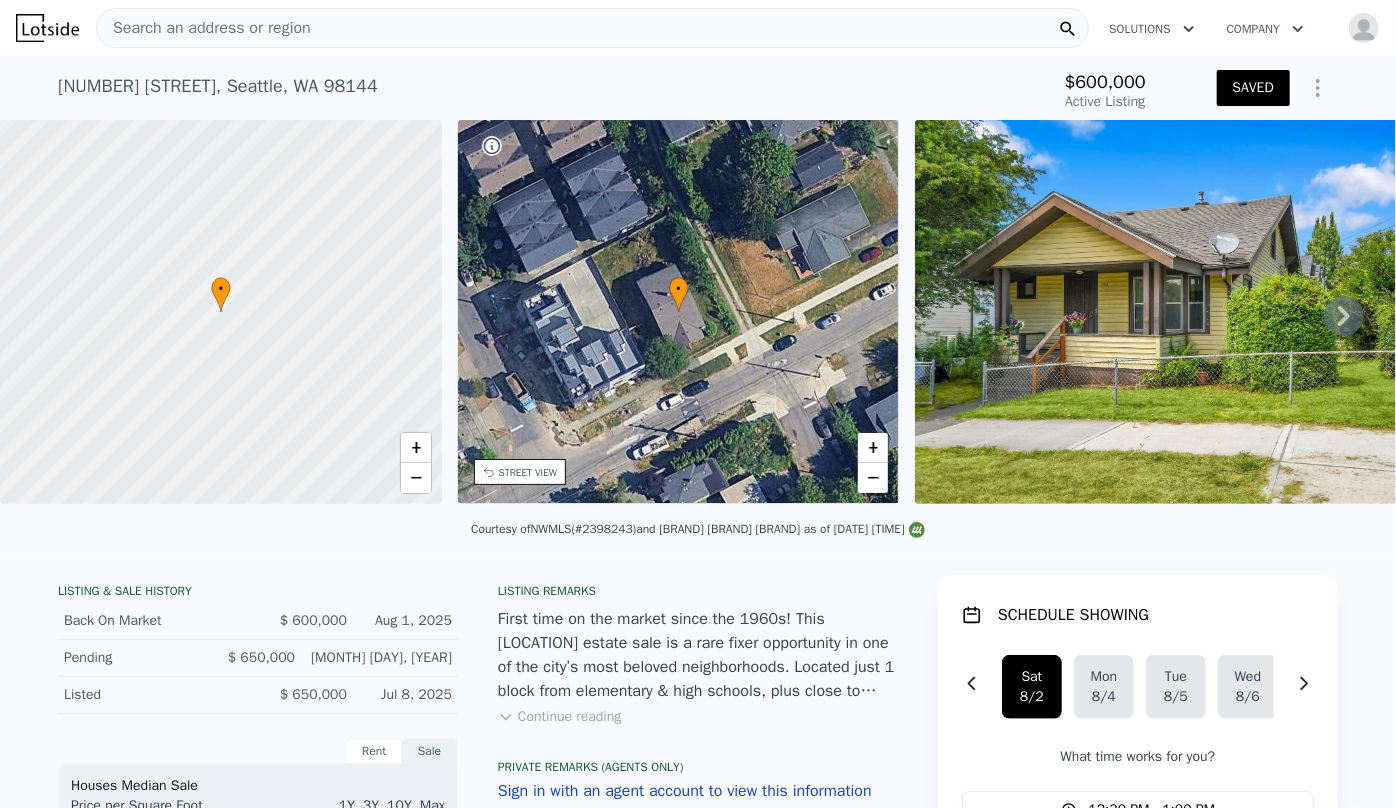type on "$ 950,000" 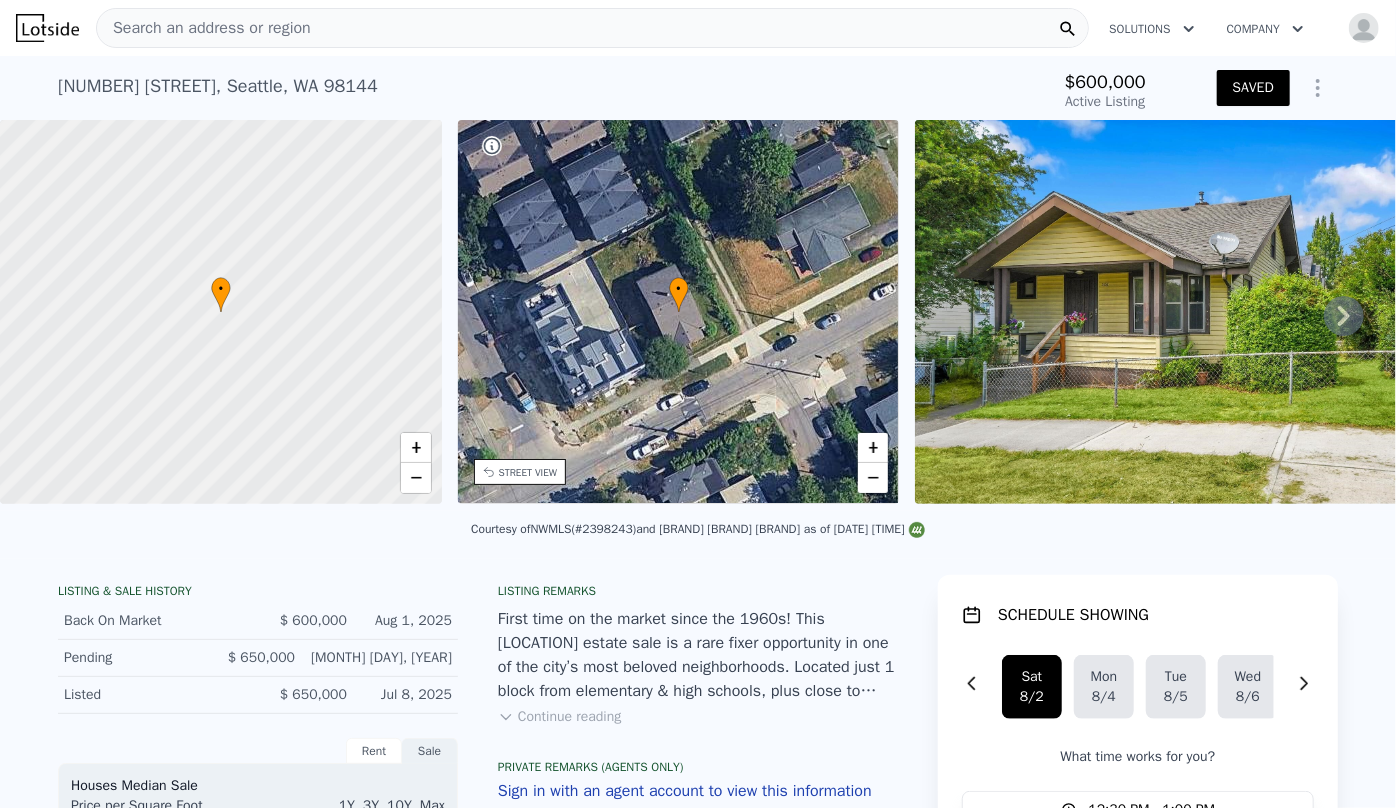 click at bounding box center [1364, 28] 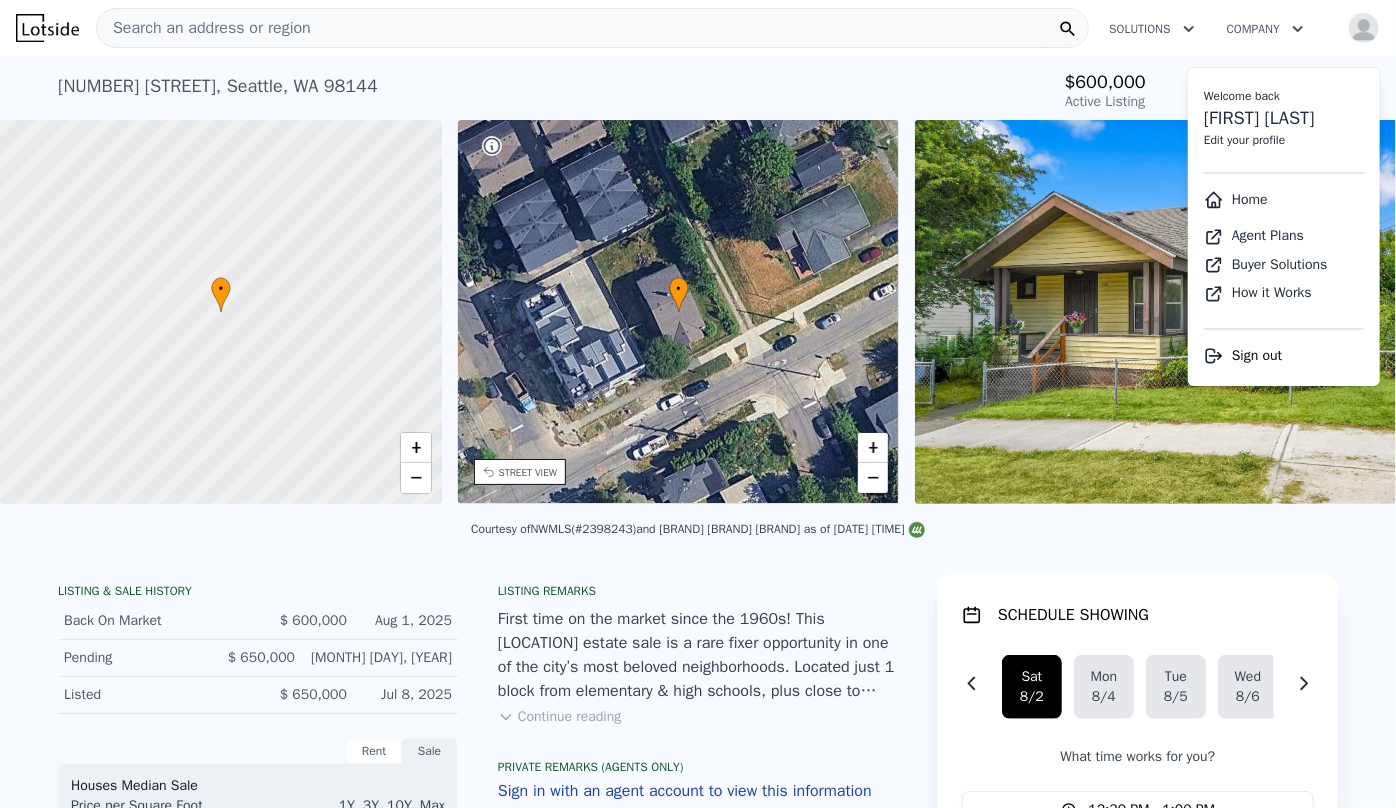 click on "Home" at bounding box center [1284, 200] 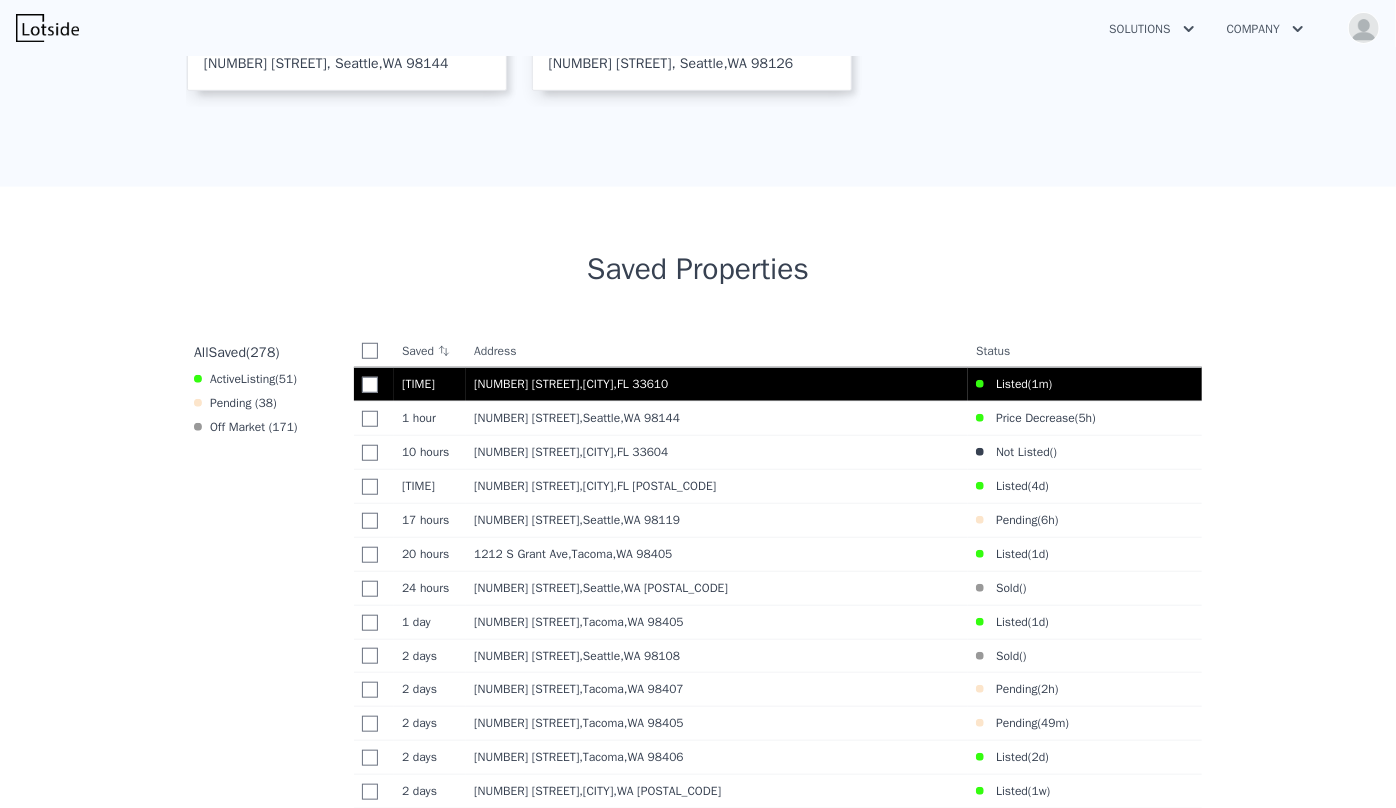 scroll, scrollTop: 636, scrollLeft: 0, axis: vertical 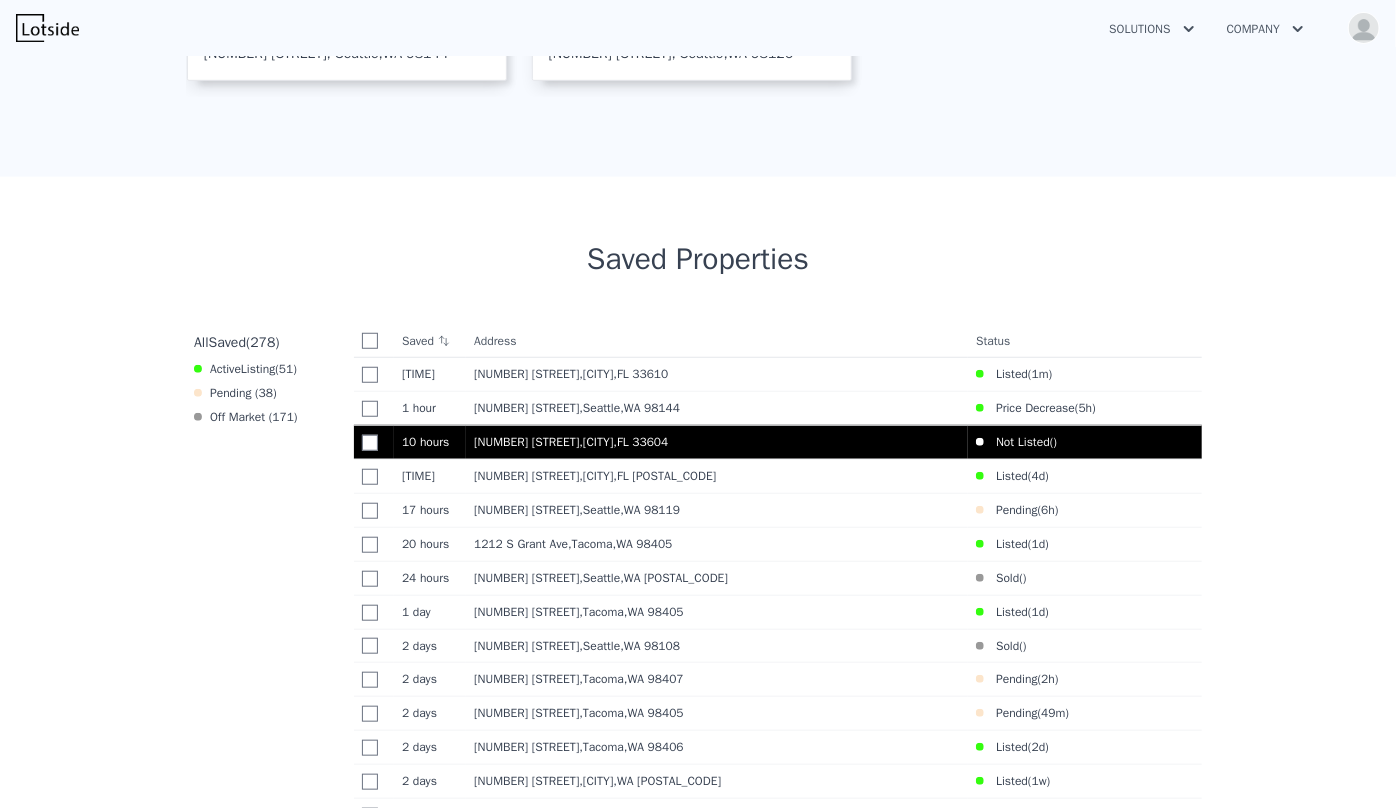 click on "2918 Waters AVENUE ,  Tampa ,  FL   33604" at bounding box center [717, 442] 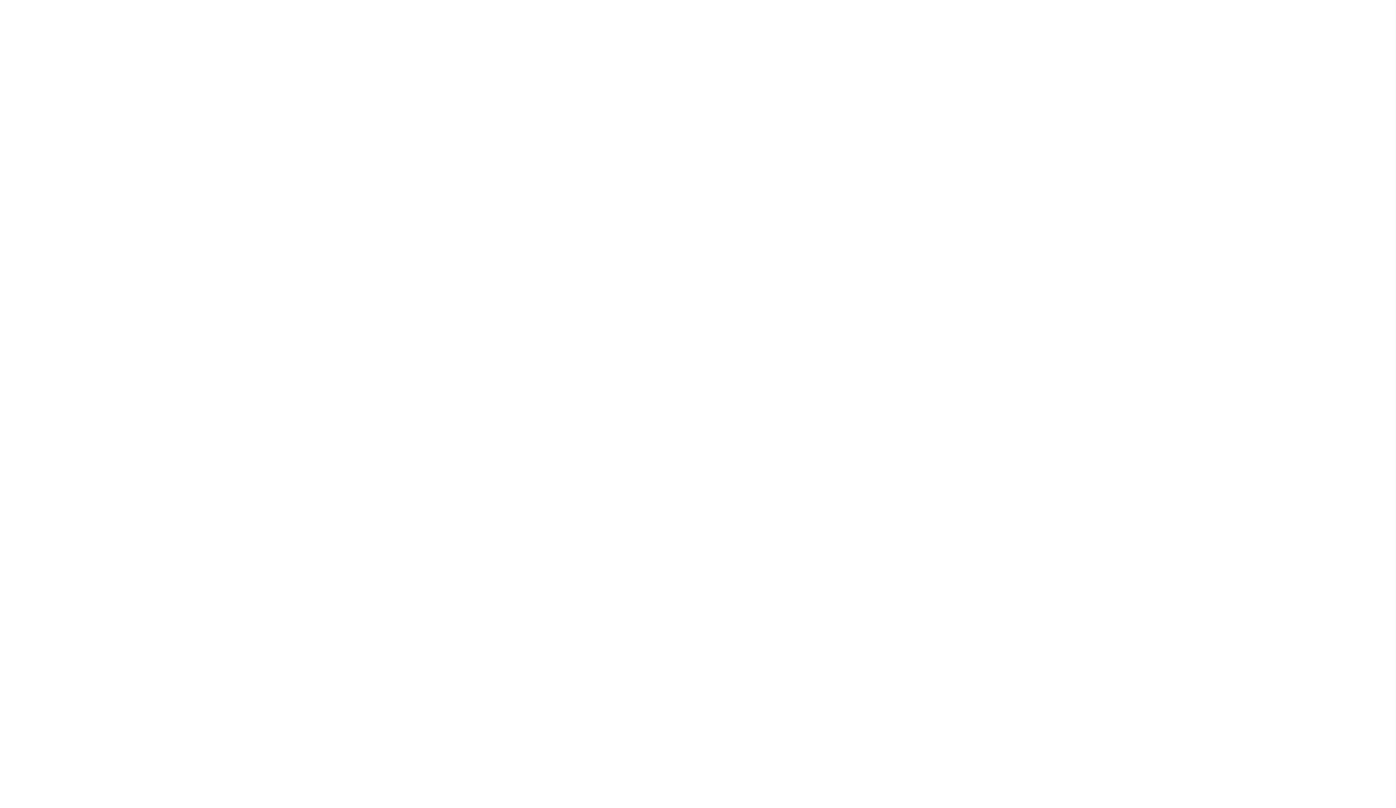 scroll, scrollTop: 0, scrollLeft: 0, axis: both 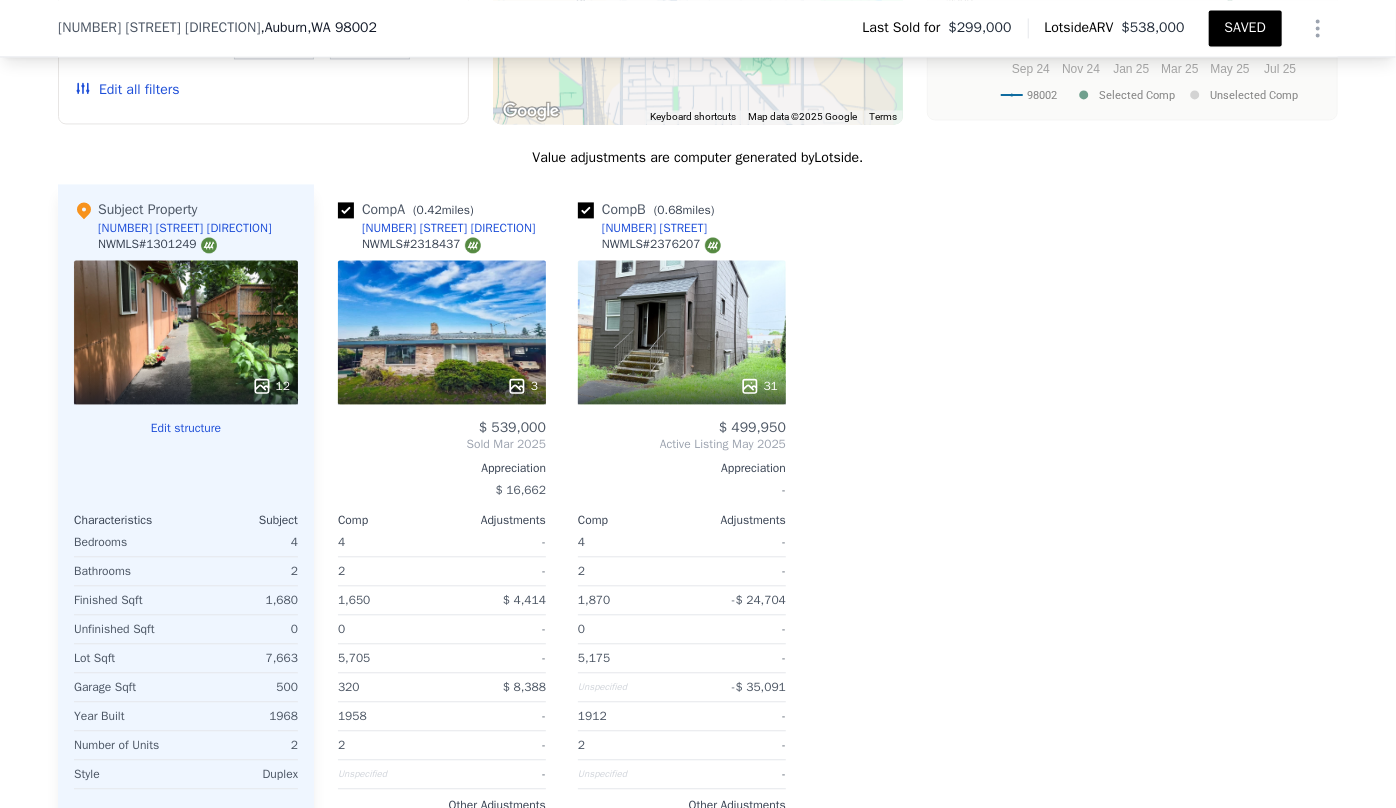 click on "31" at bounding box center (682, 332) 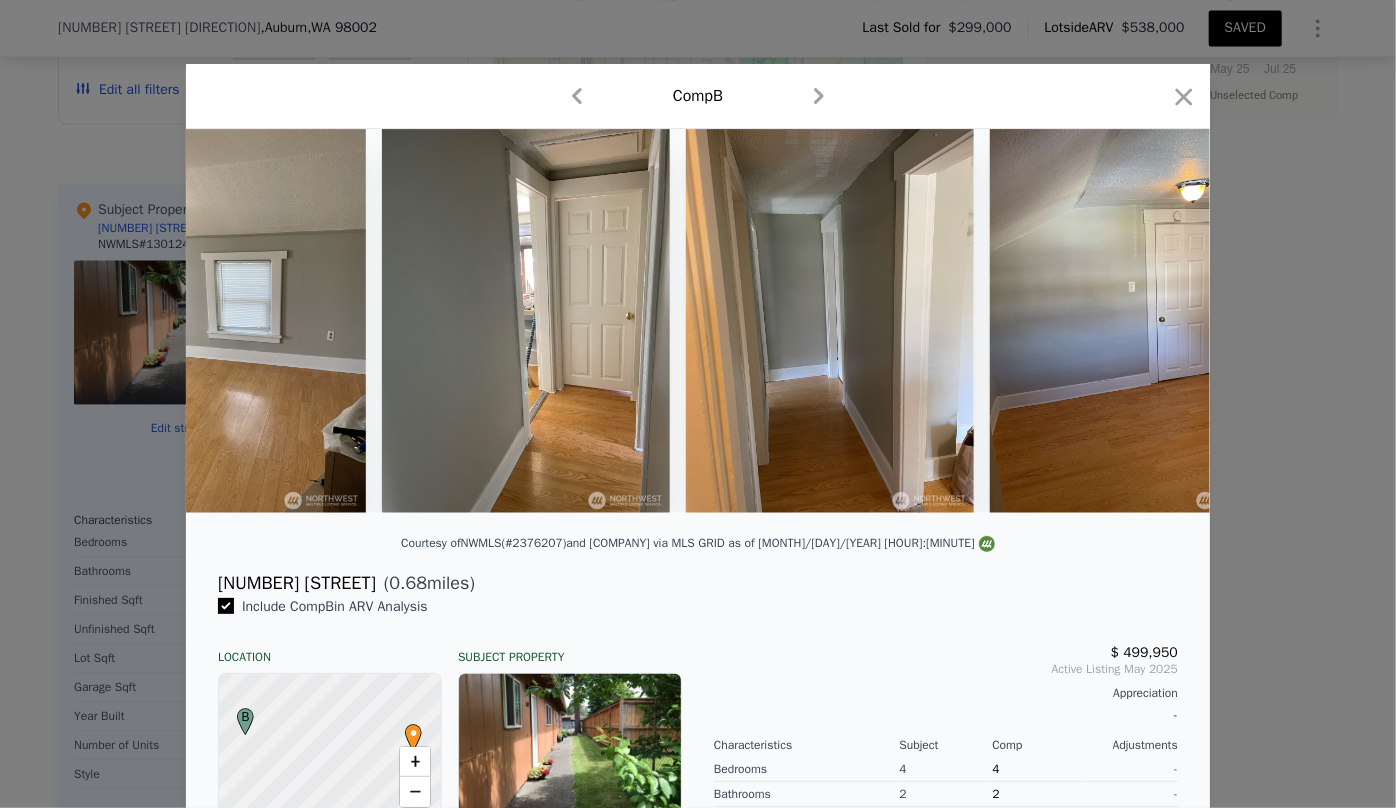 scroll, scrollTop: 0, scrollLeft: 0, axis: both 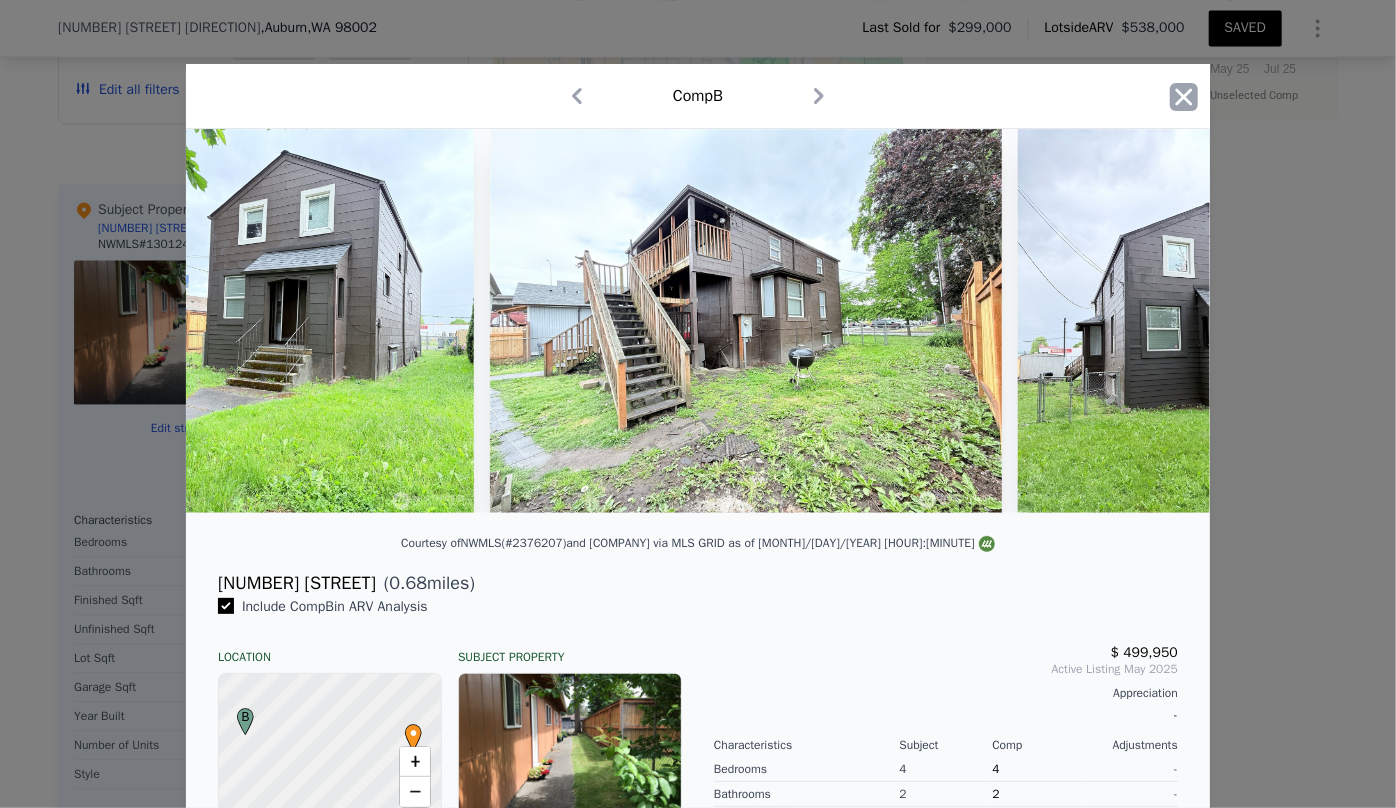 click 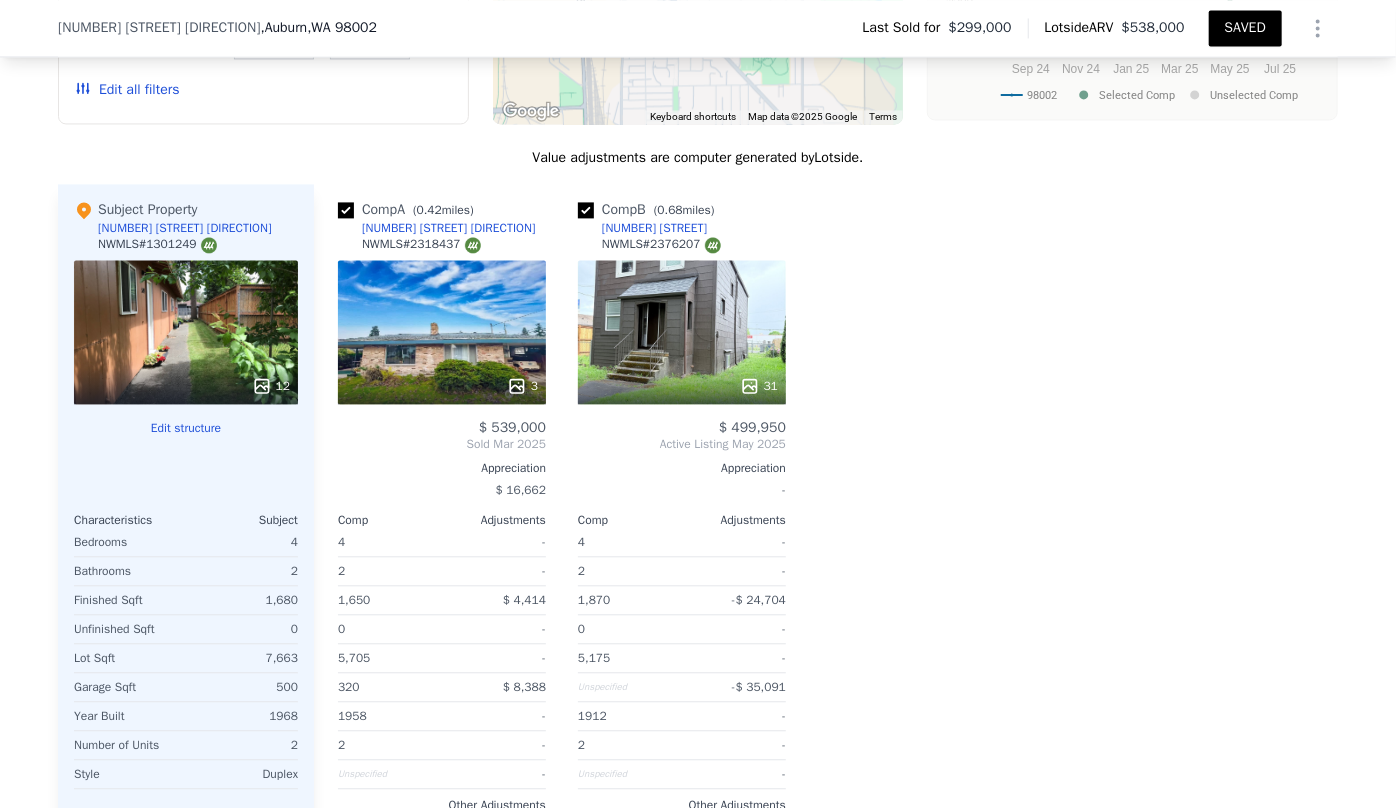 click on "31" at bounding box center [682, 332] 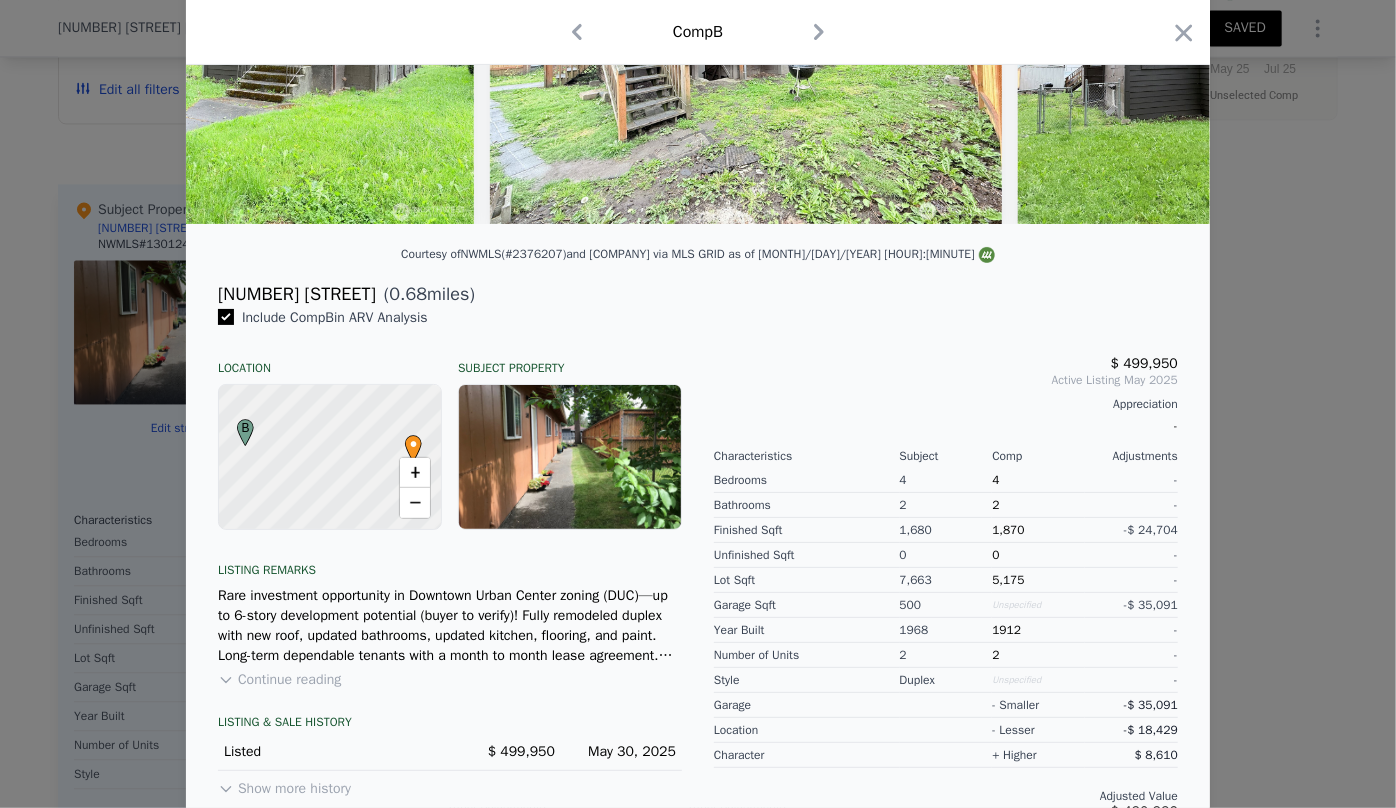 scroll, scrollTop: 329, scrollLeft: 0, axis: vertical 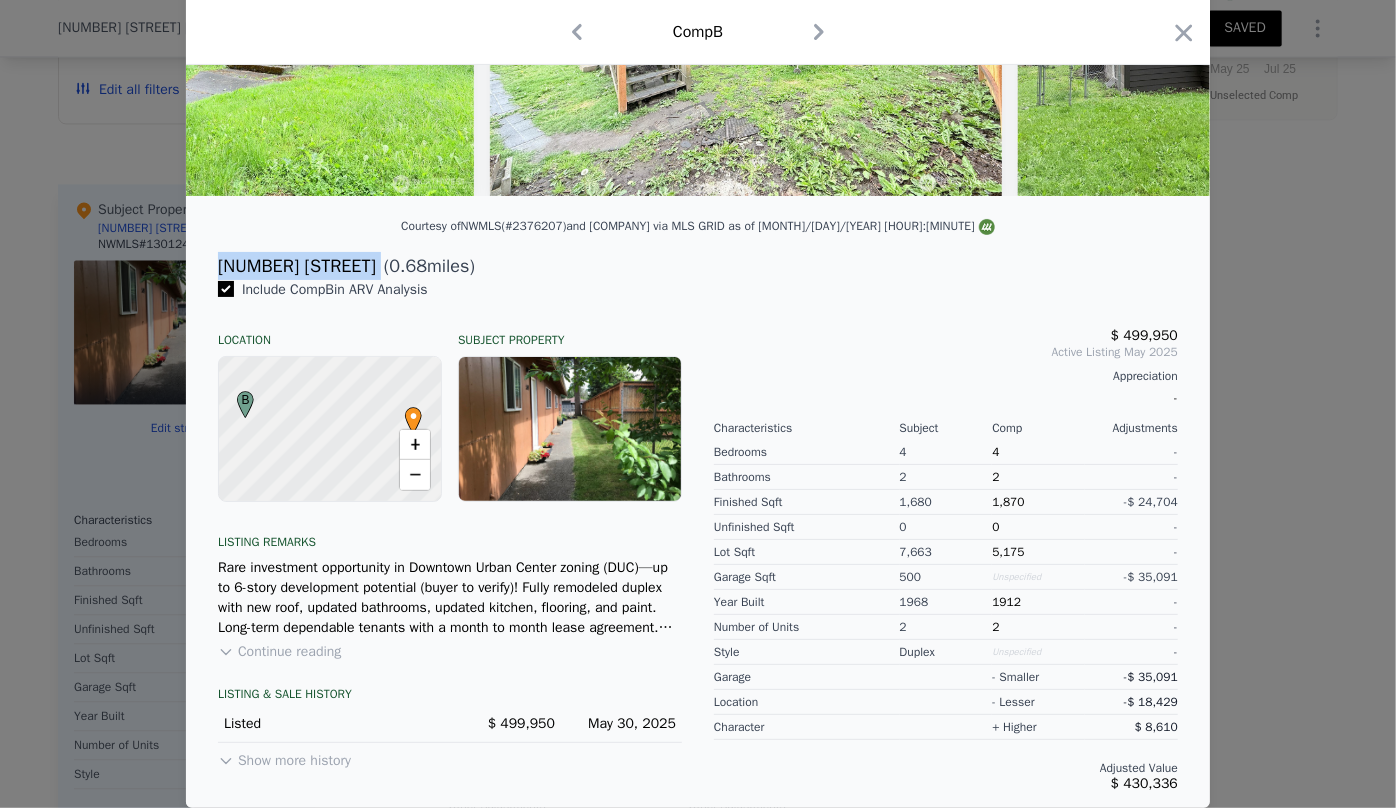 drag, startPoint x: 210, startPoint y: 270, endPoint x: 348, endPoint y: 269, distance: 138.00362 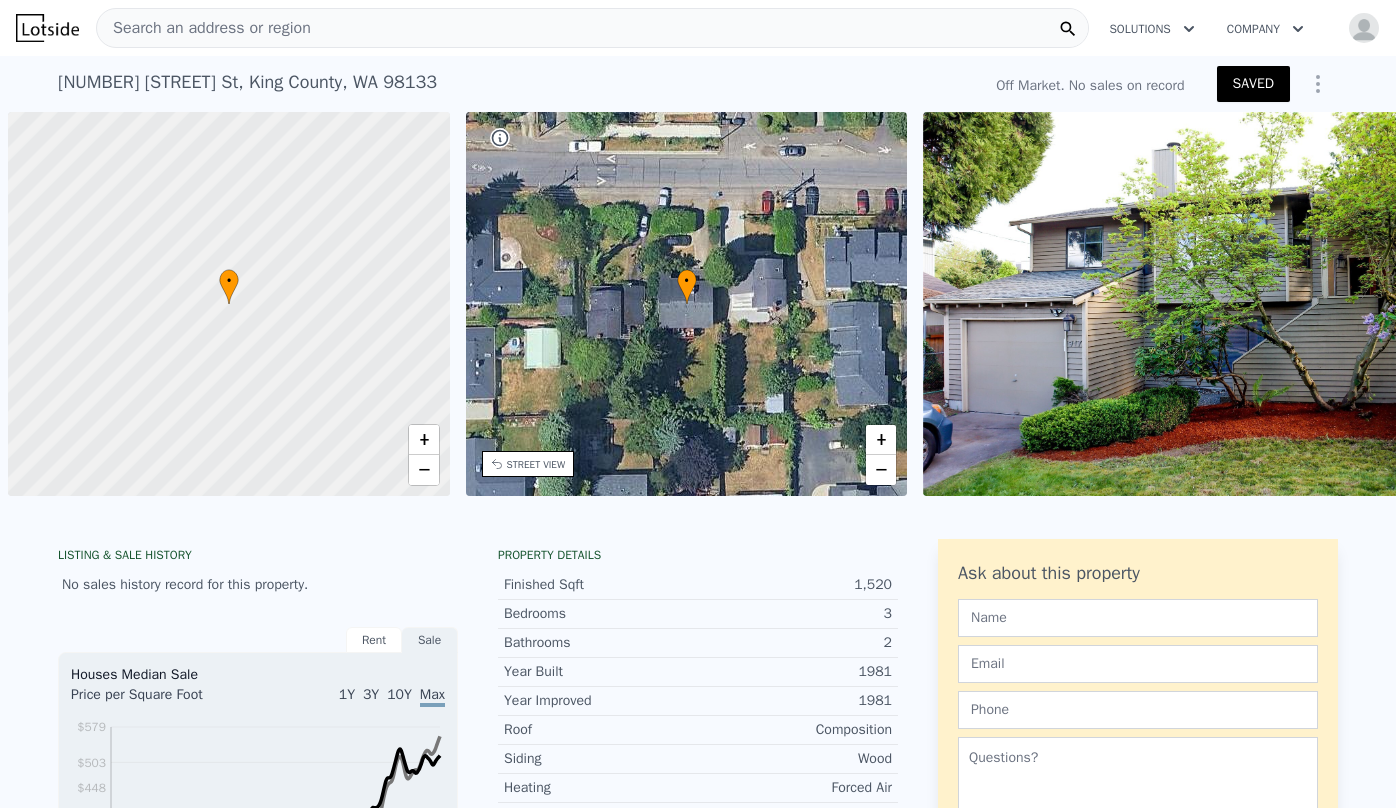 scroll, scrollTop: 0, scrollLeft: 0, axis: both 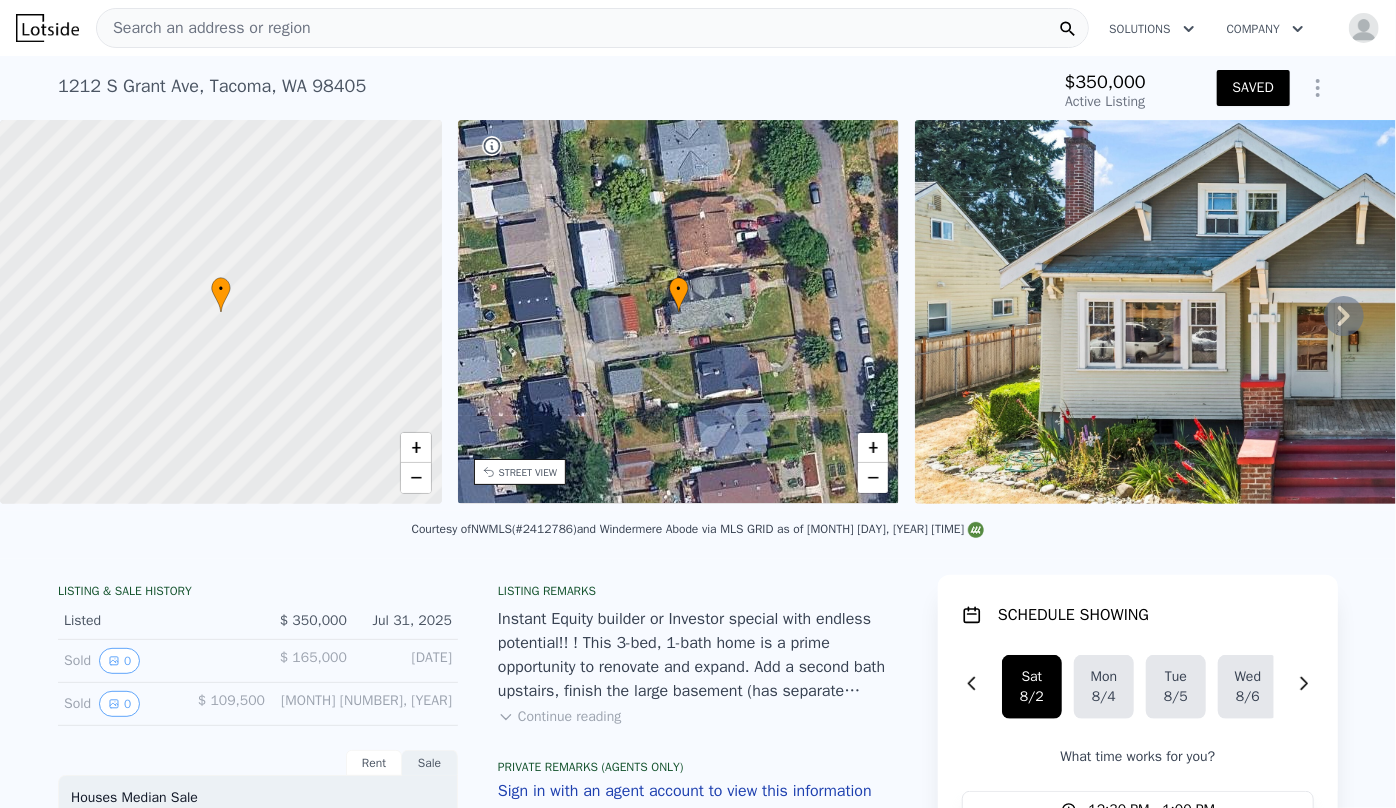 click on "Search an address or region" at bounding box center (204, 28) 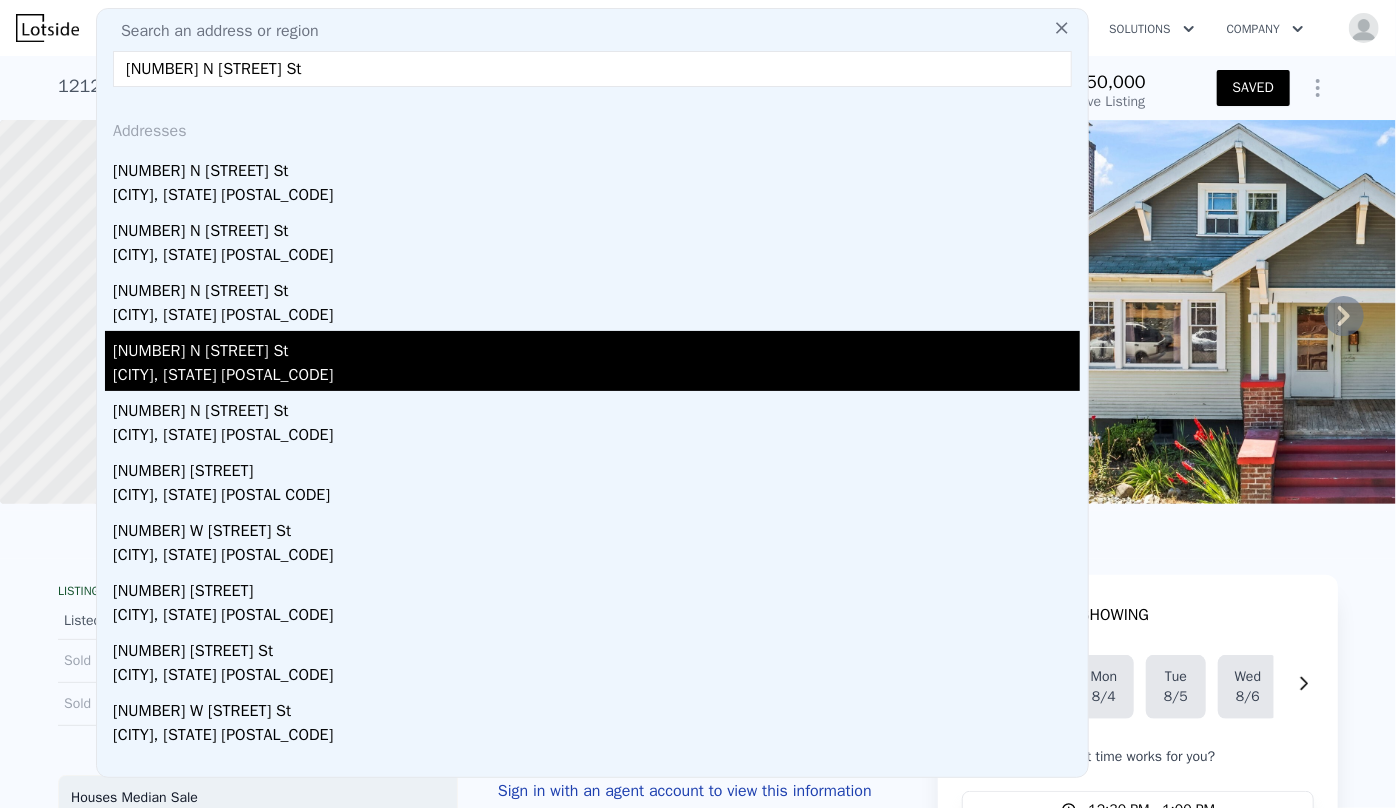 type on "[NUMBER] N [STREET] St" 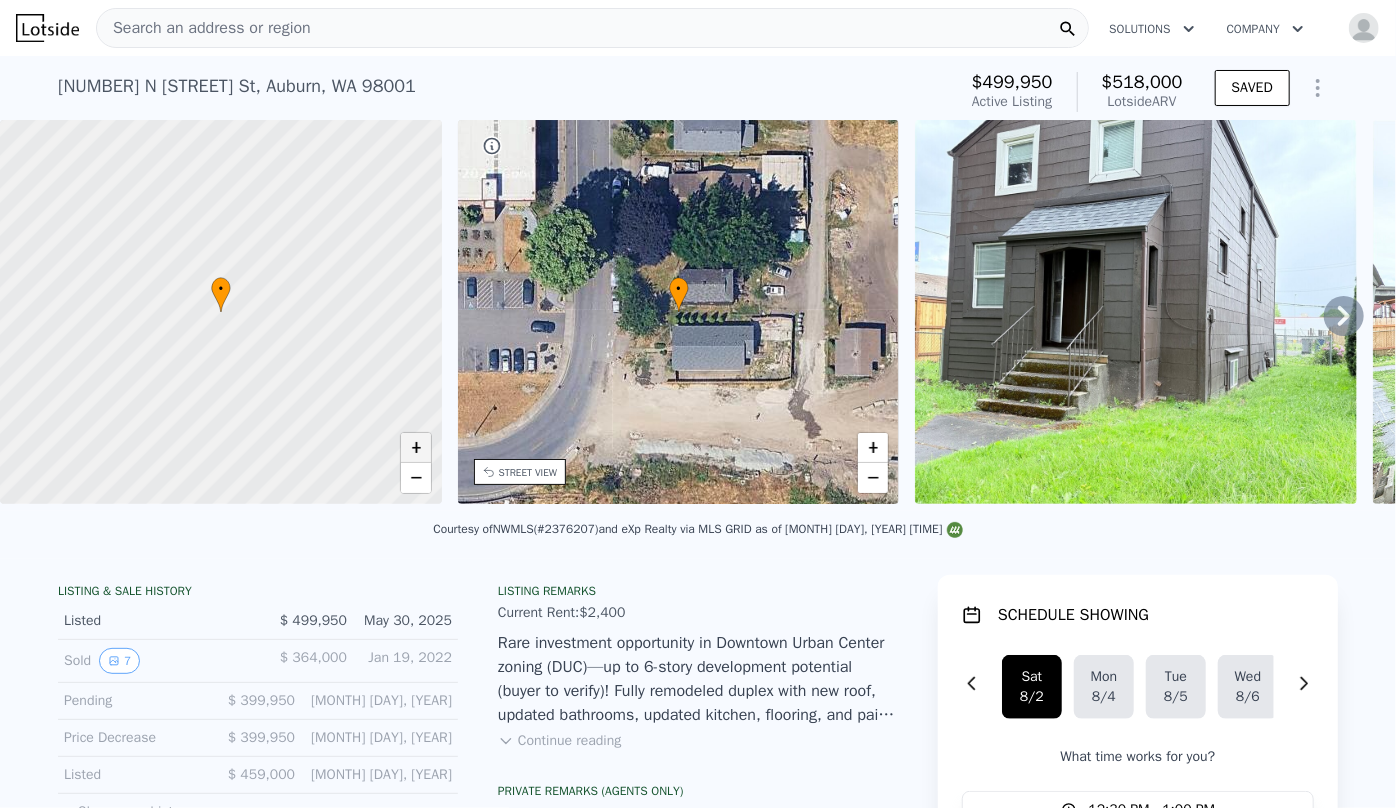 click on "+" at bounding box center (416, 448) 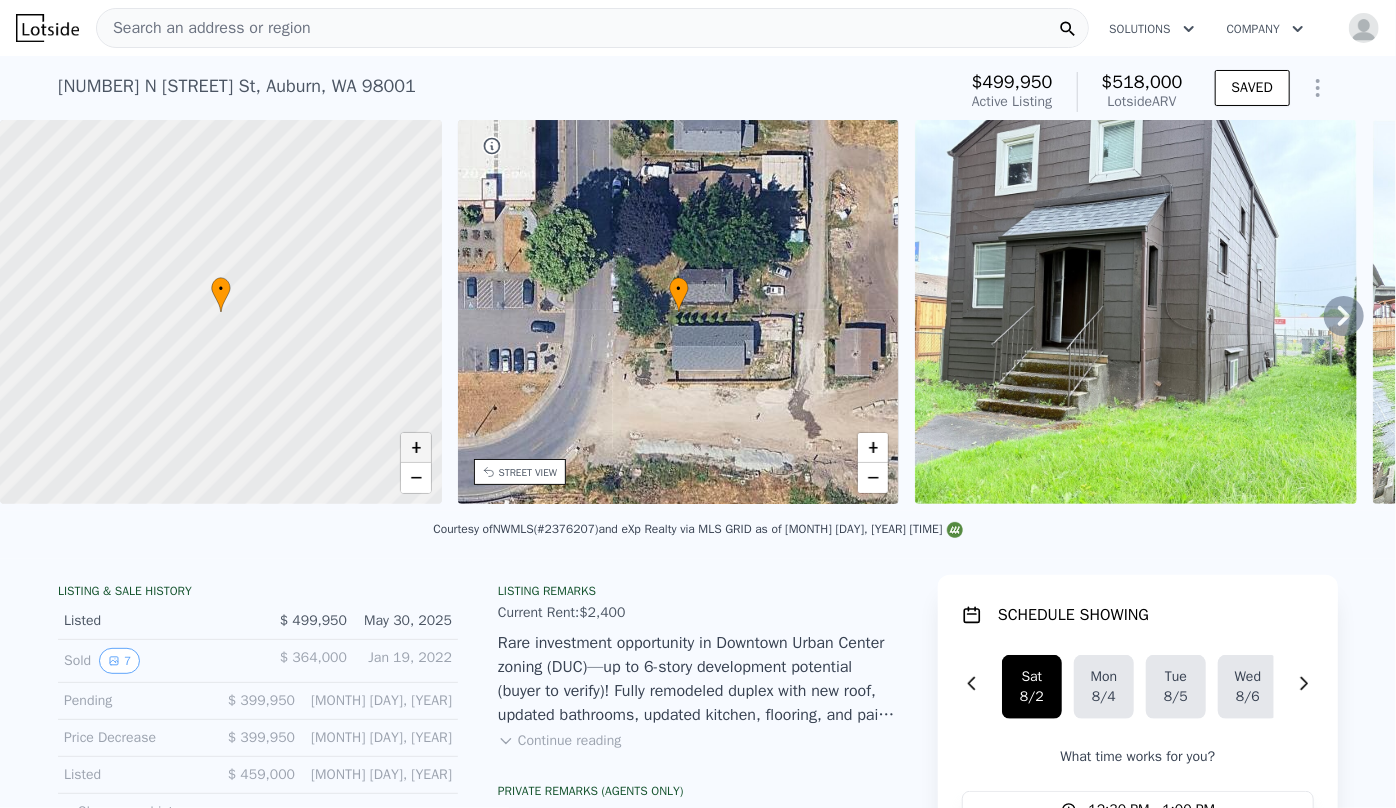 click on "+" at bounding box center [416, 448] 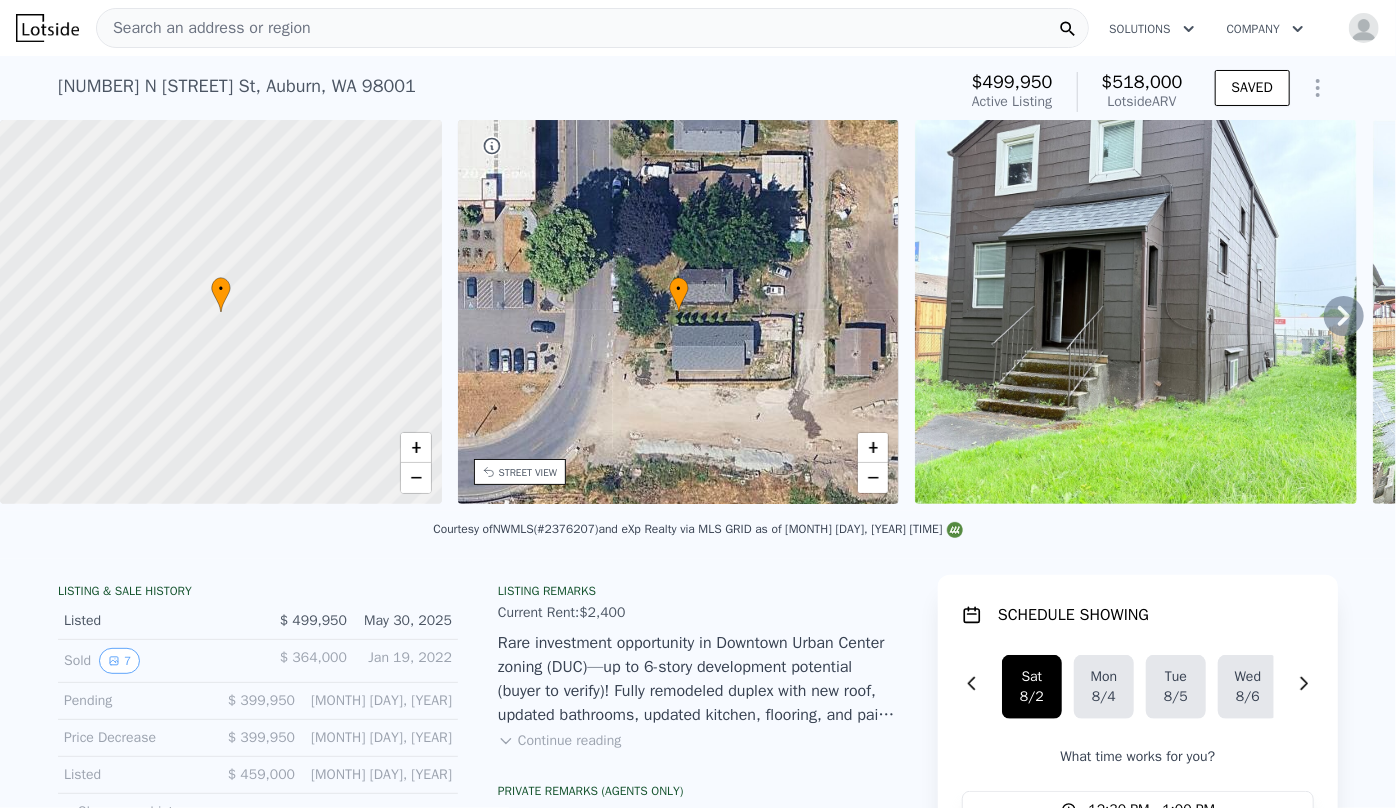 click on "STREET VIEW" at bounding box center (528, 472) 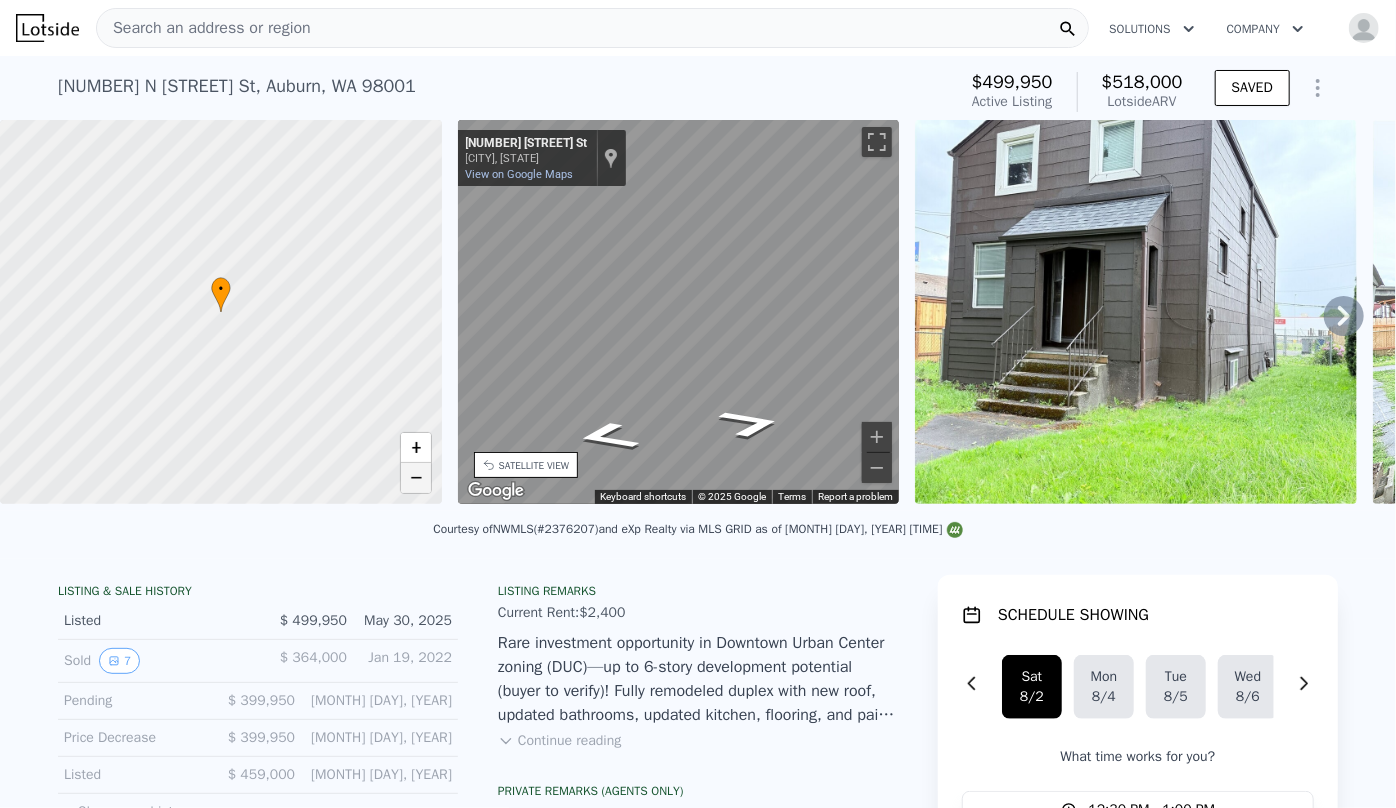 click on "−" at bounding box center (416, 478) 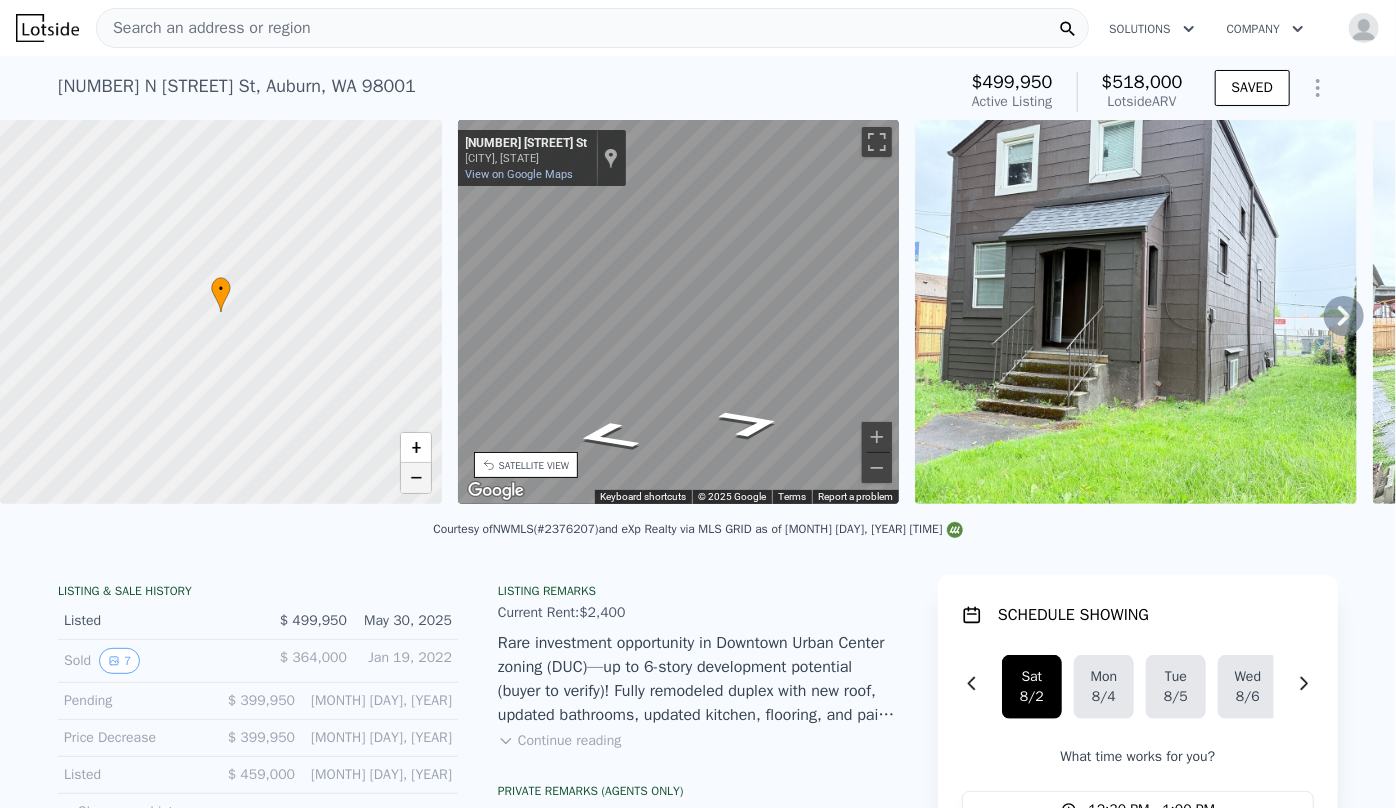 click on "−" at bounding box center (416, 478) 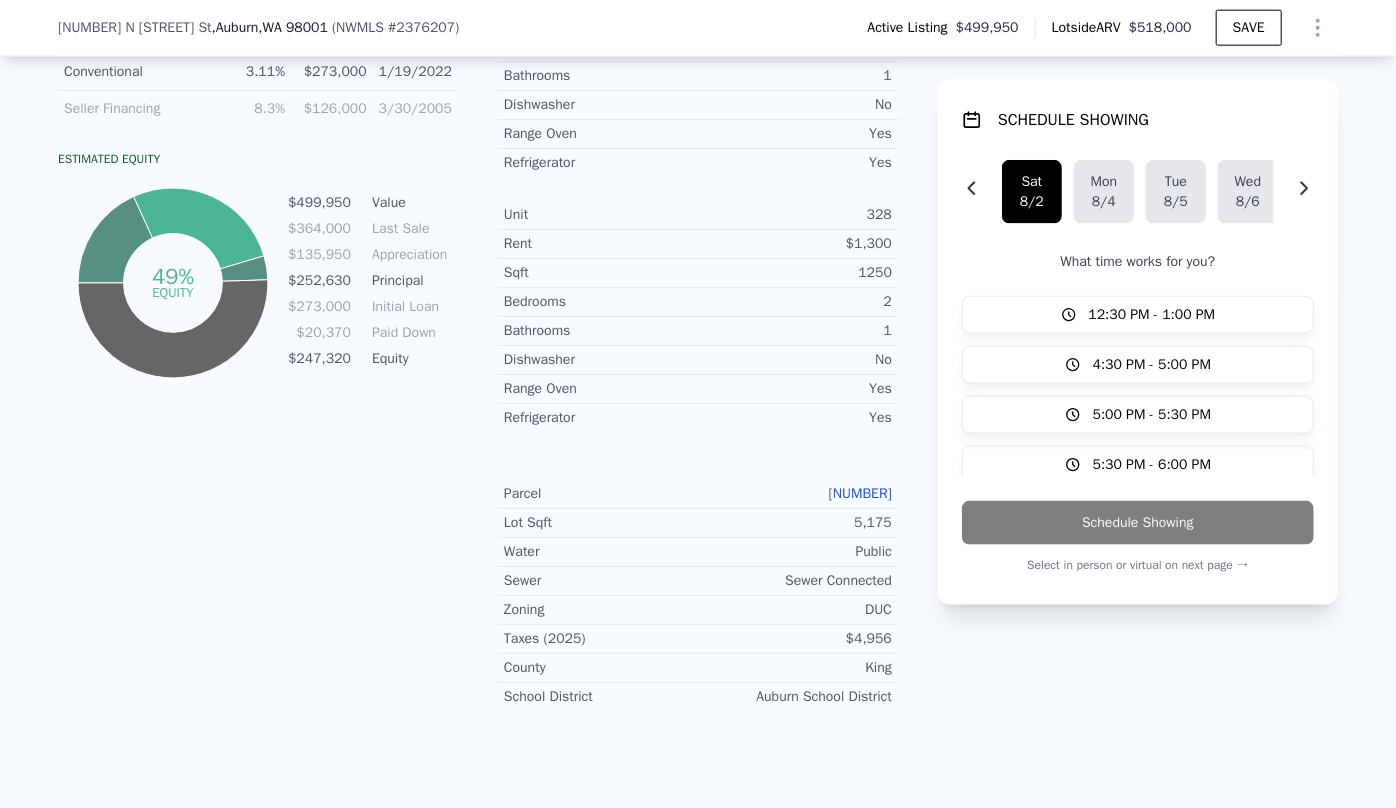 scroll, scrollTop: 1265, scrollLeft: 0, axis: vertical 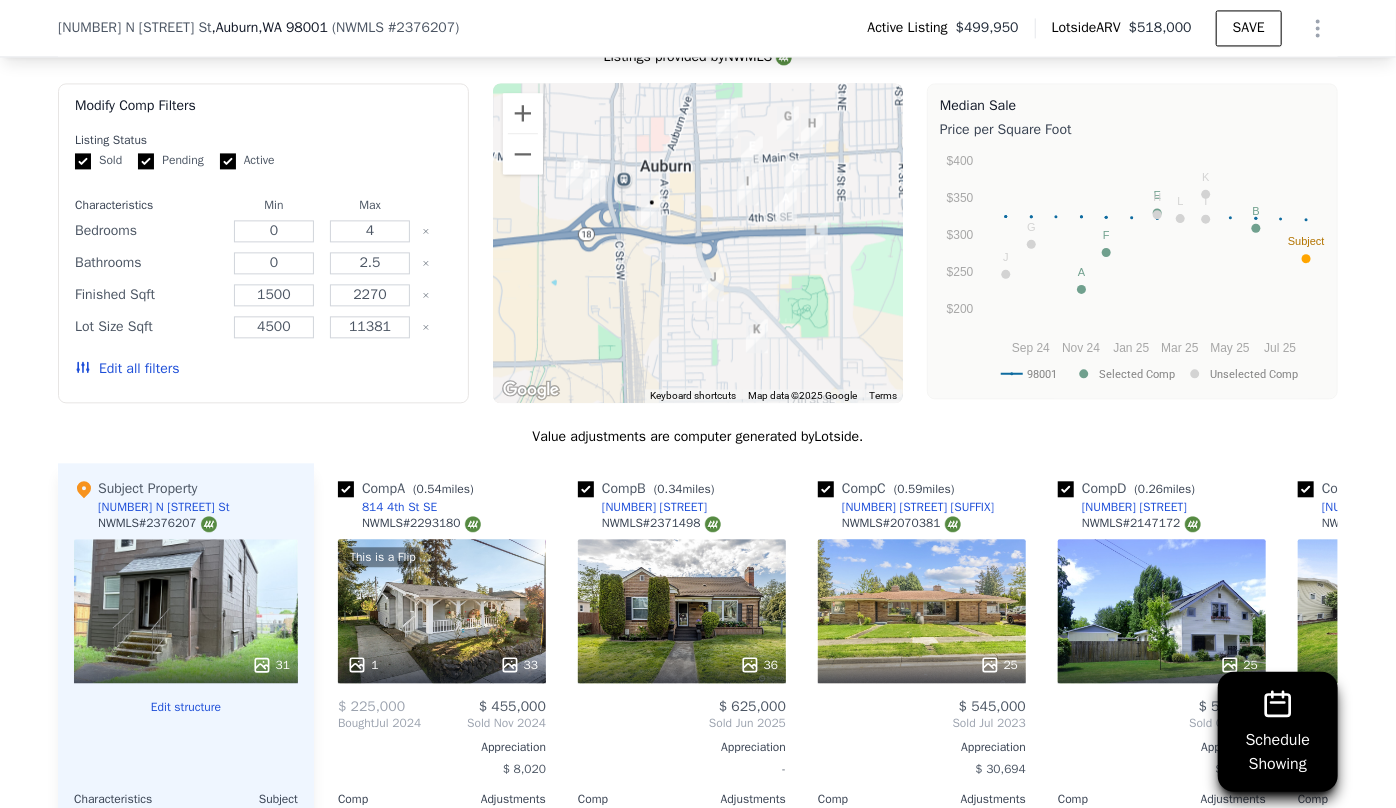 click on "Edit all filters" at bounding box center [127, 369] 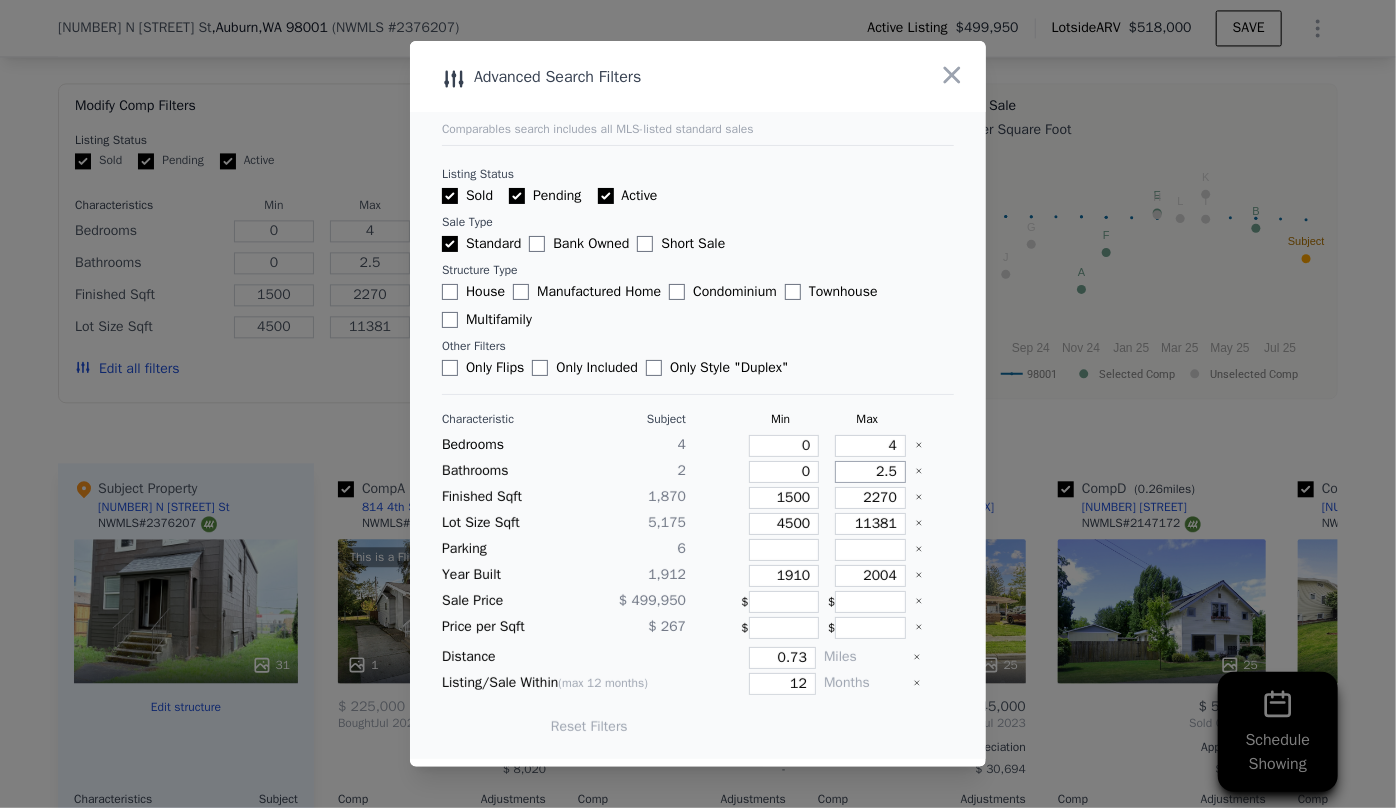 drag, startPoint x: 884, startPoint y: 476, endPoint x: 773, endPoint y: 475, distance: 111.0045 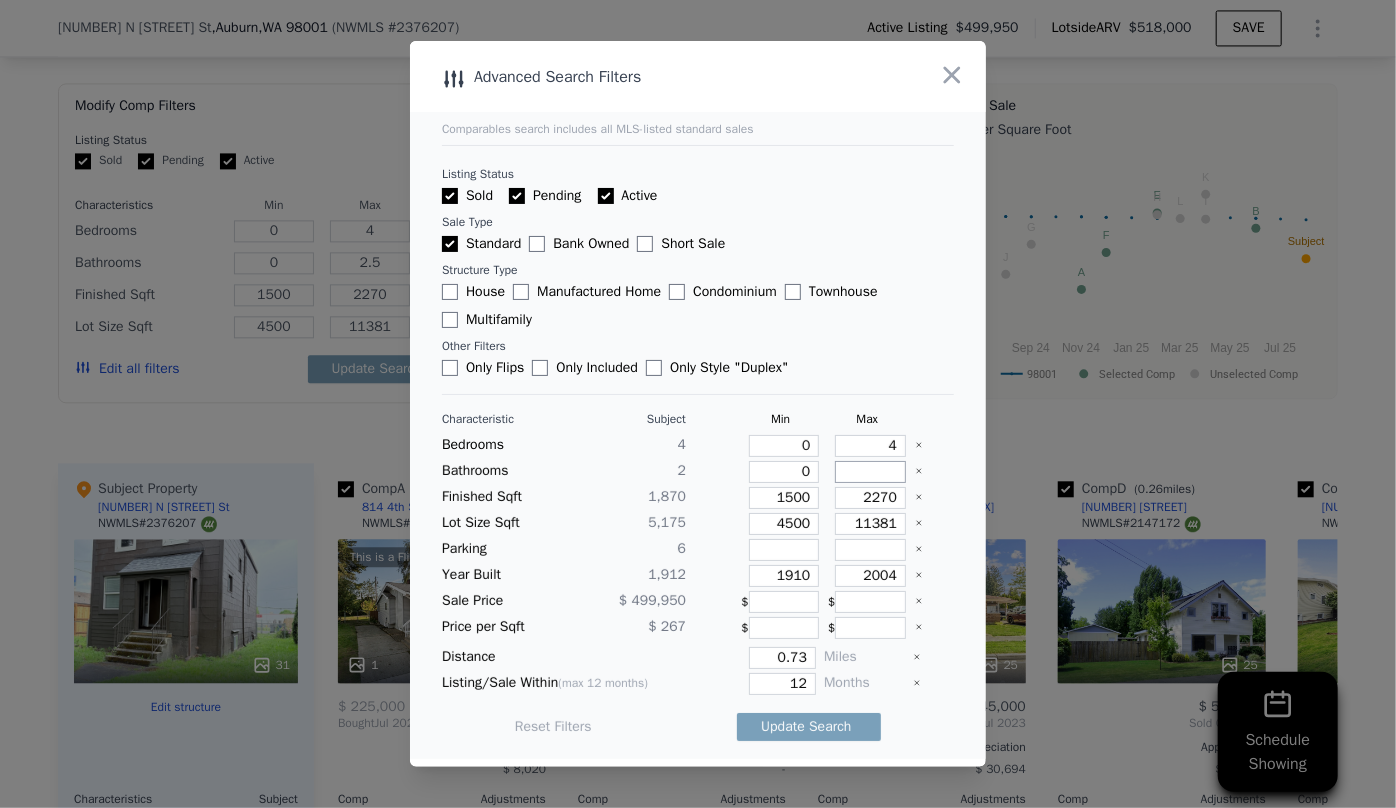 type 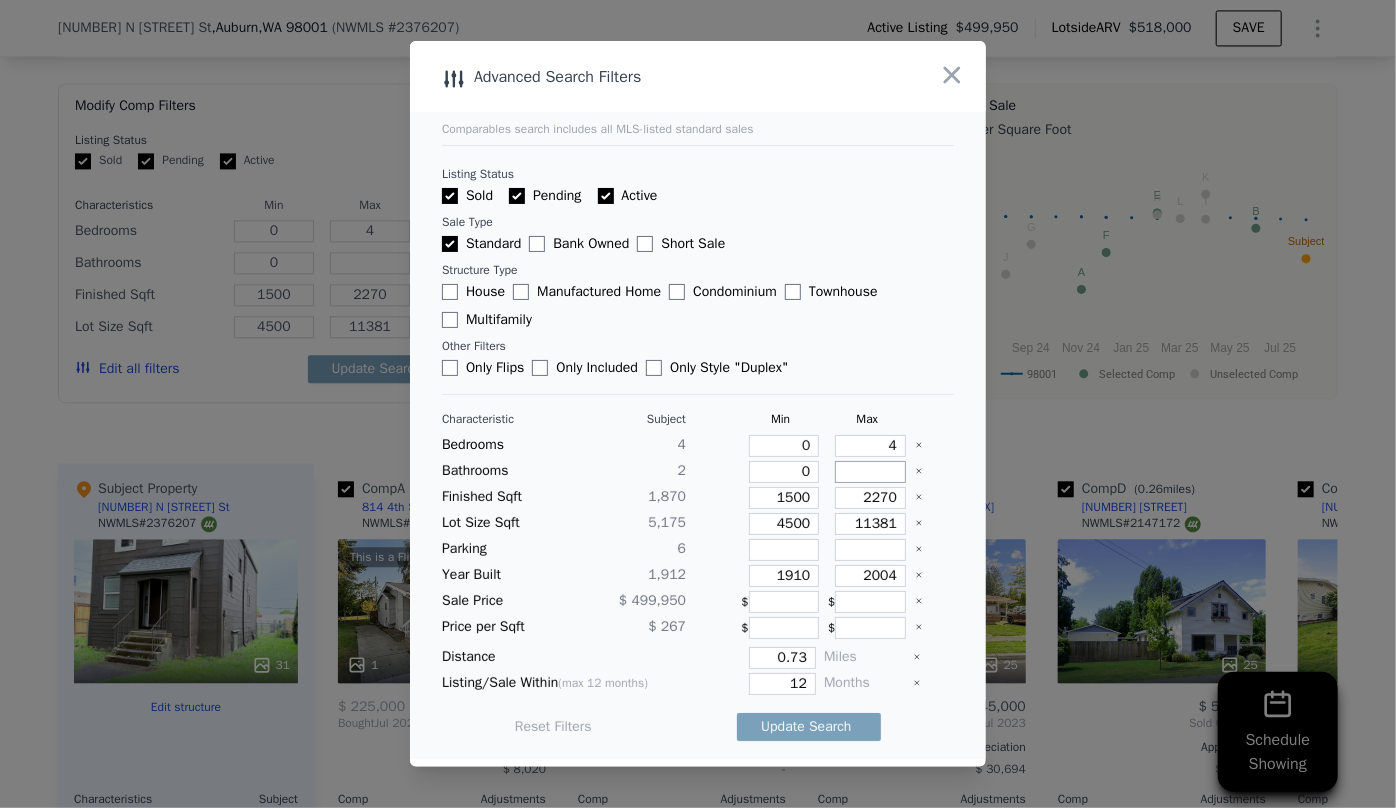 type 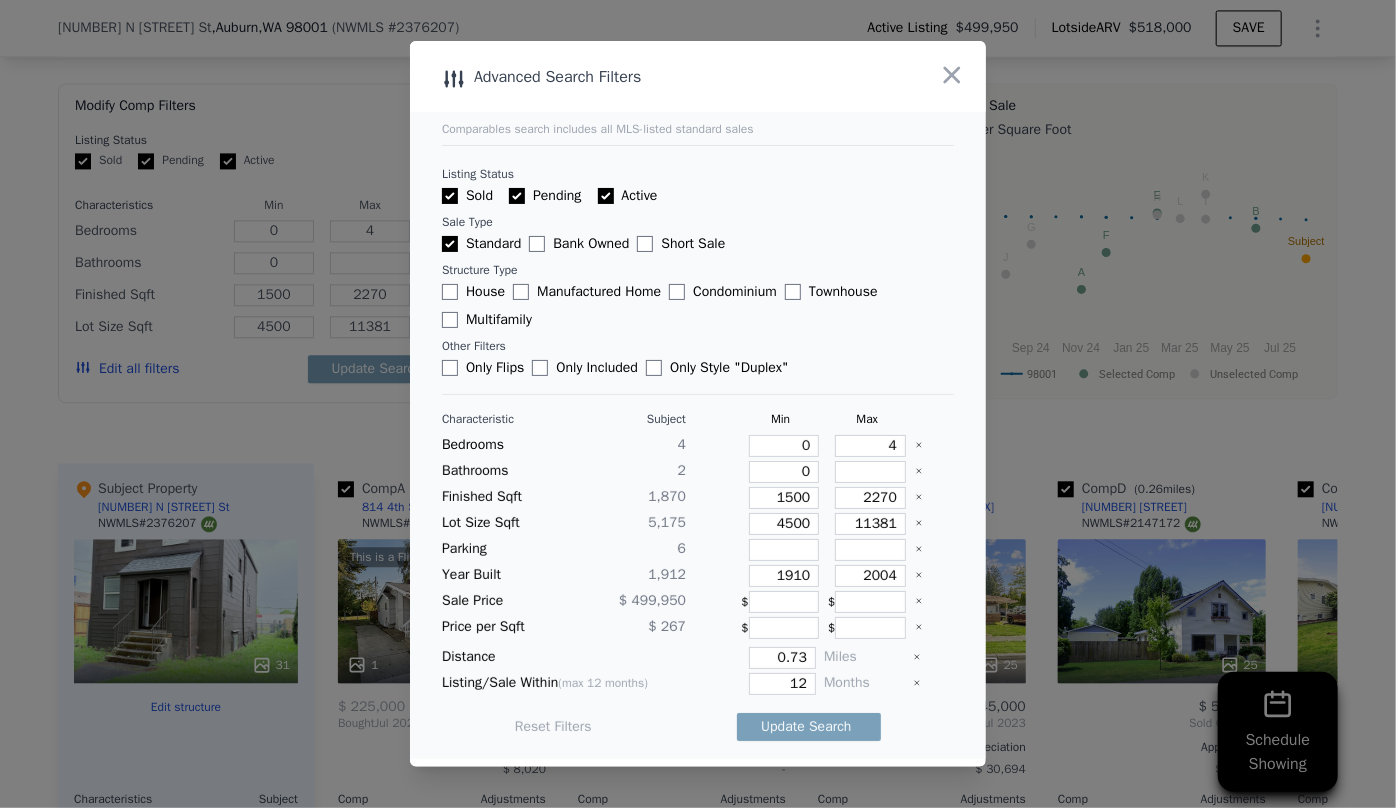 drag, startPoint x: 794, startPoint y: 434, endPoint x: 763, endPoint y: 439, distance: 31.400637 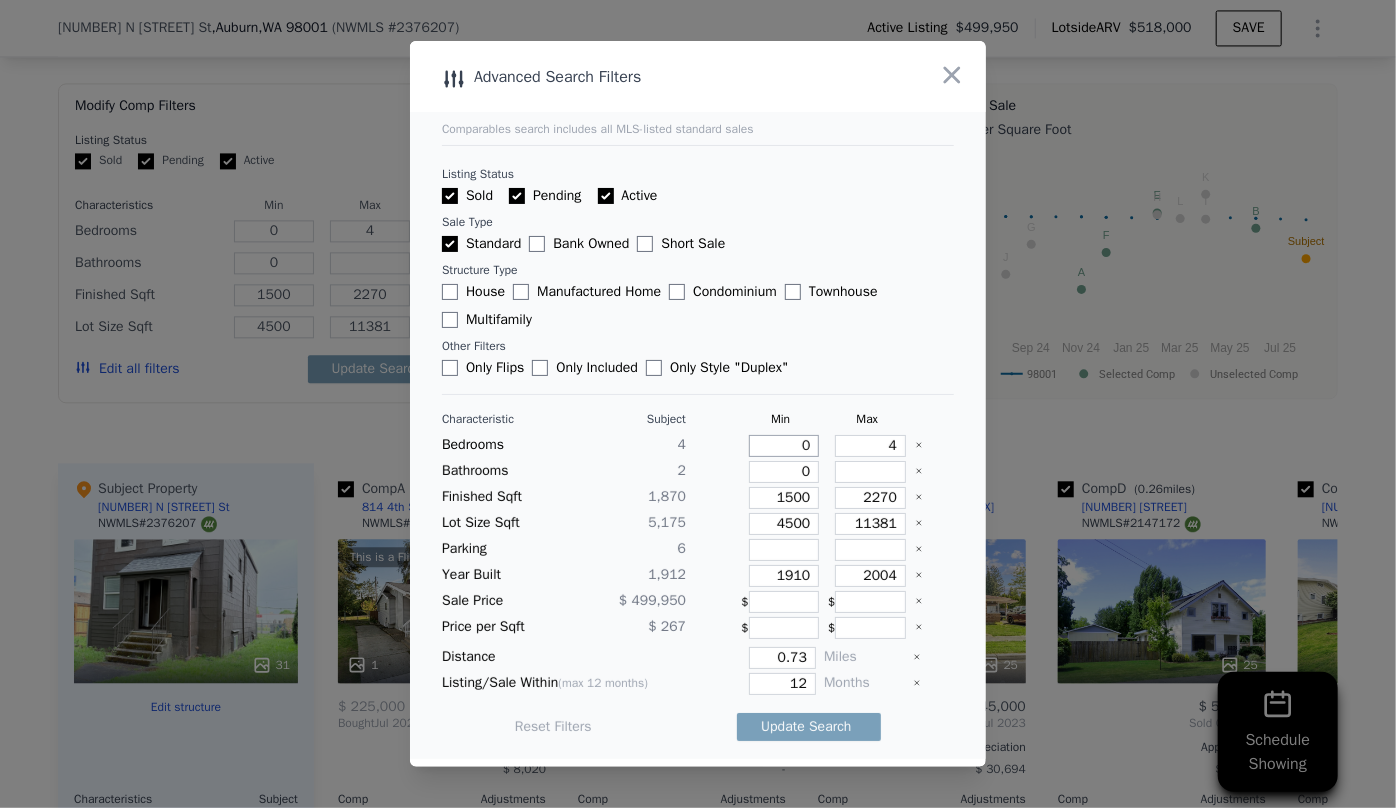 drag, startPoint x: 800, startPoint y: 451, endPoint x: 745, endPoint y: 449, distance: 55.03635 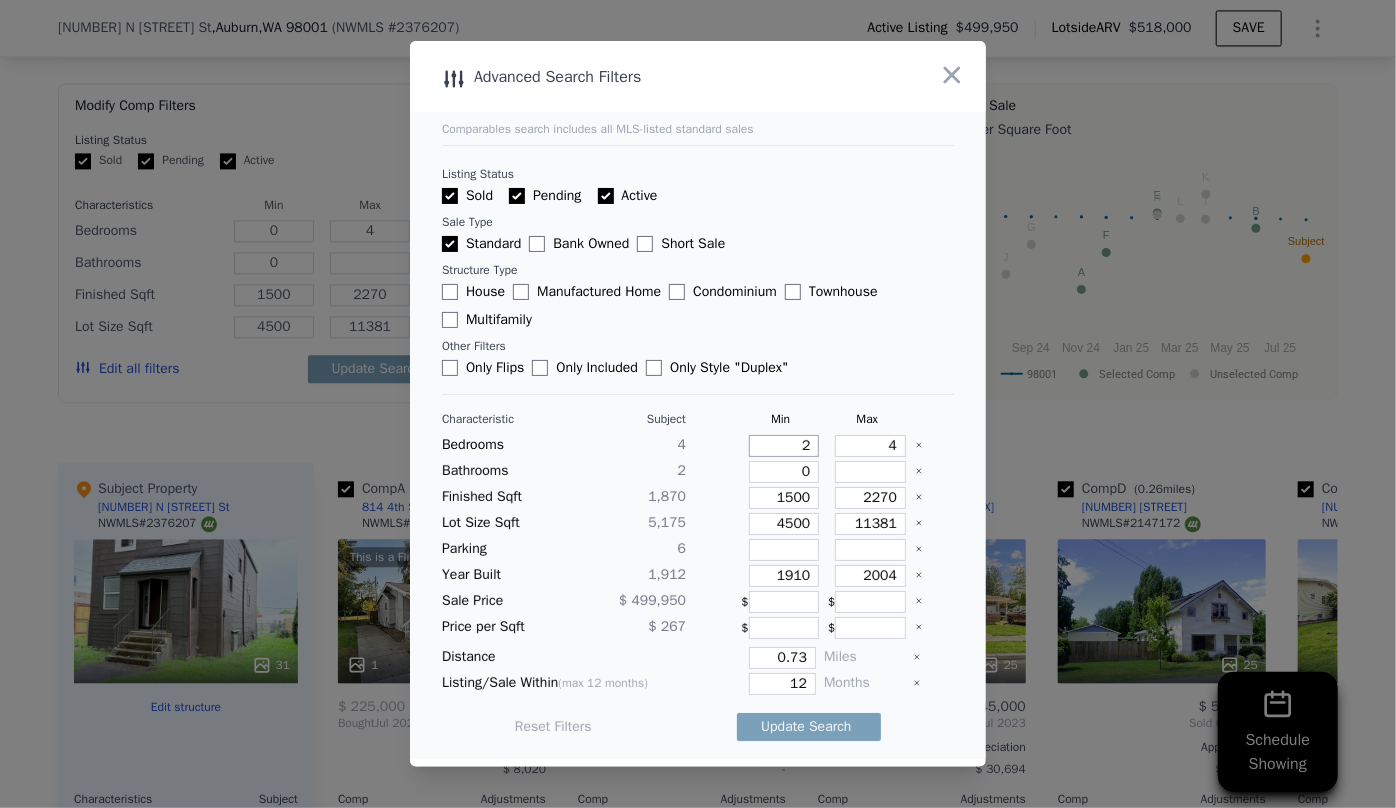 type on "2" 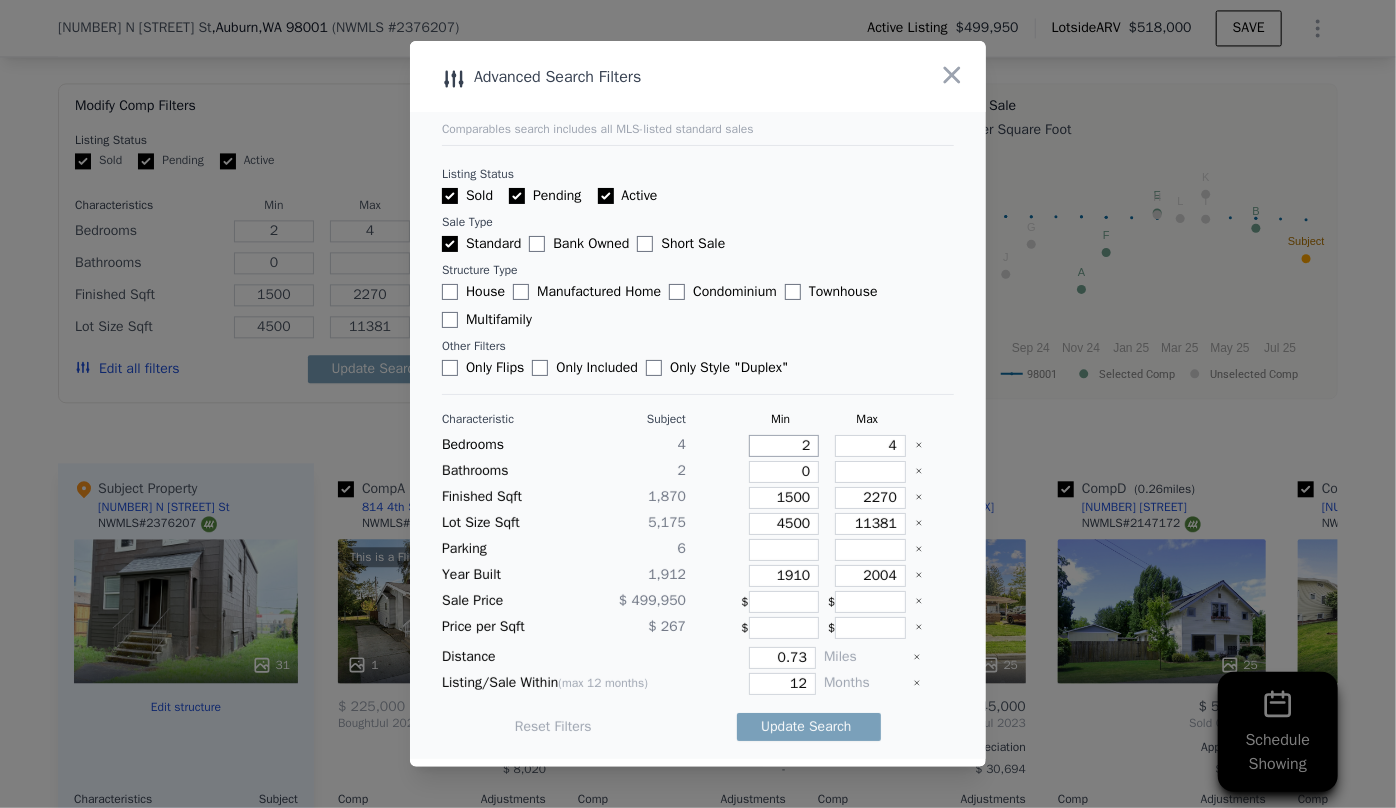 type on "2" 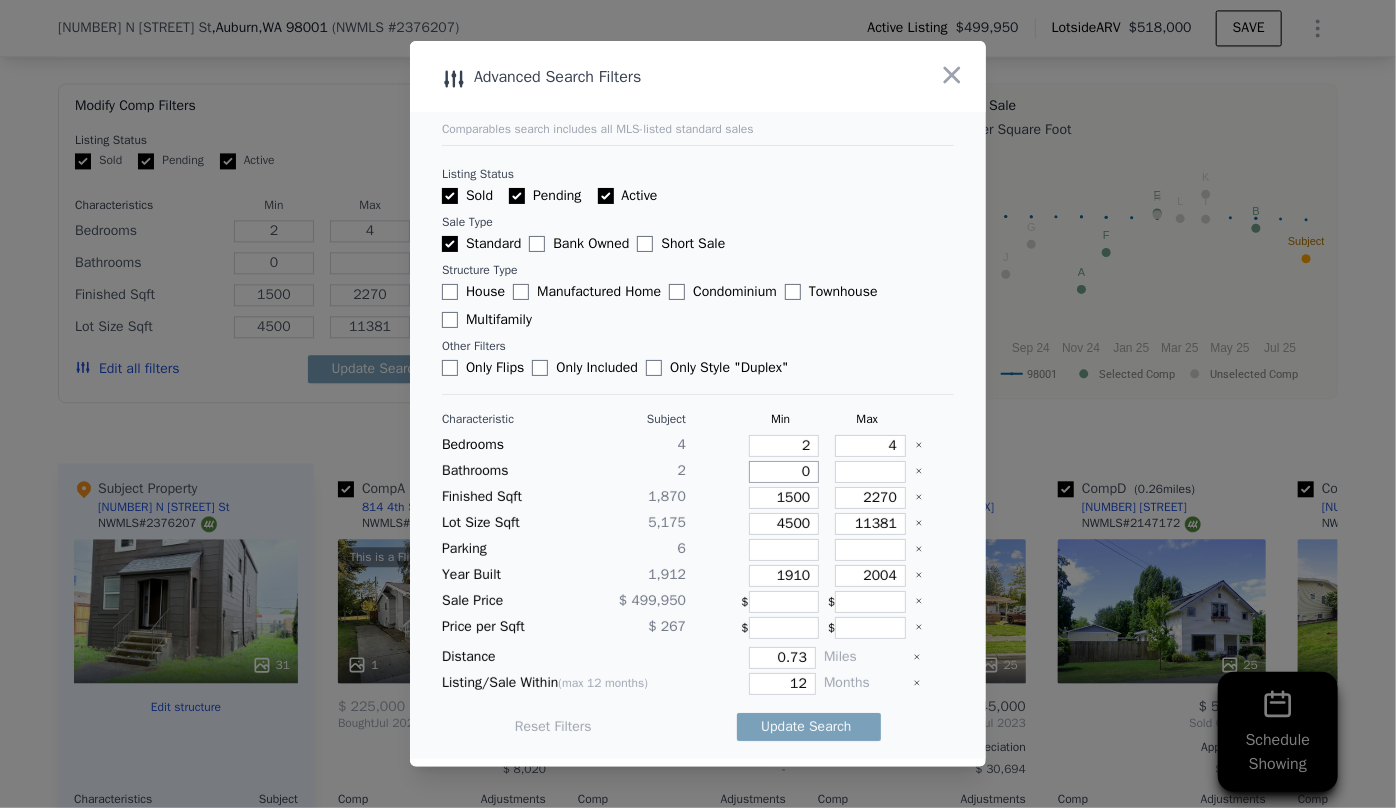 click on "0" at bounding box center (784, 472) 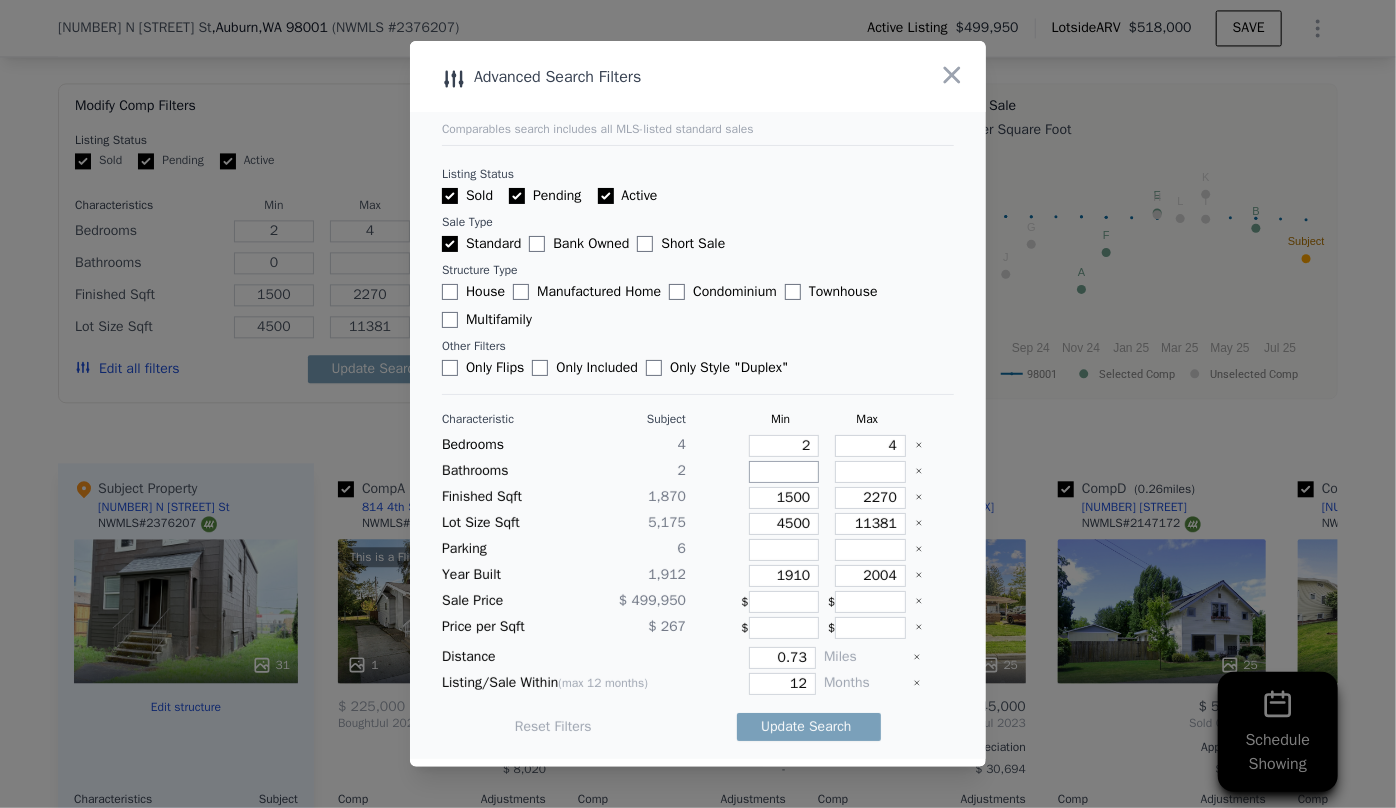 type 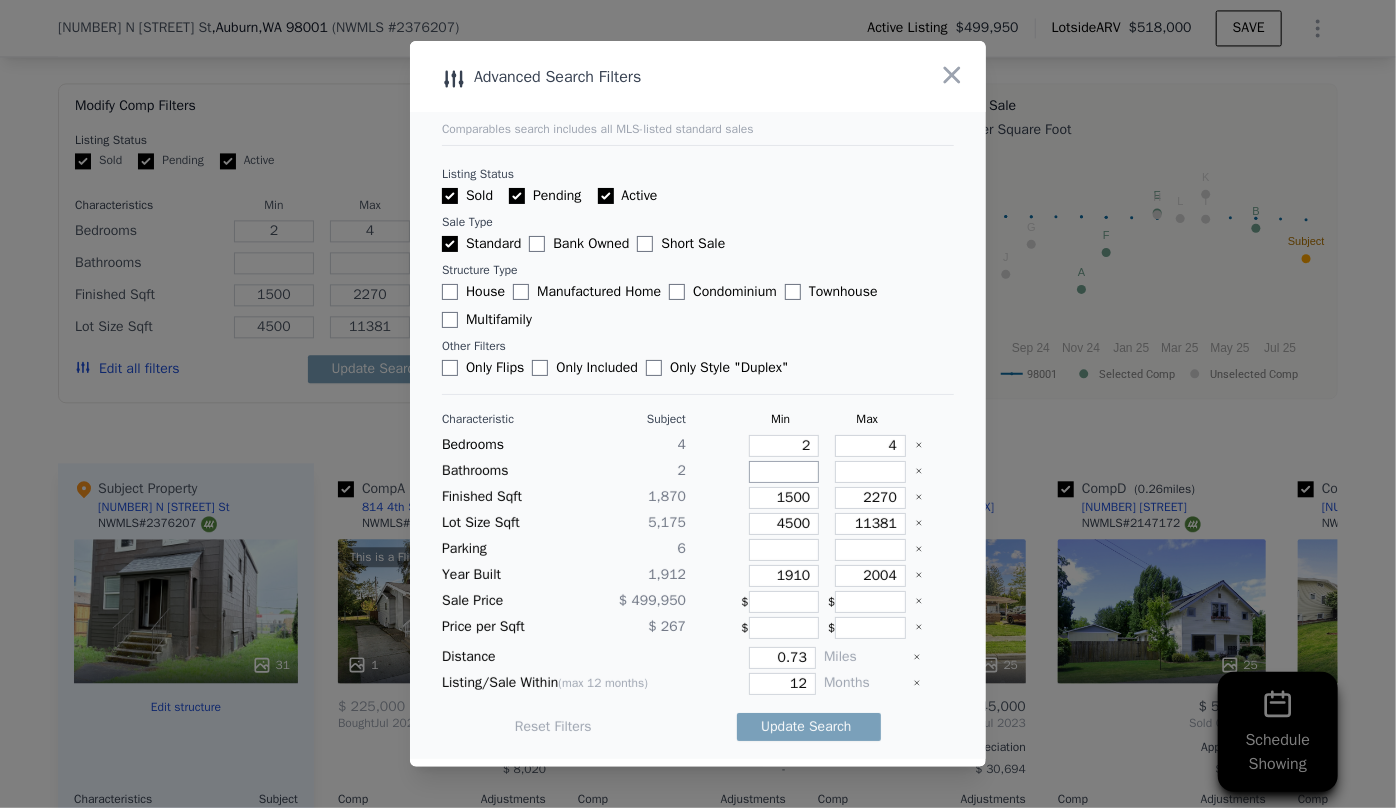 type on "2" 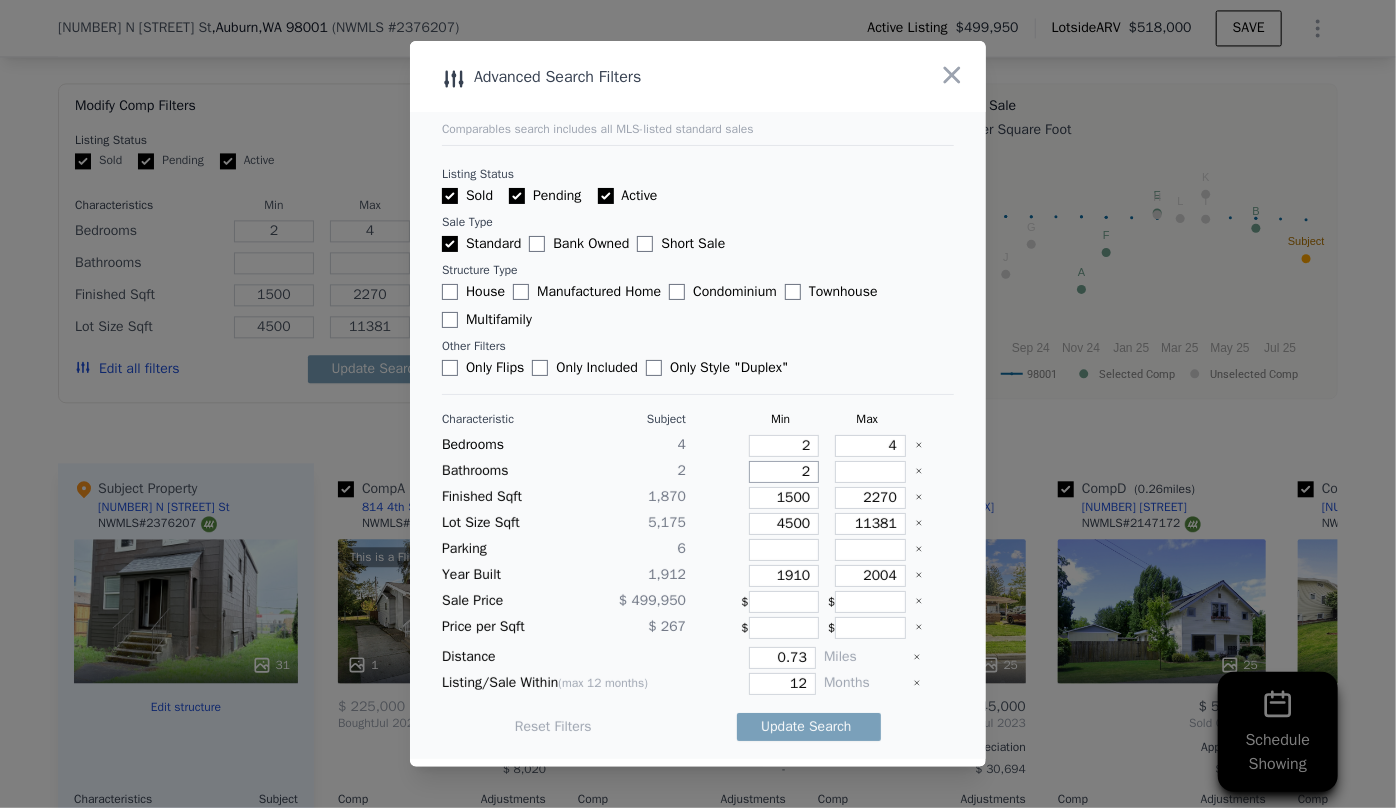 type on "2" 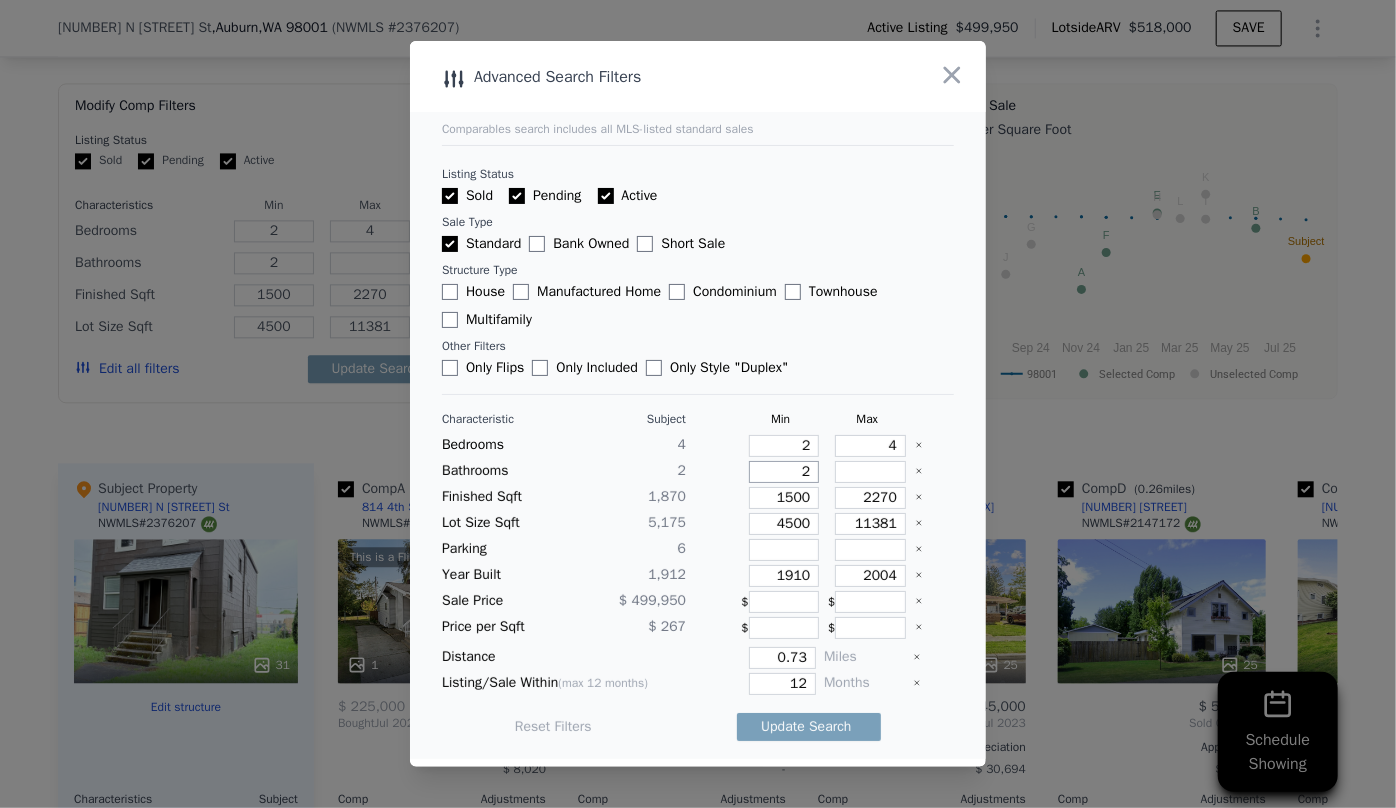 type on "2" 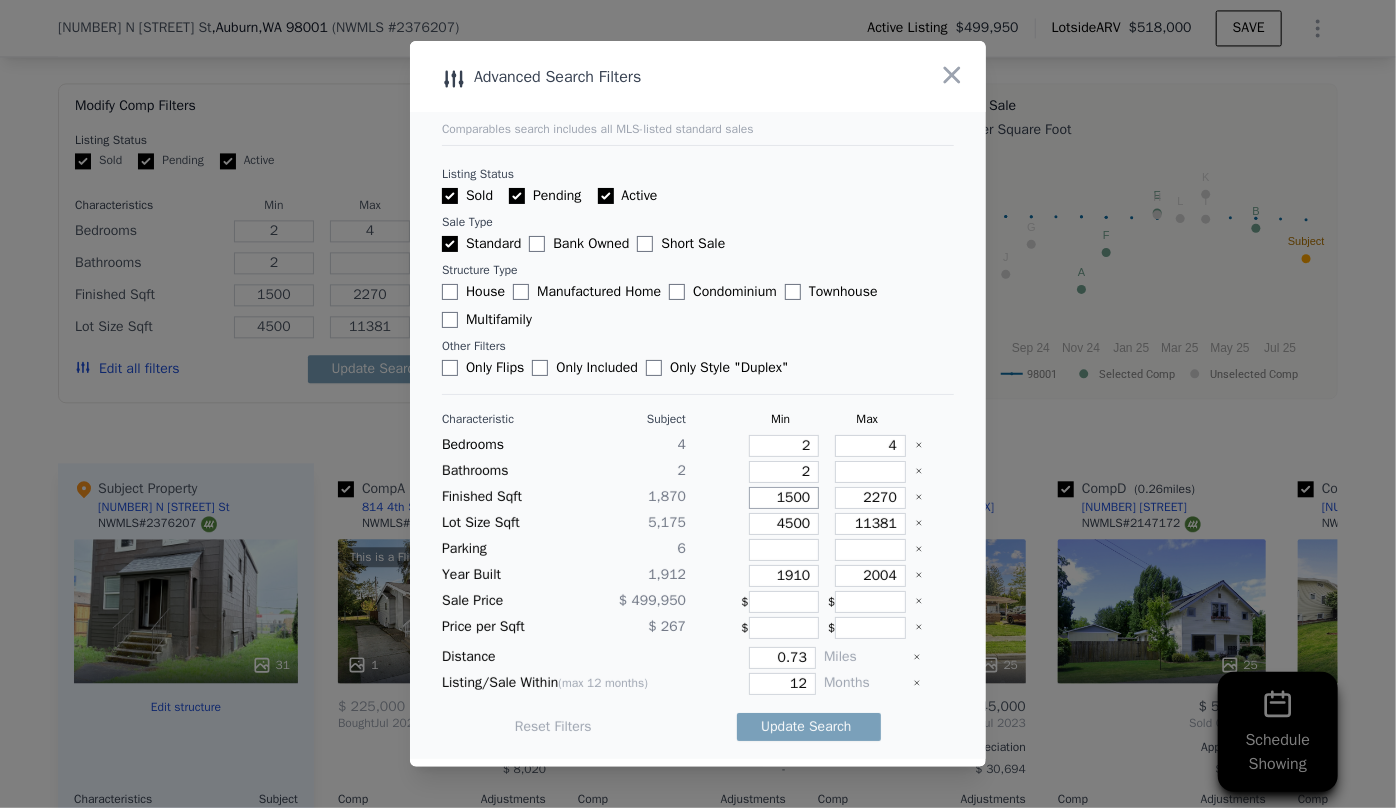 drag, startPoint x: 798, startPoint y: 503, endPoint x: 695, endPoint y: 508, distance: 103.121284 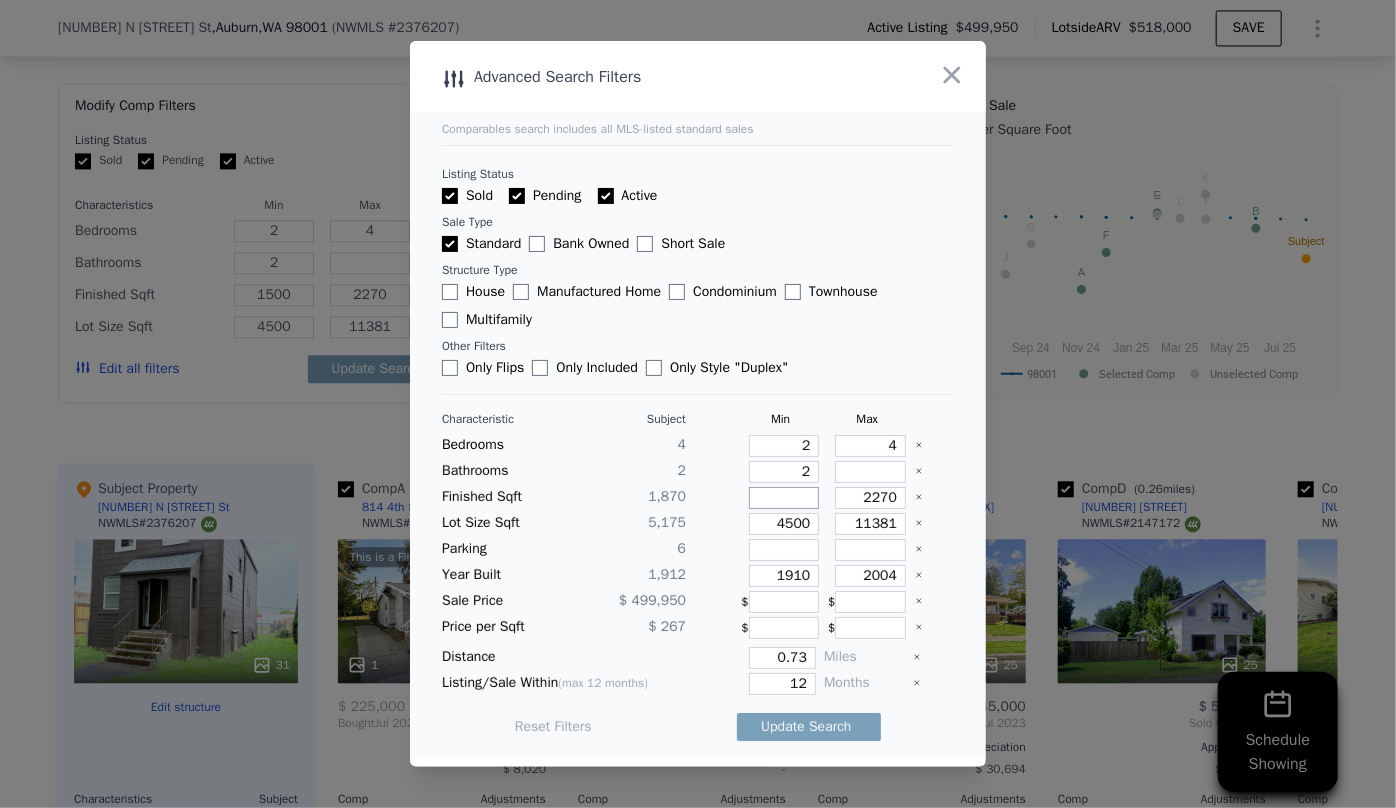 type 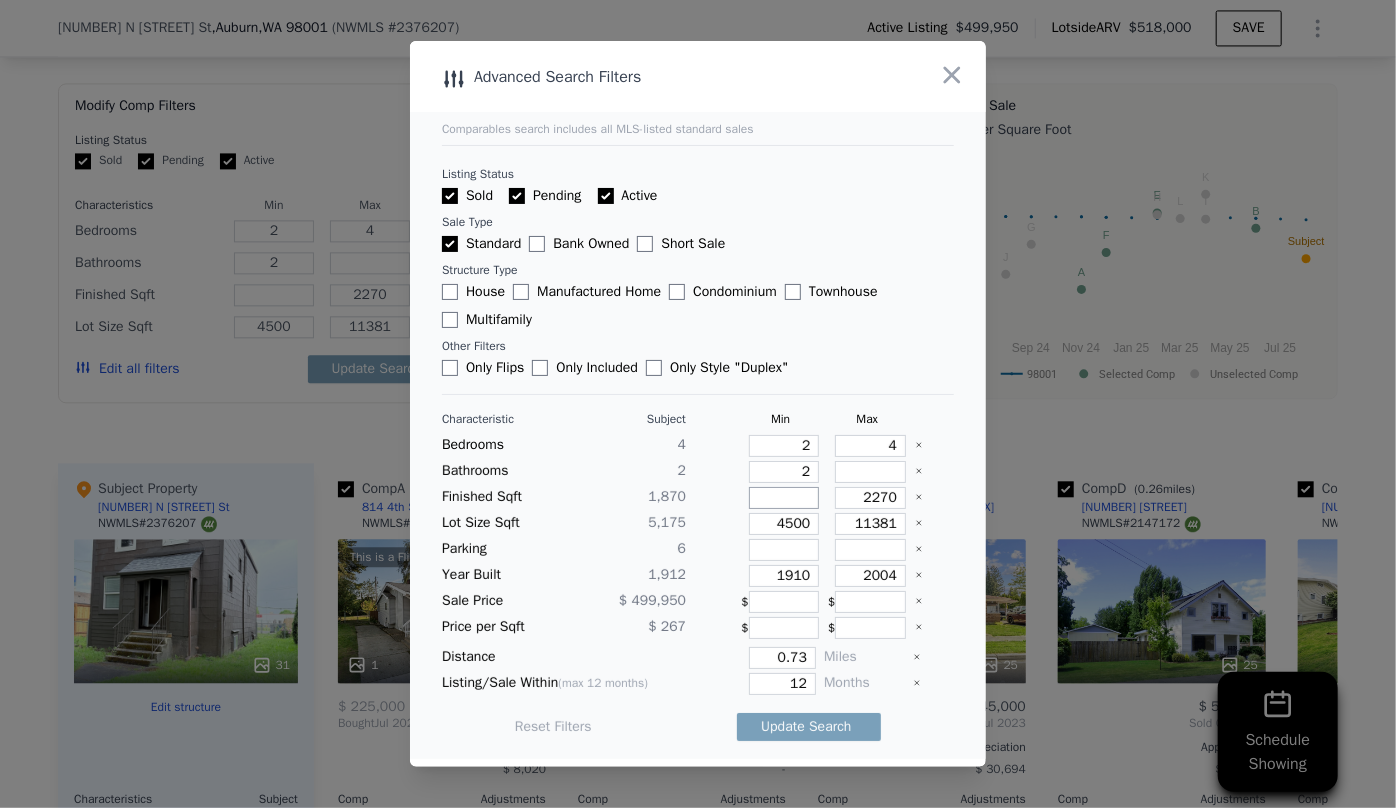 type 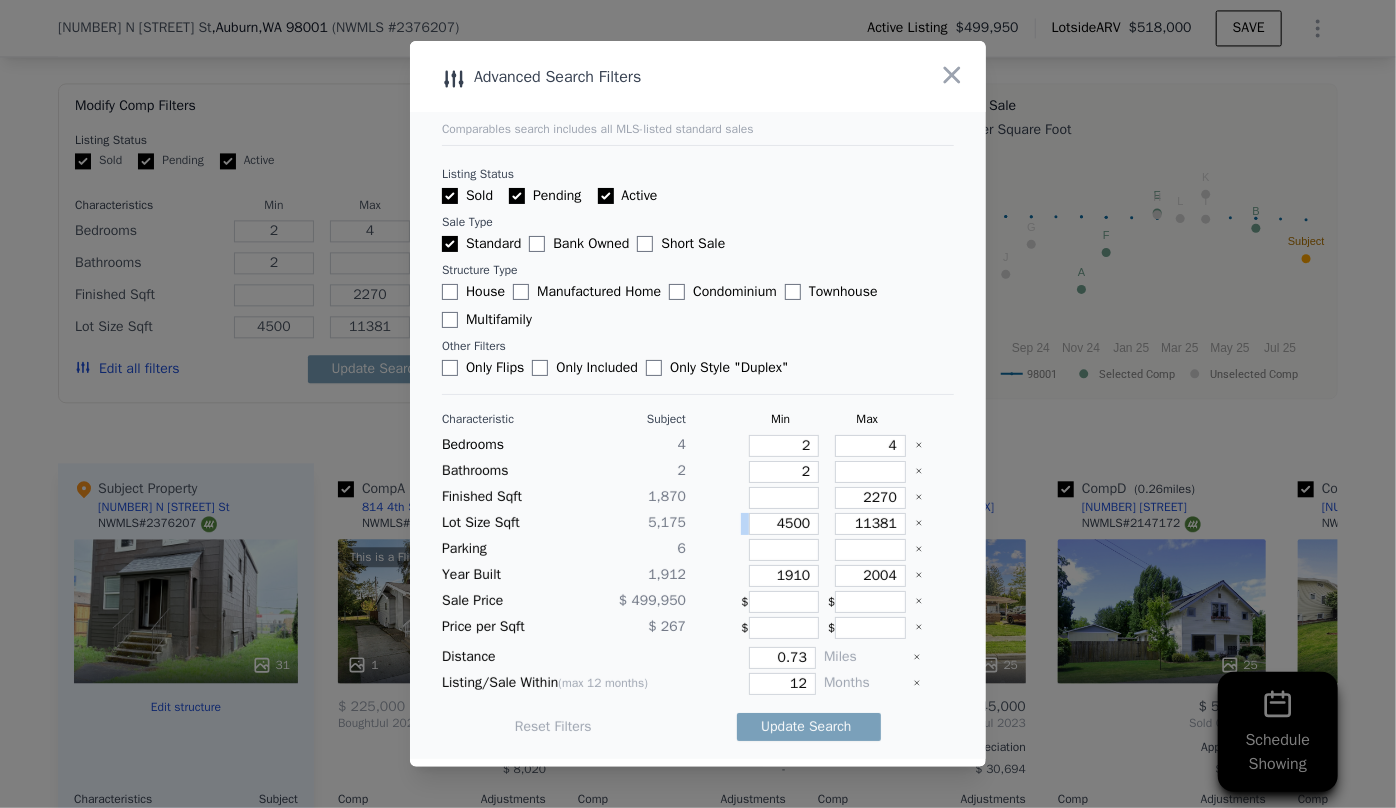 drag, startPoint x: 810, startPoint y: 520, endPoint x: 714, endPoint y: 534, distance: 97.015465 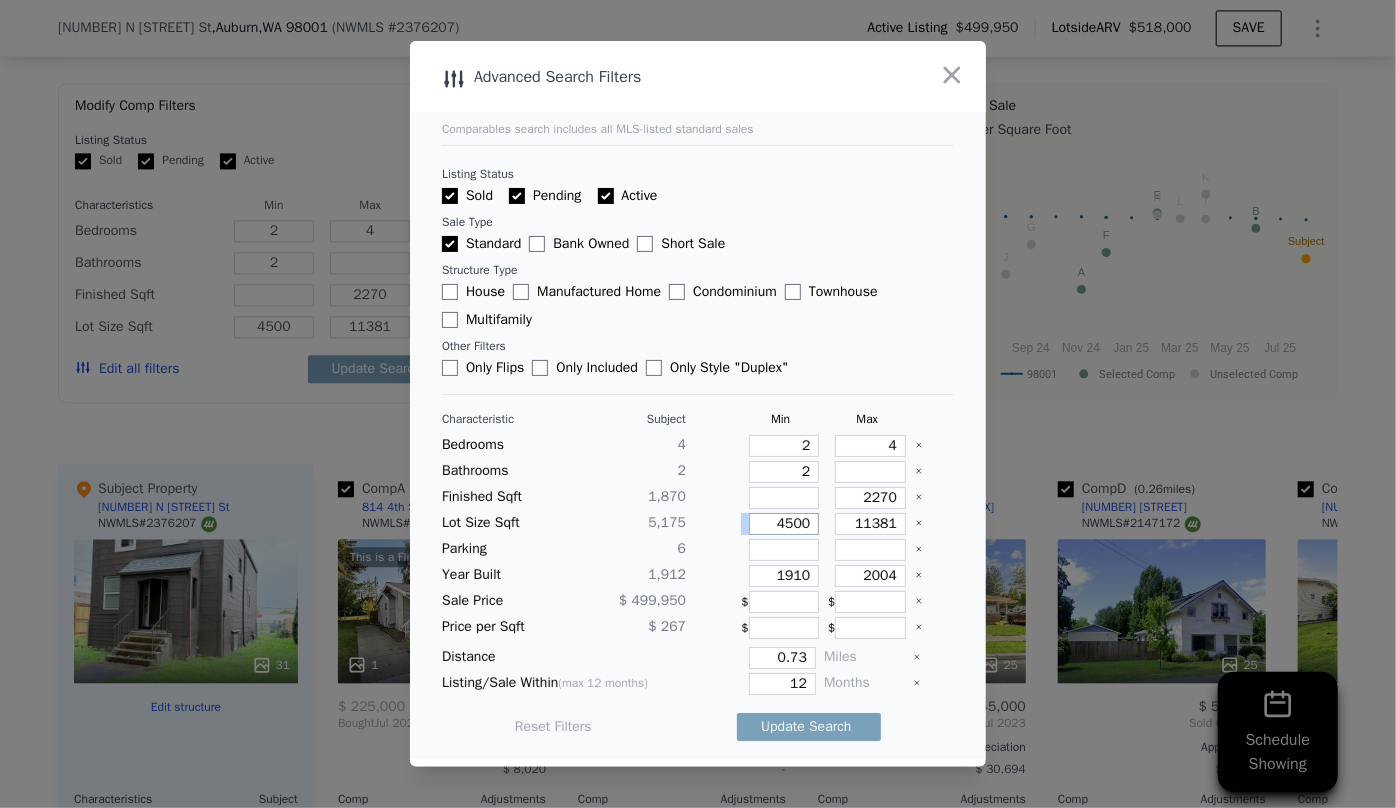 click on "4500" at bounding box center (784, 524) 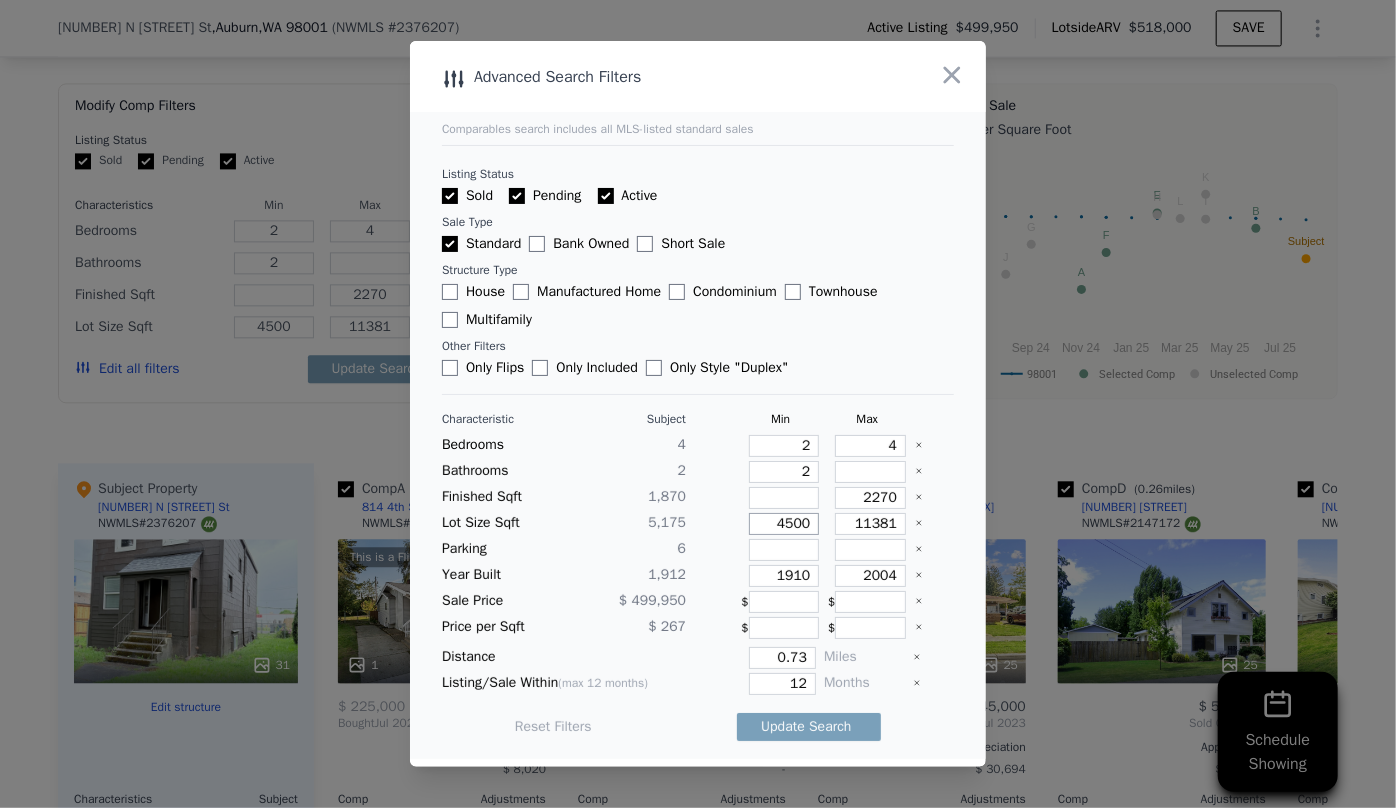 click on "4500" at bounding box center (784, 524) 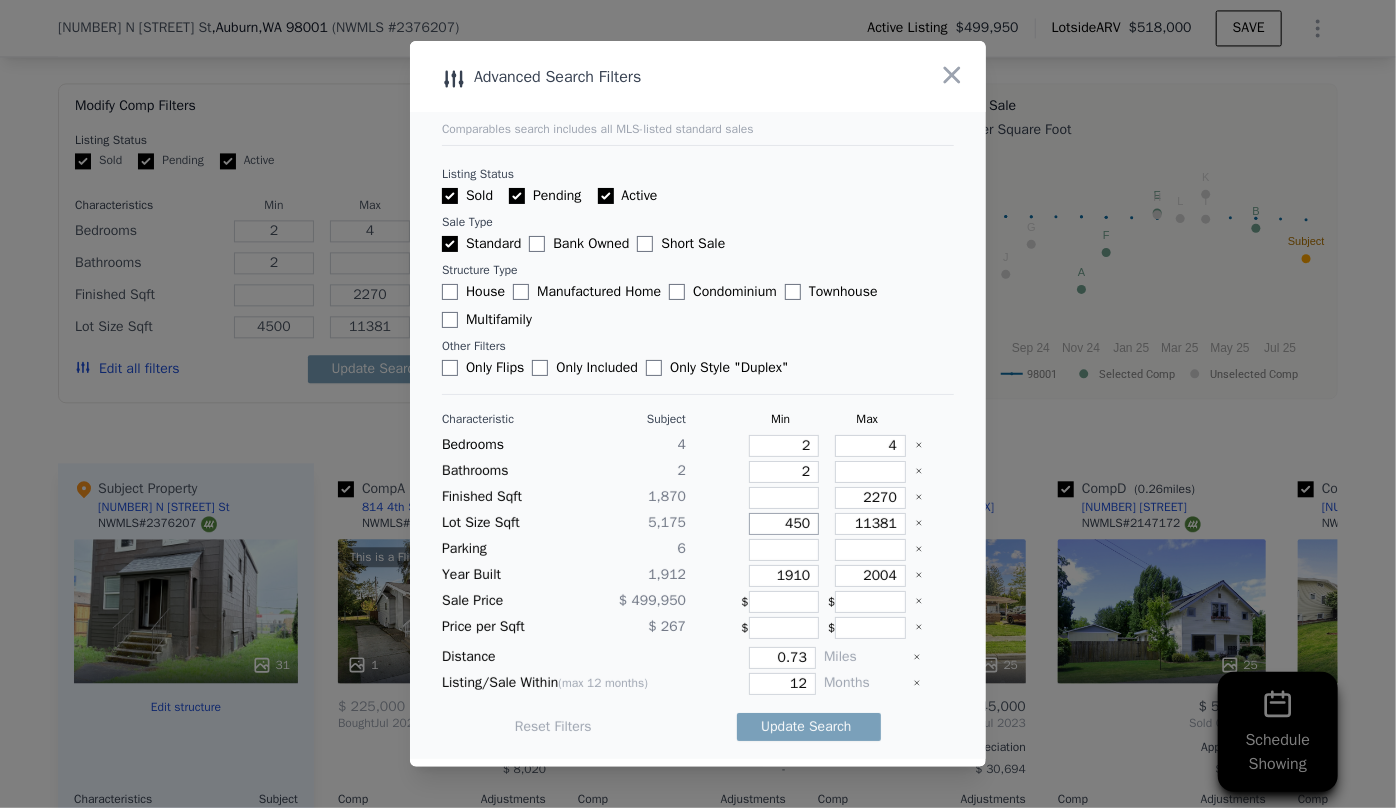 type on "45" 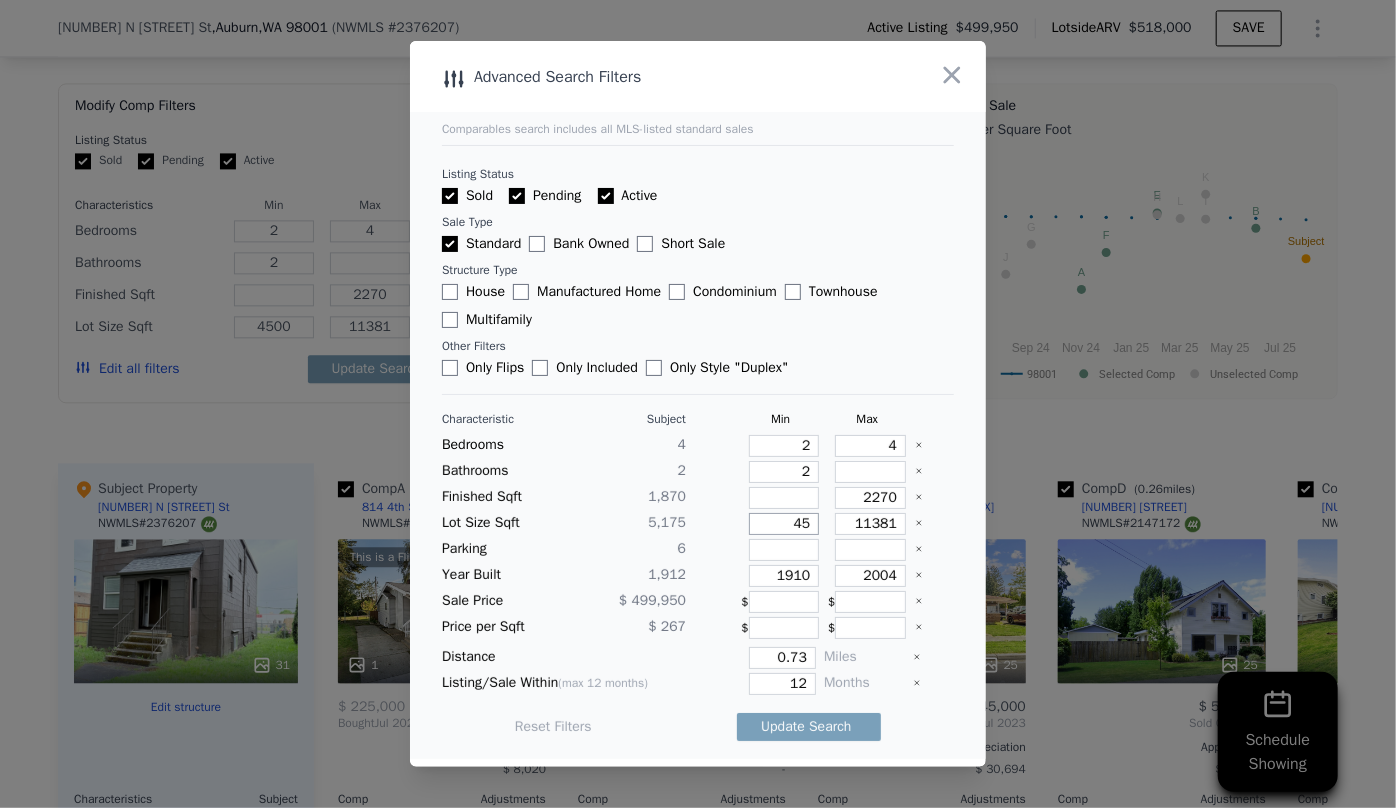 type on "450" 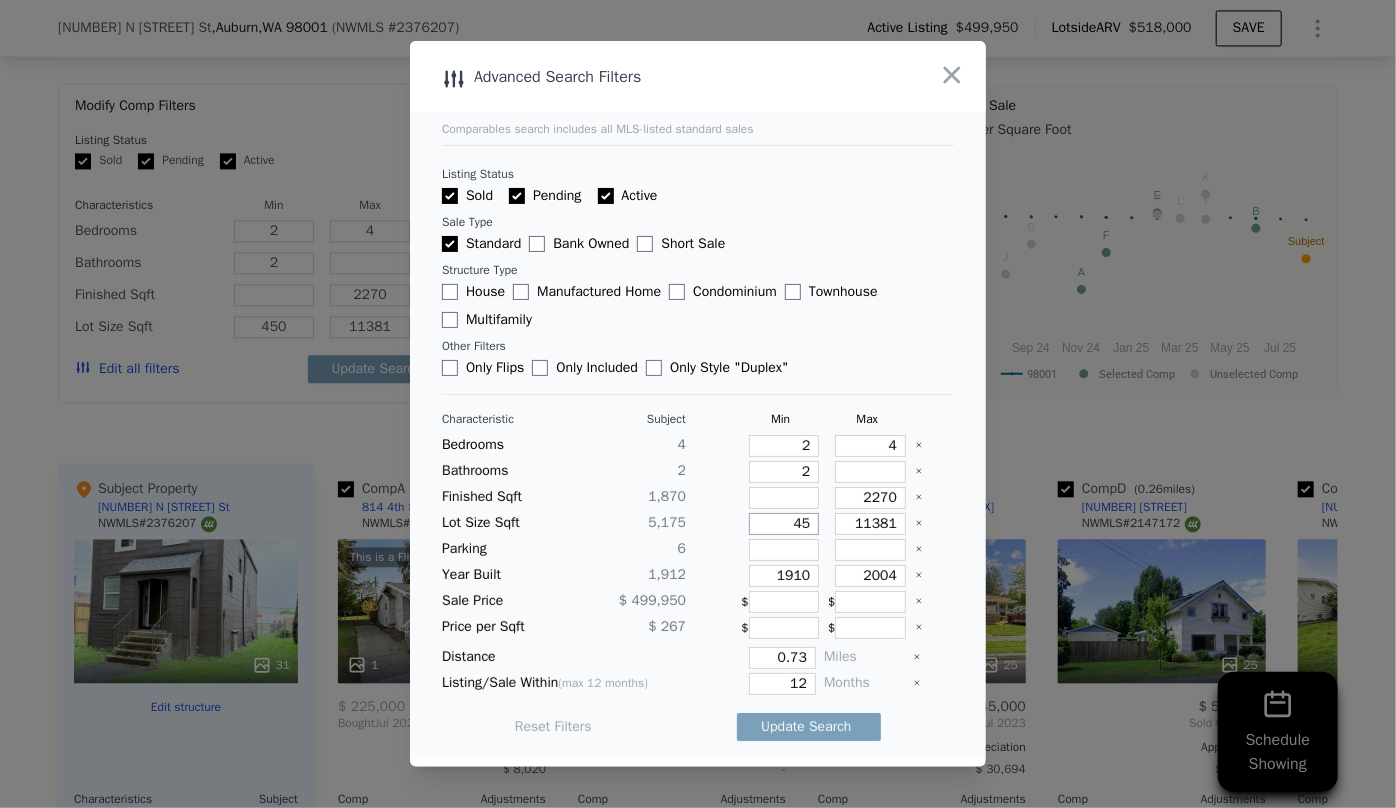 type on "4" 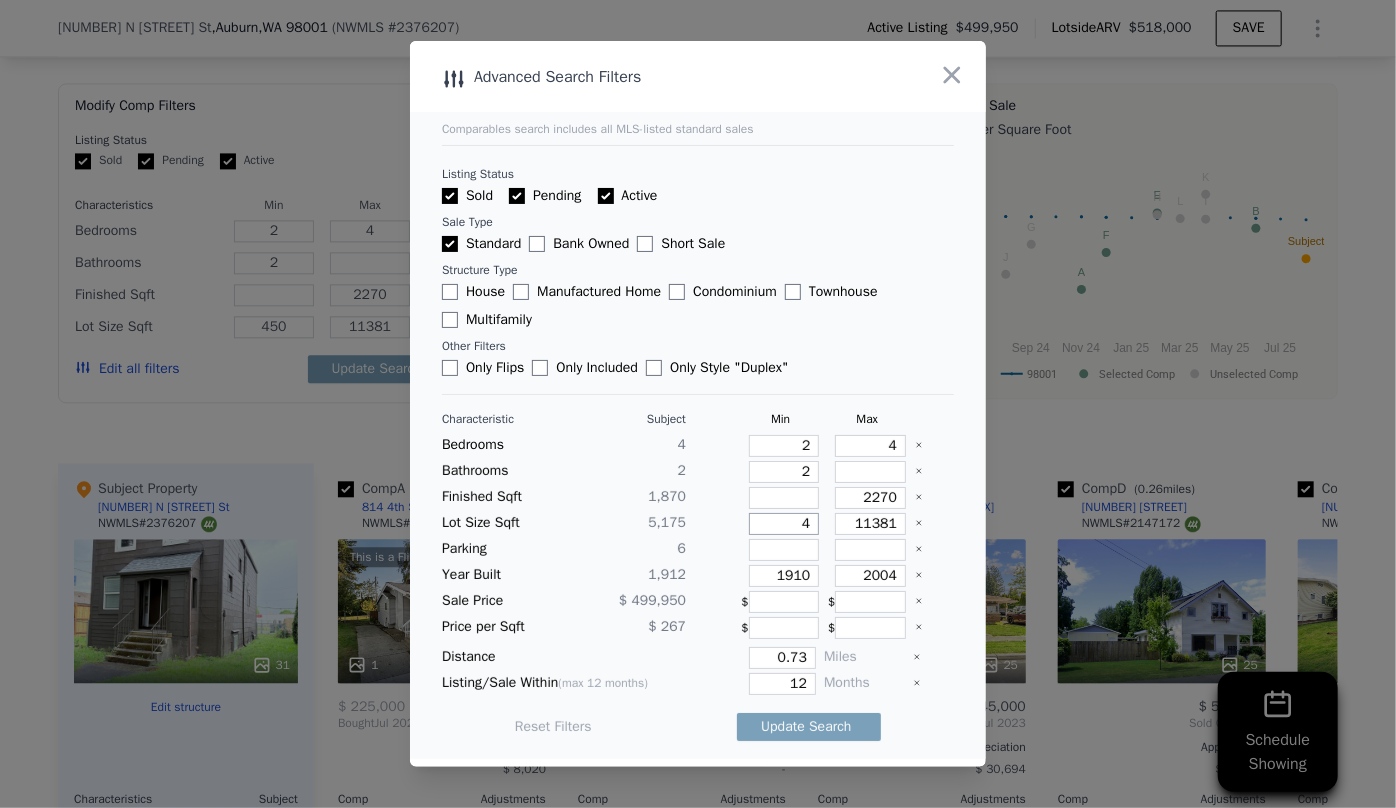 type on "45" 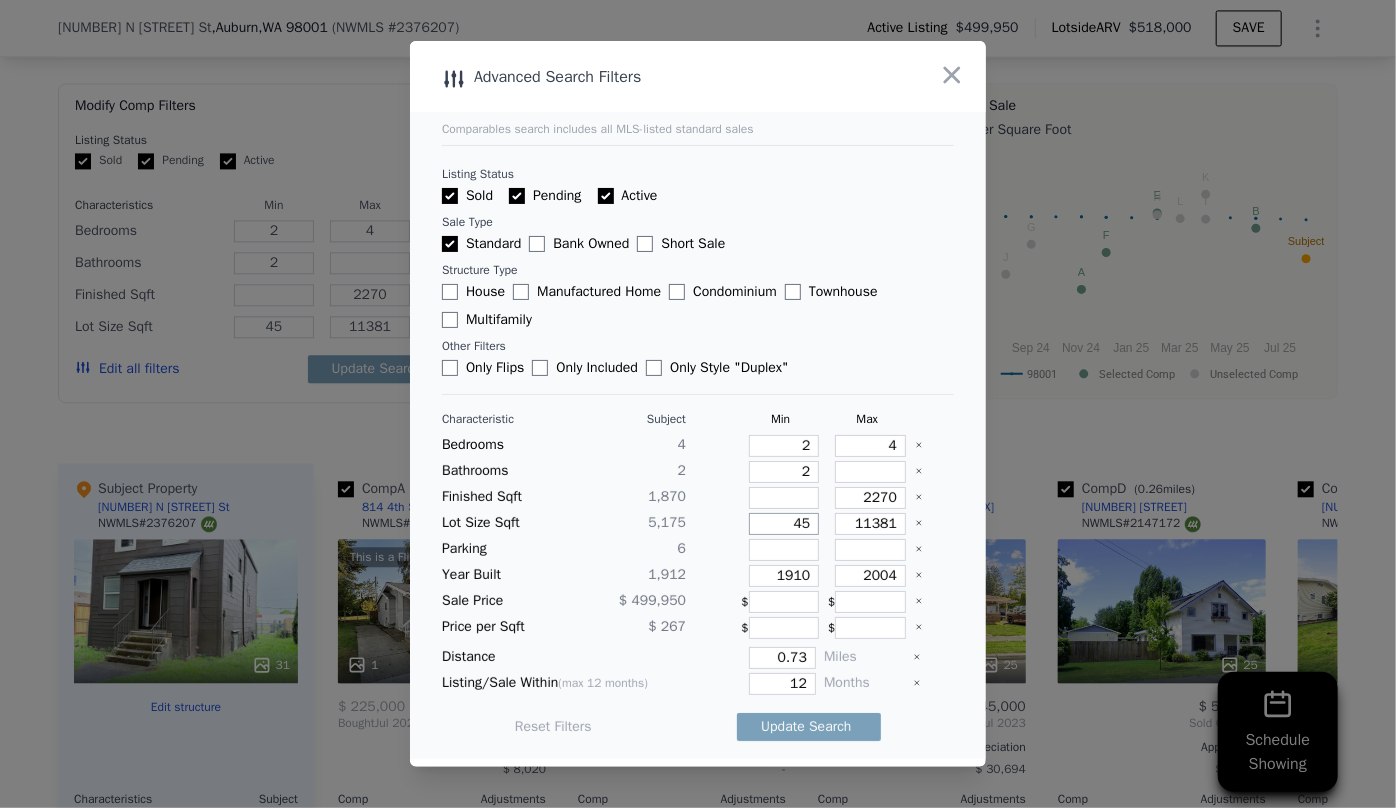 type on "4" 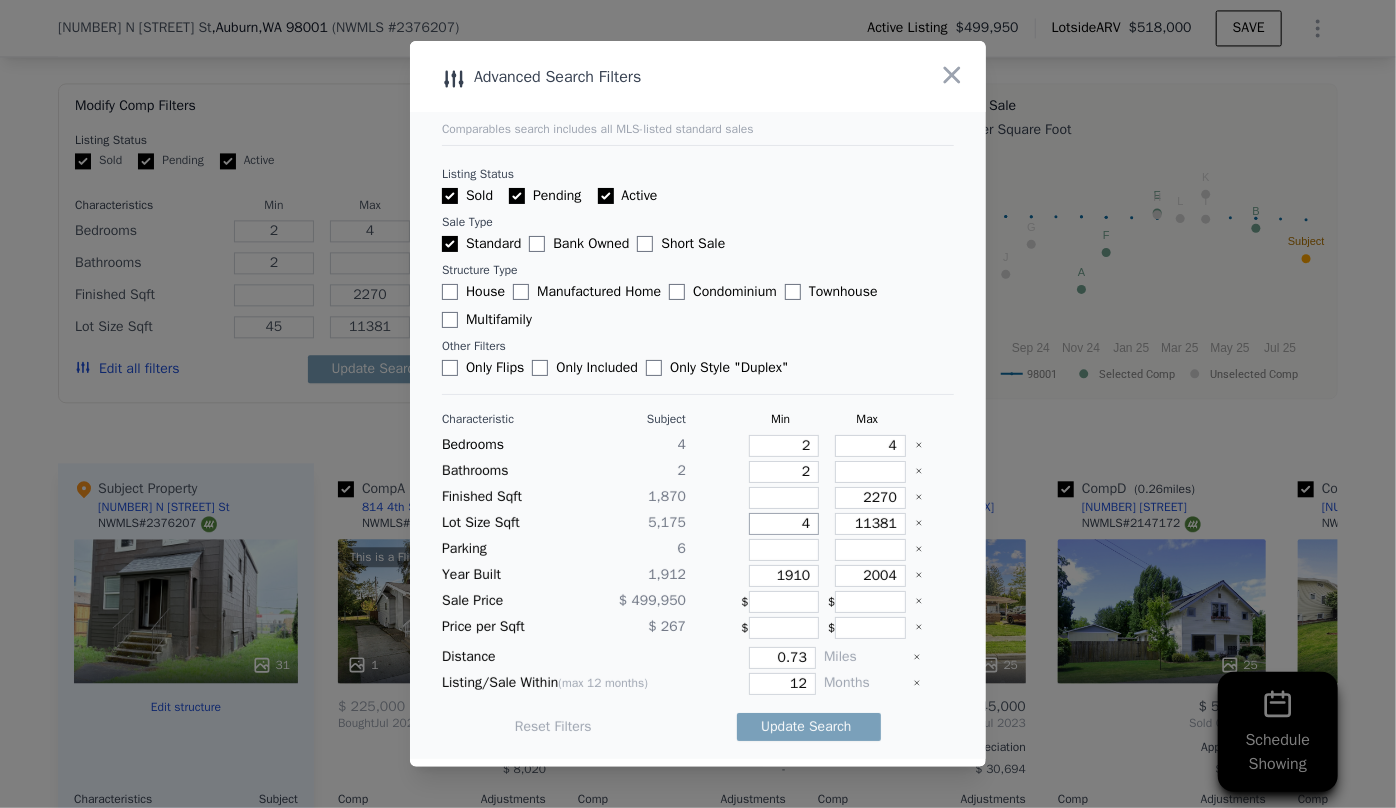 type 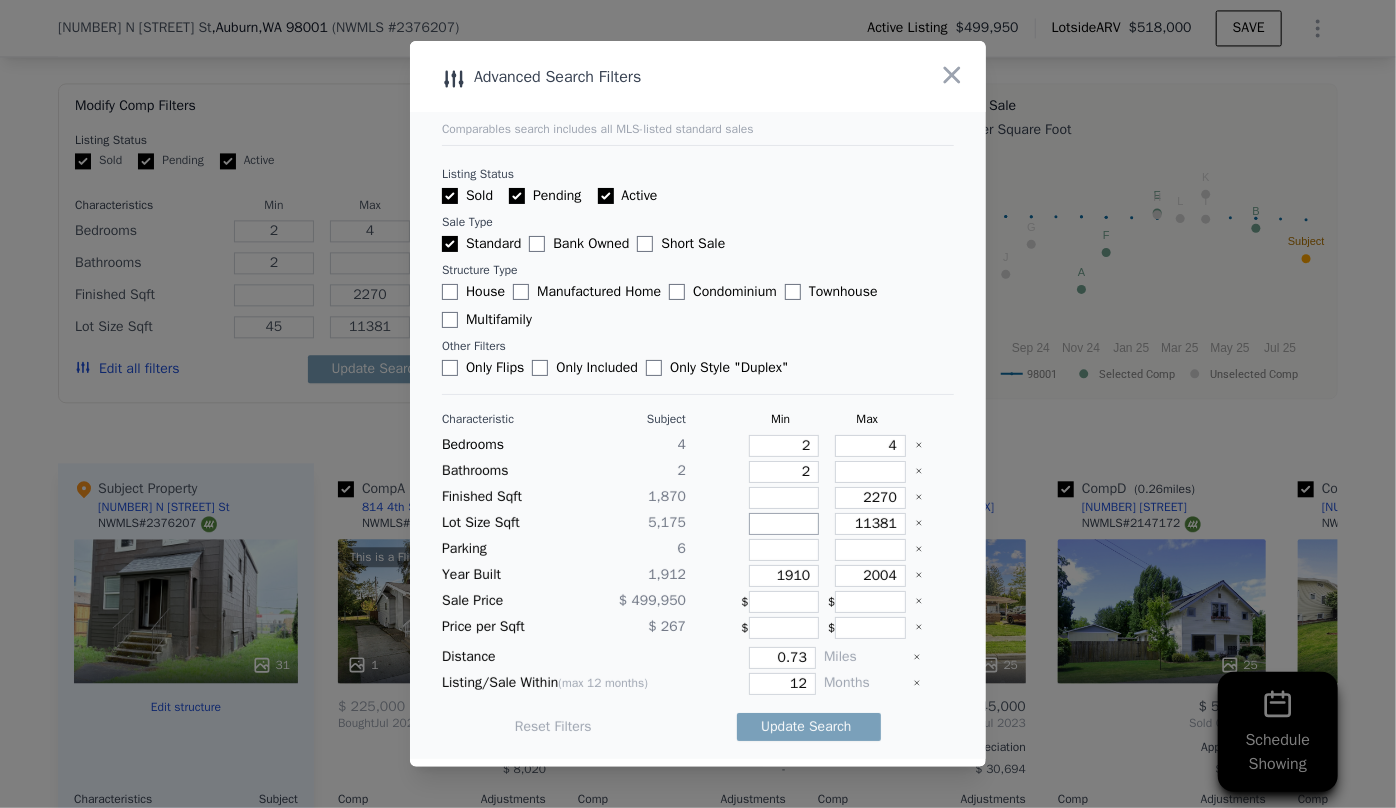 type on "4" 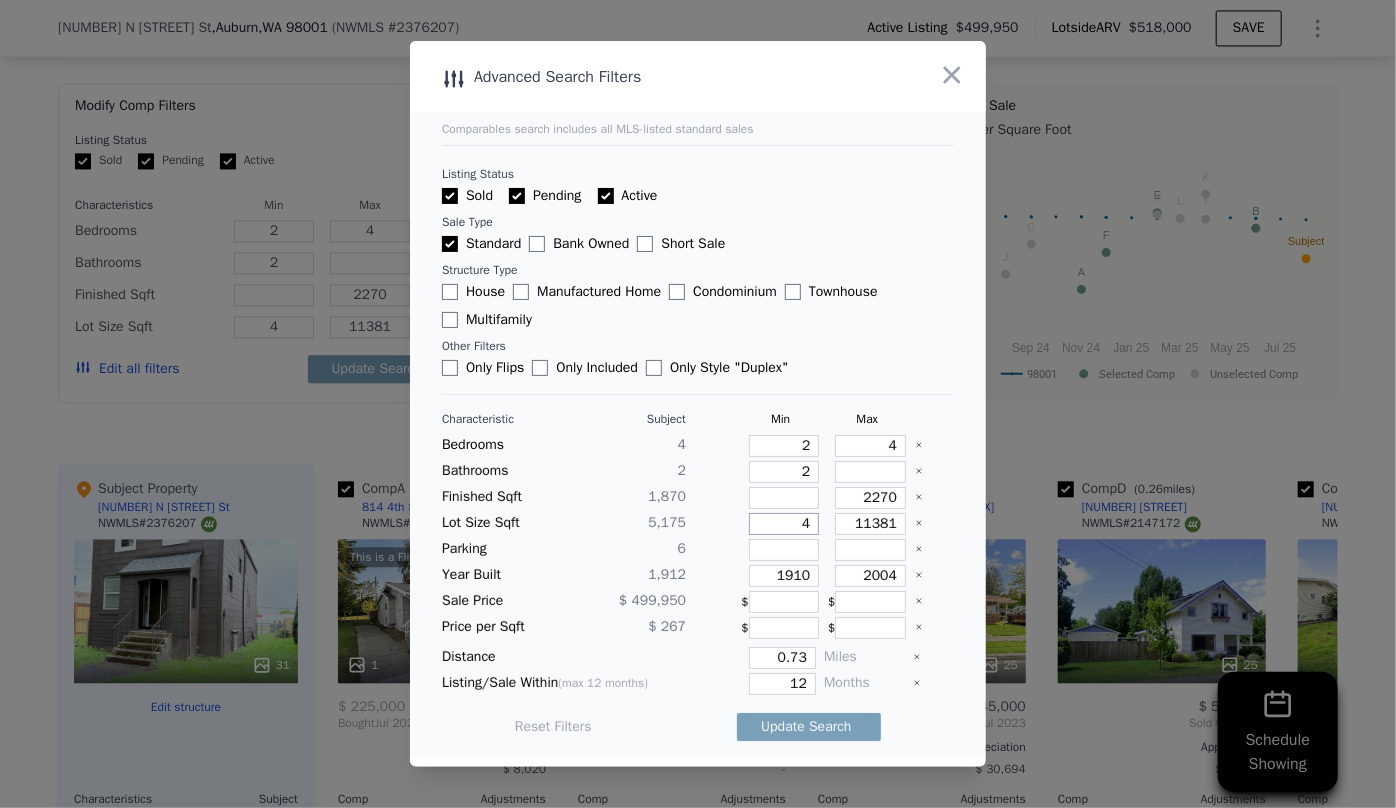 type 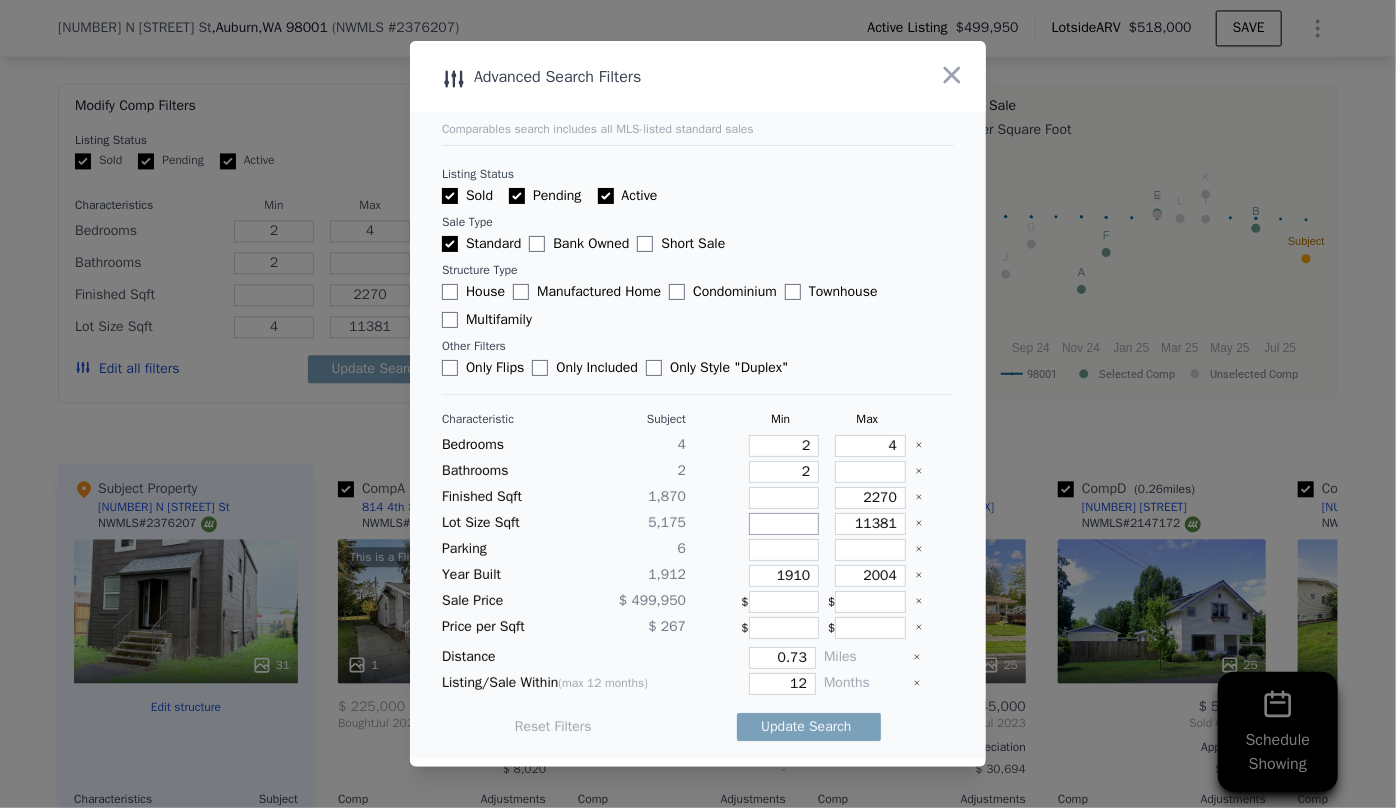 type 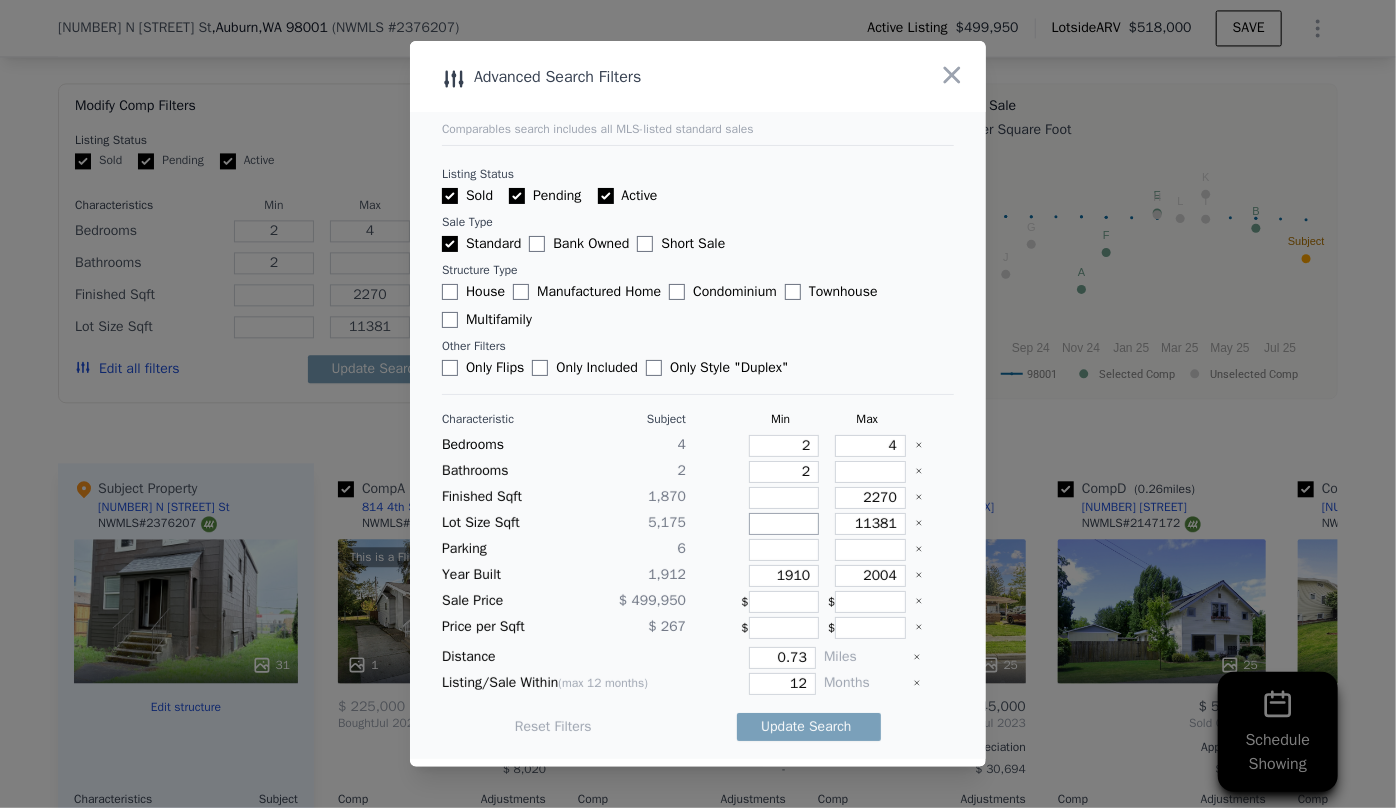 type 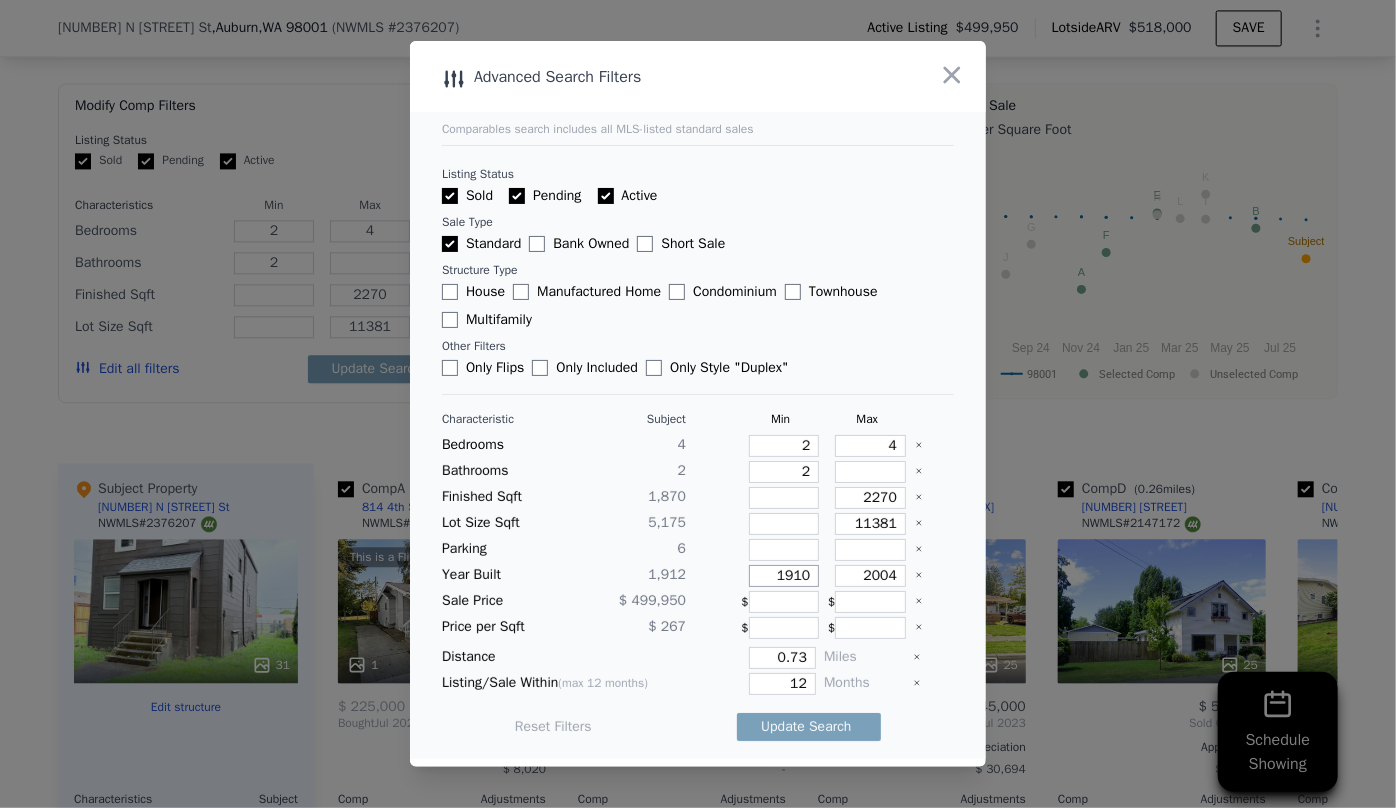 drag, startPoint x: 800, startPoint y: 576, endPoint x: 783, endPoint y: 579, distance: 17.262676 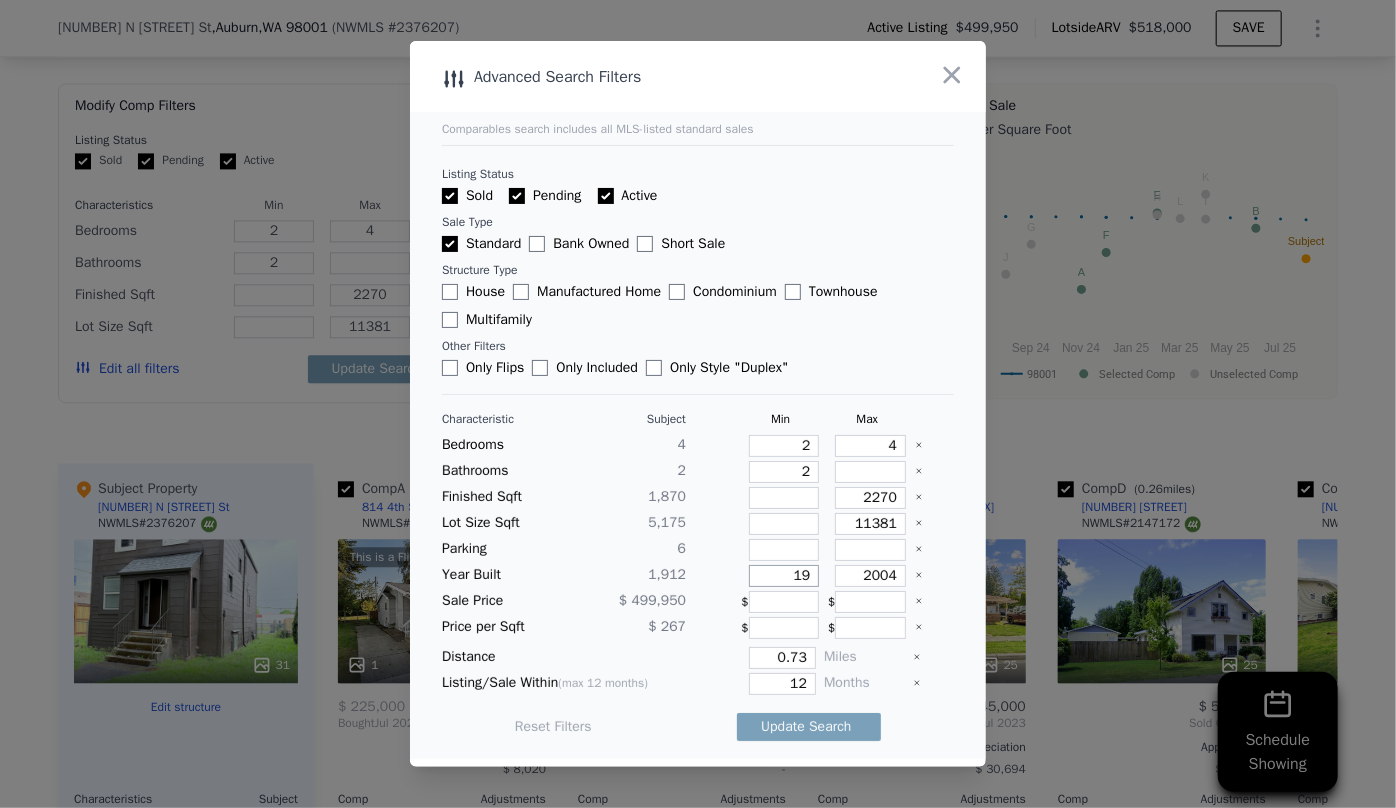 type on "1" 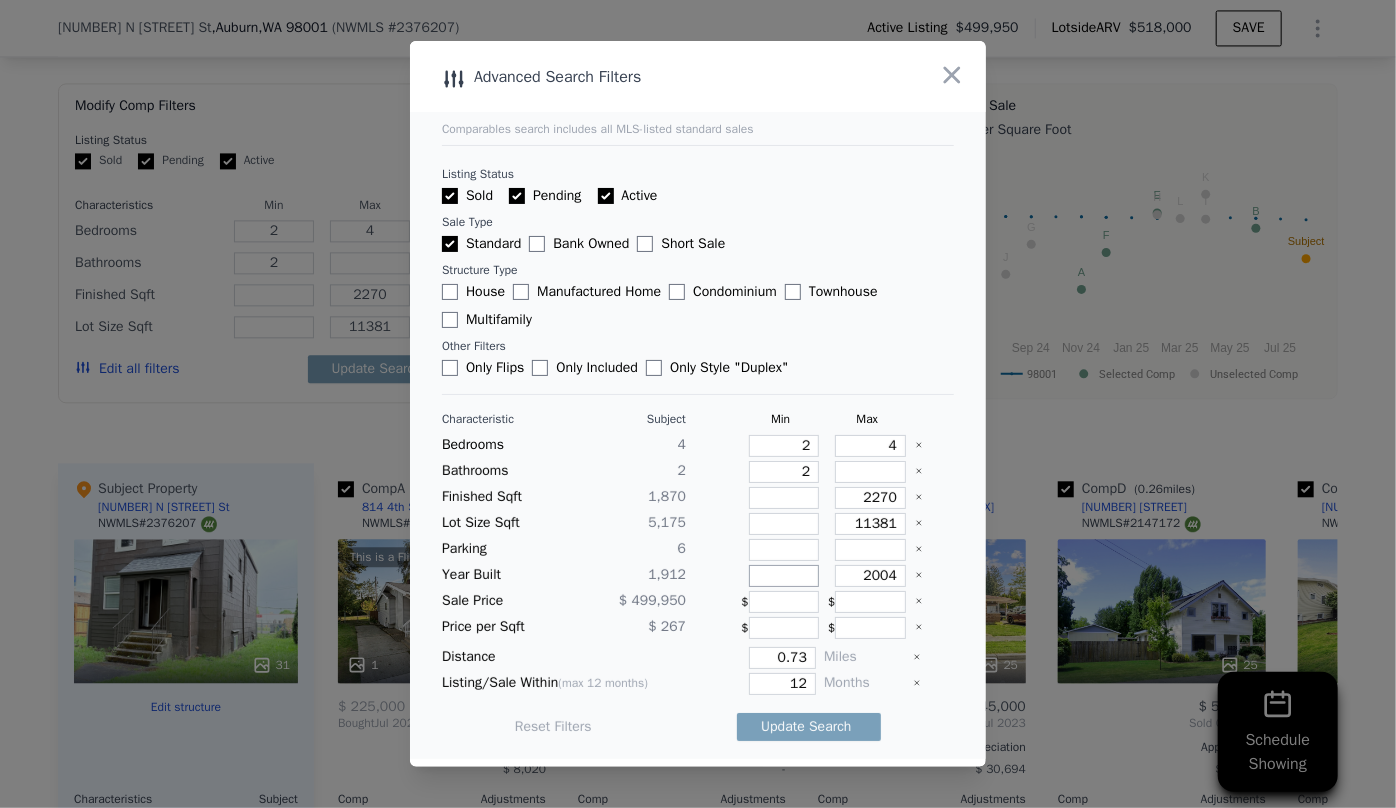 type on "1" 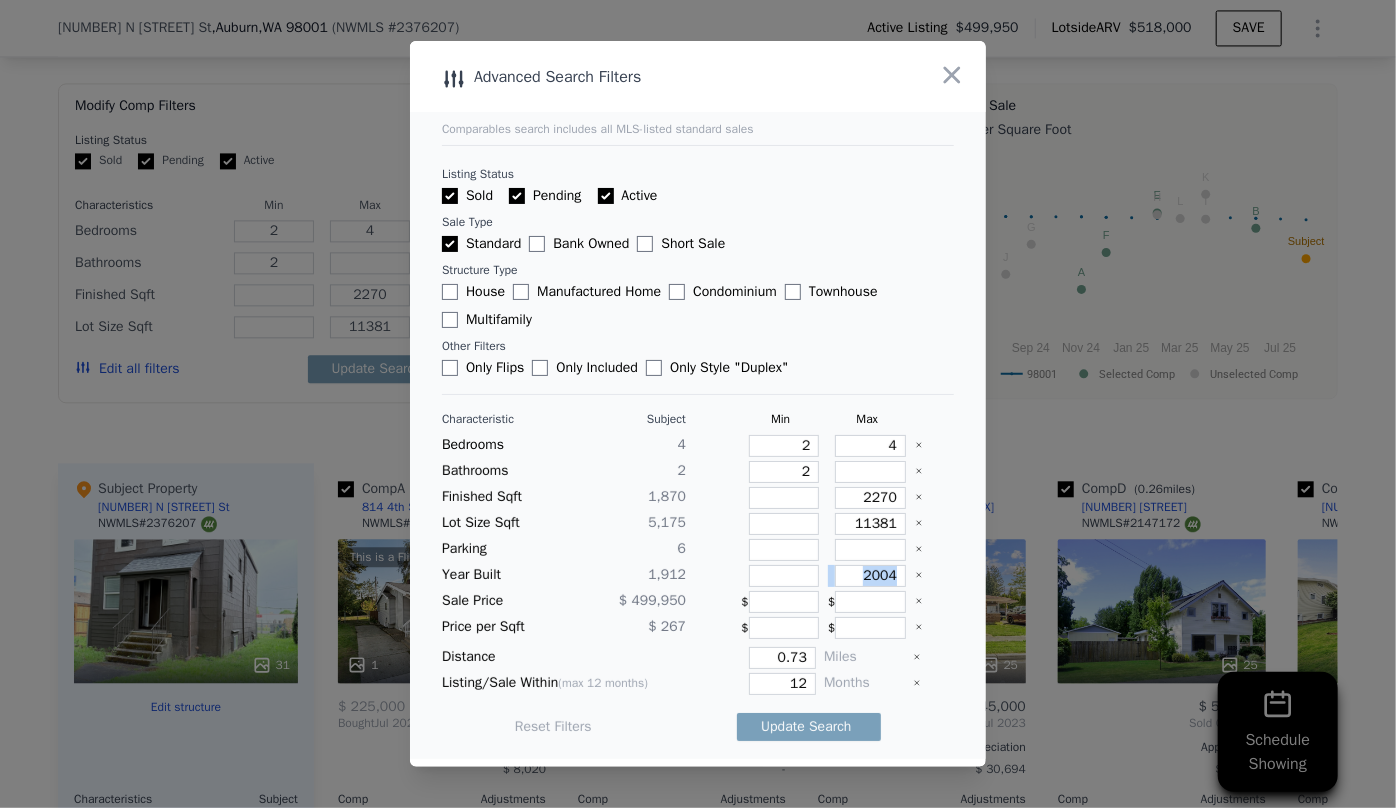 drag, startPoint x: 898, startPoint y: 580, endPoint x: 813, endPoint y: 587, distance: 85.28775 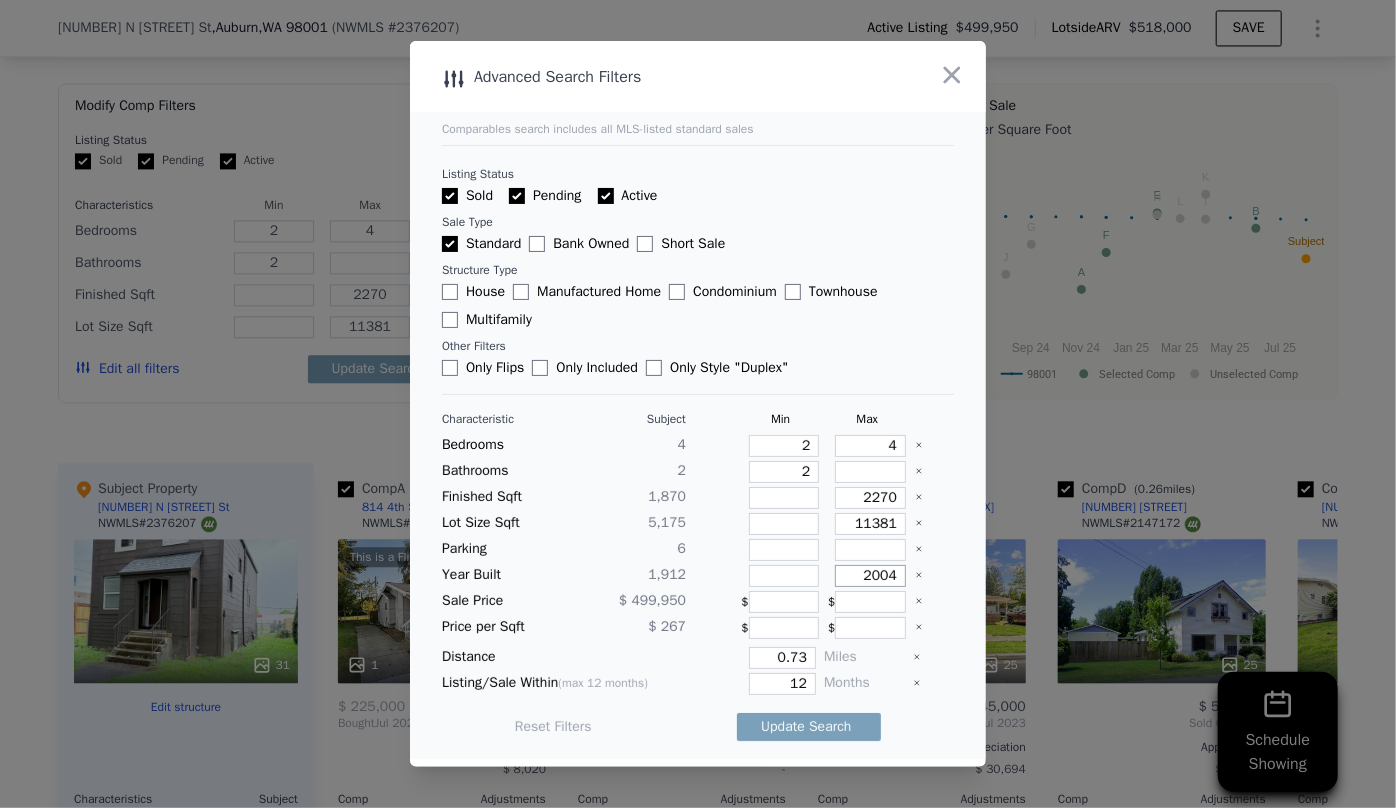 click on "2004" at bounding box center [870, 576] 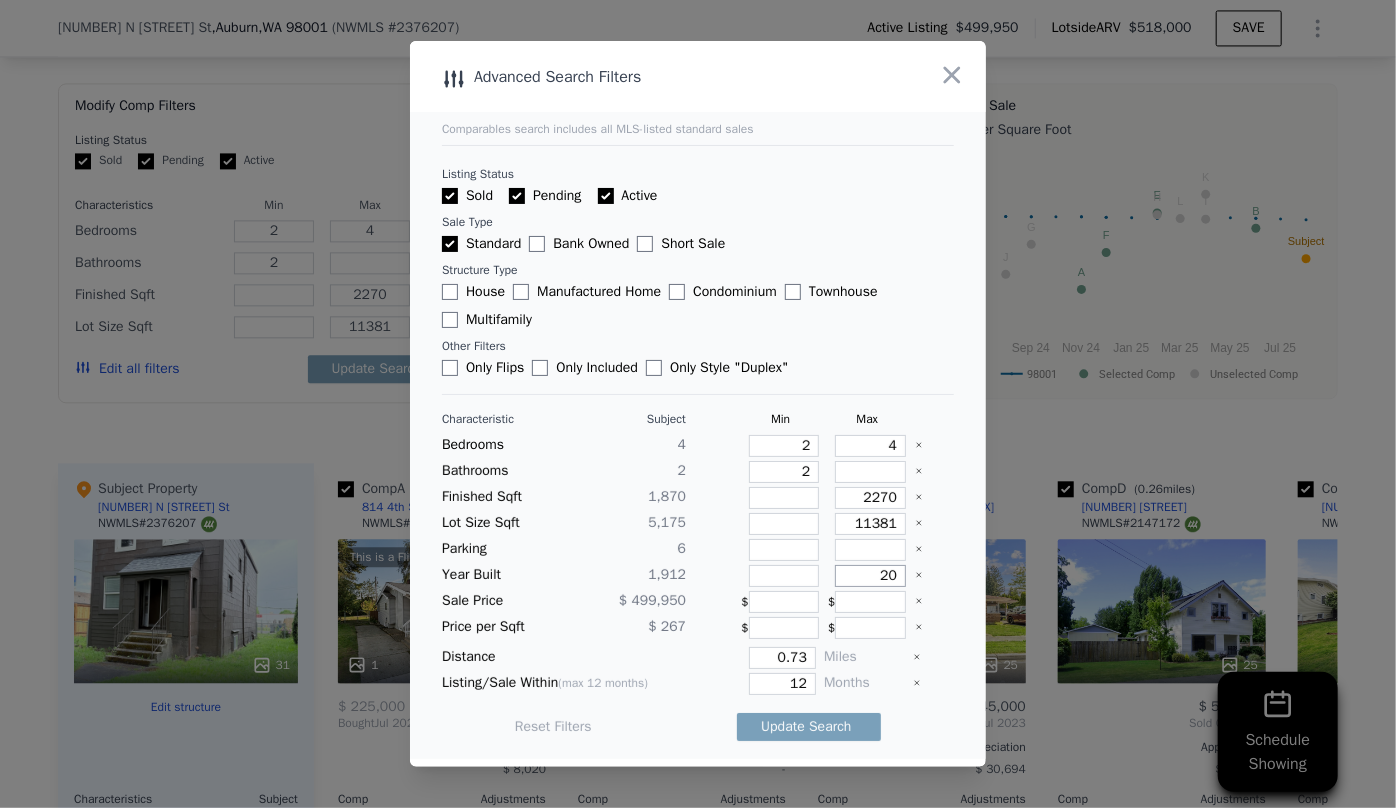 type on "2" 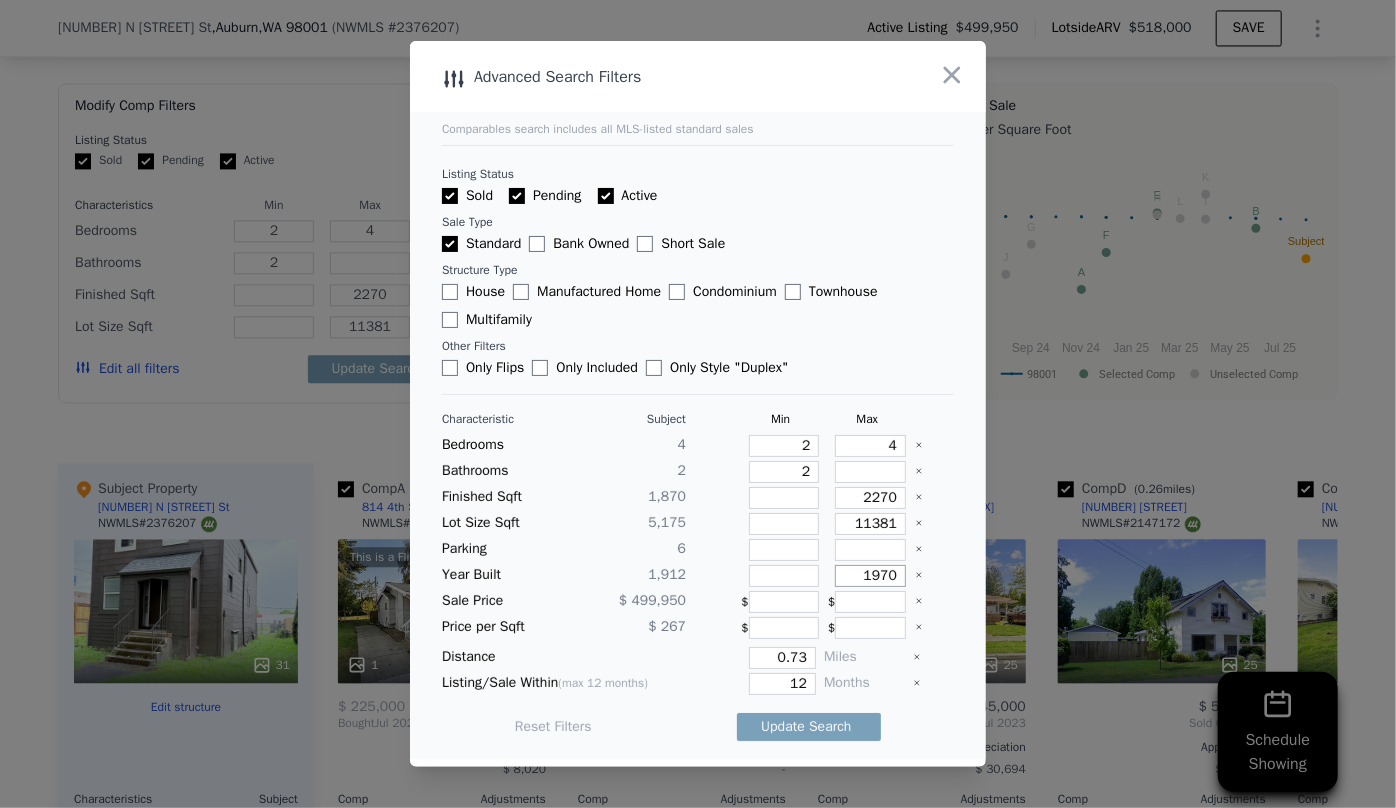type on "1970" 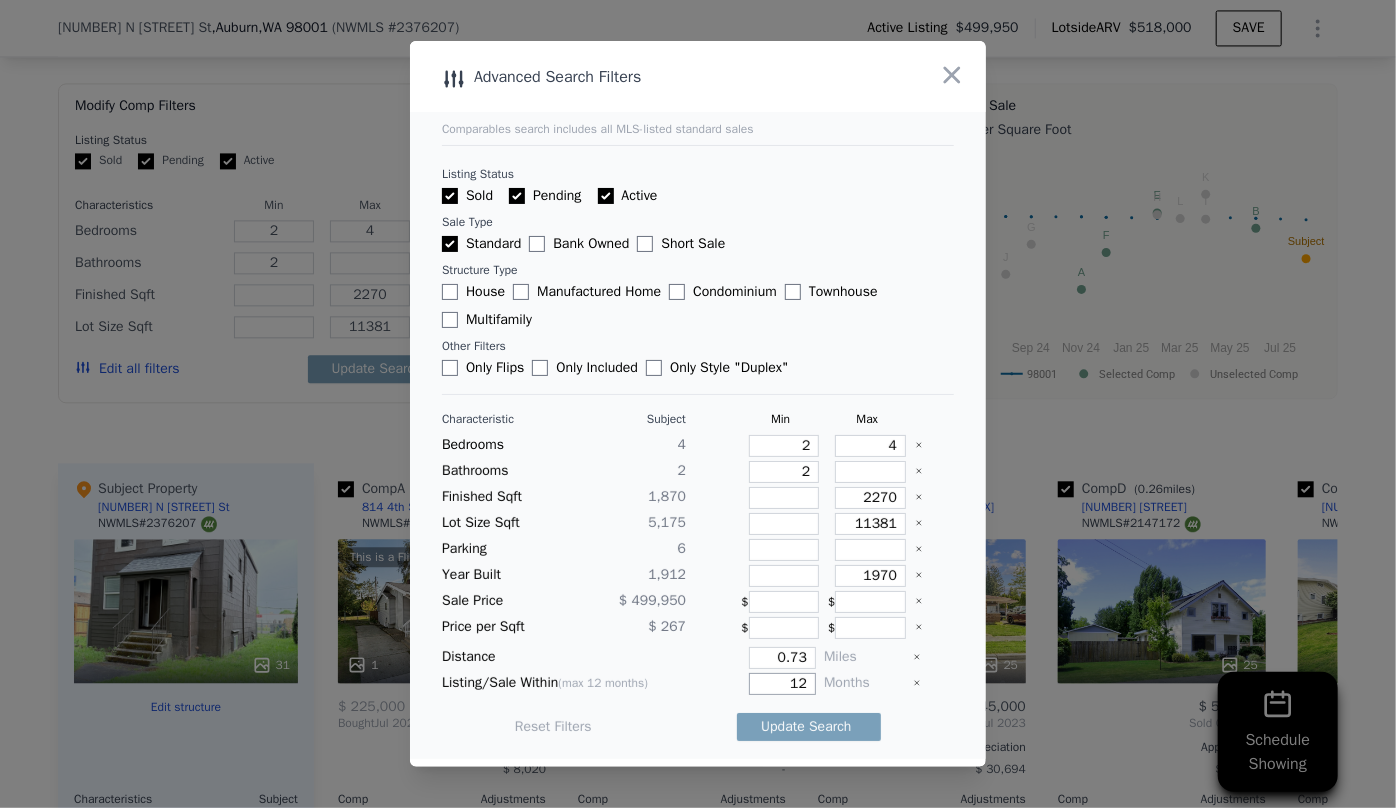 drag, startPoint x: 800, startPoint y: 683, endPoint x: 727, endPoint y: 690, distance: 73.33485 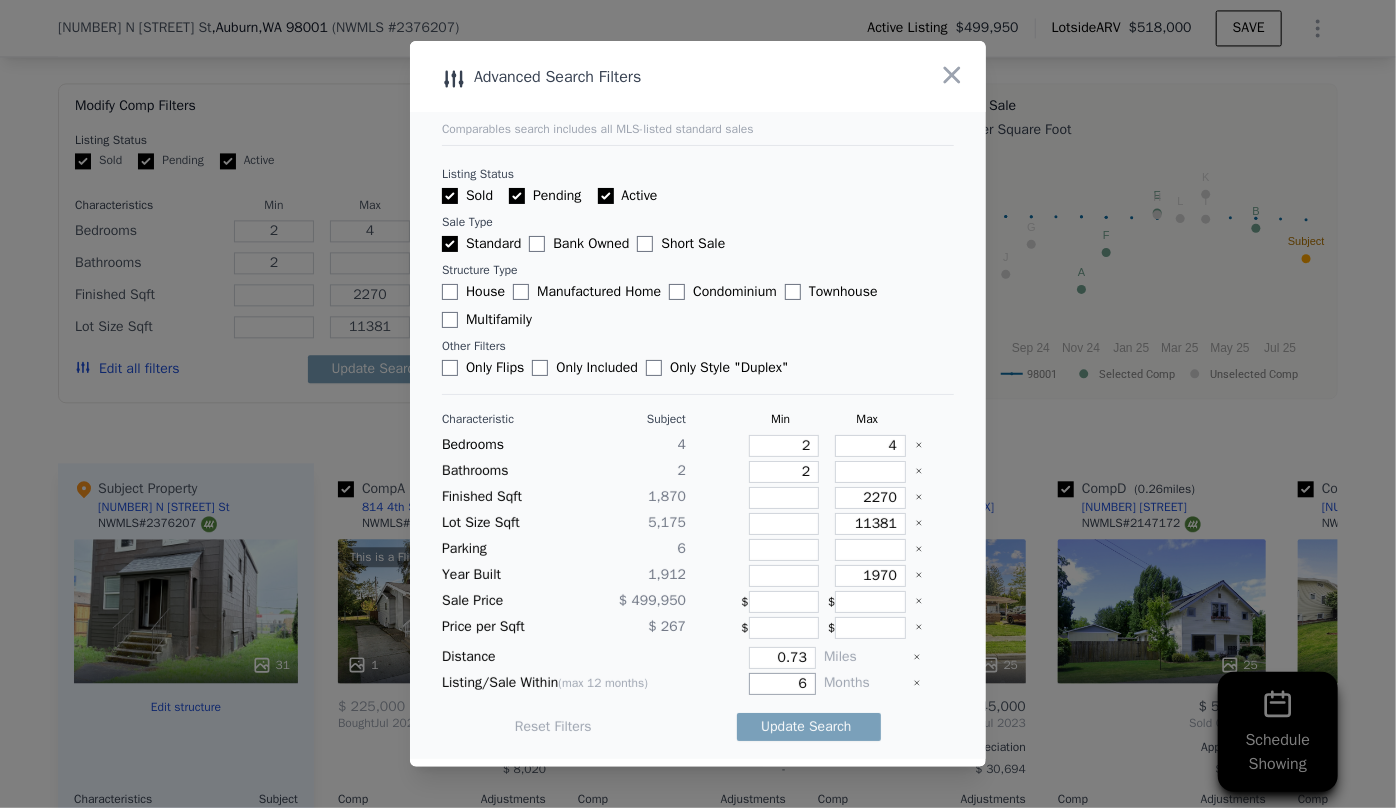 type on "6" 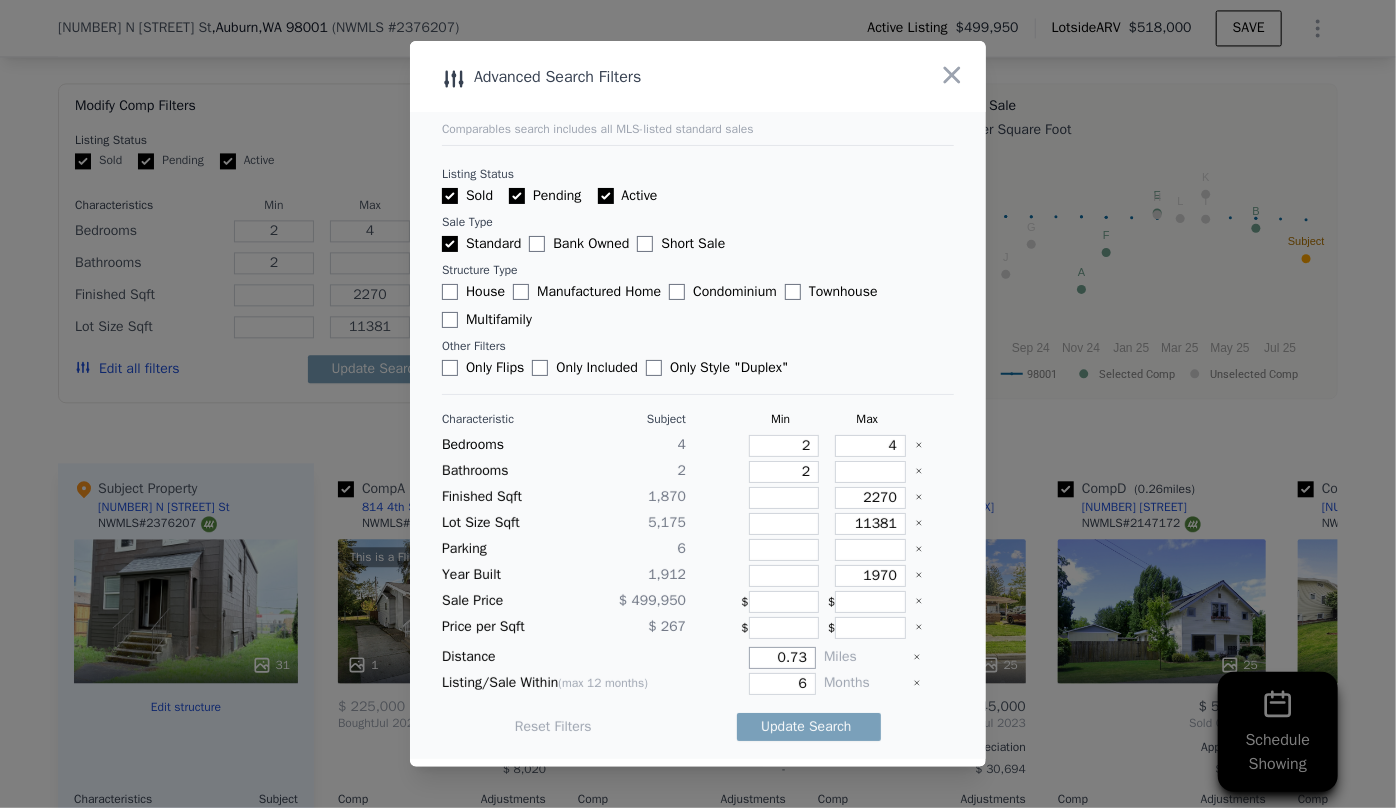 drag, startPoint x: 802, startPoint y: 660, endPoint x: 710, endPoint y: 670, distance: 92.541885 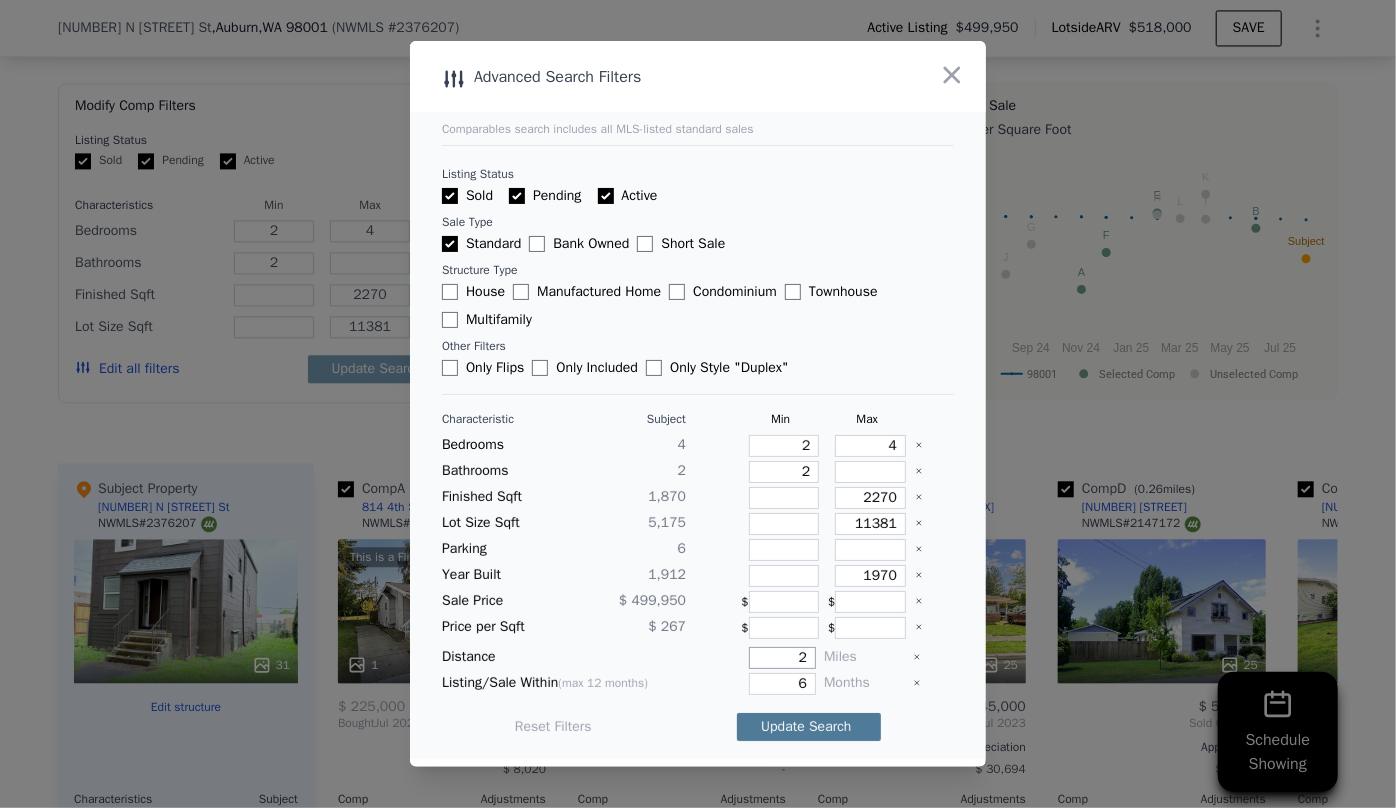 type on "2" 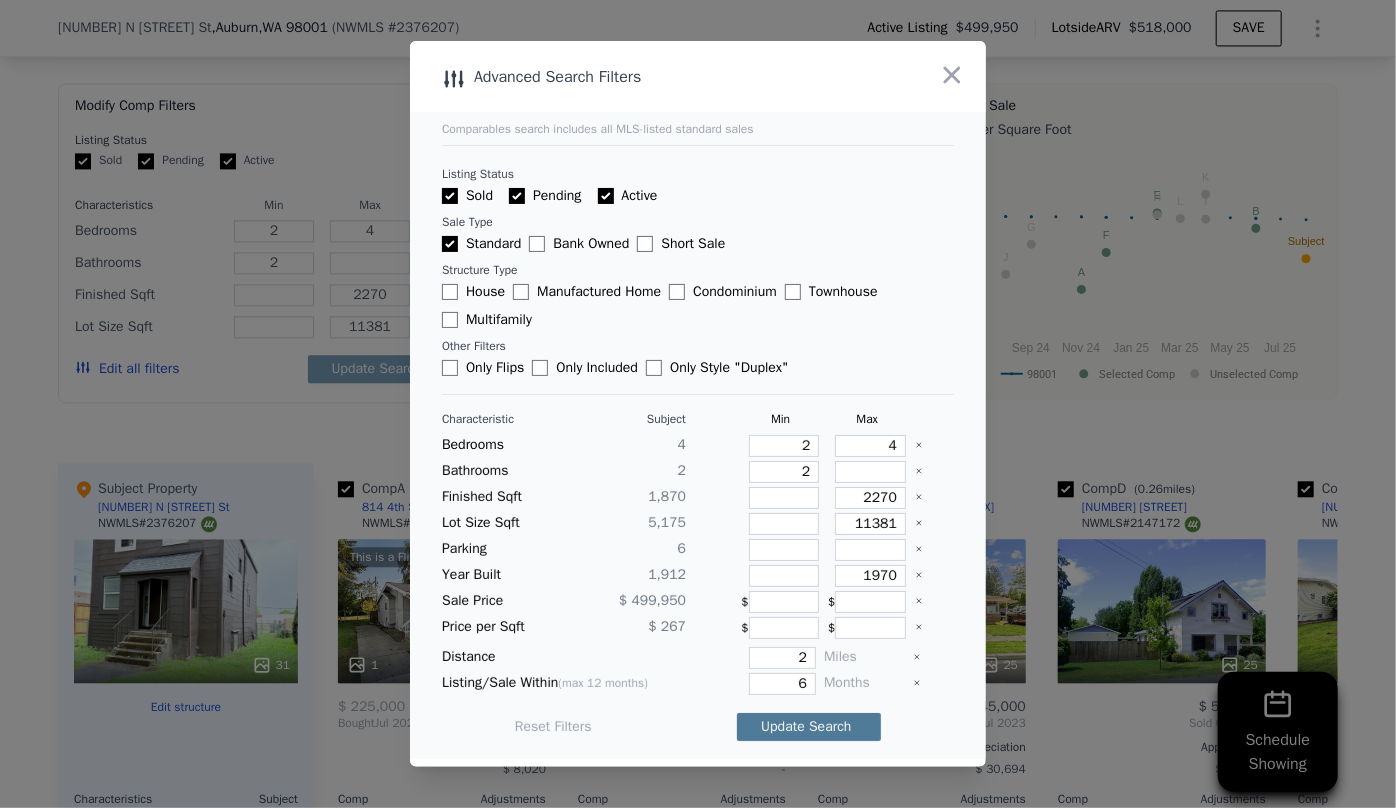 click on "Update Search" at bounding box center [809, 727] 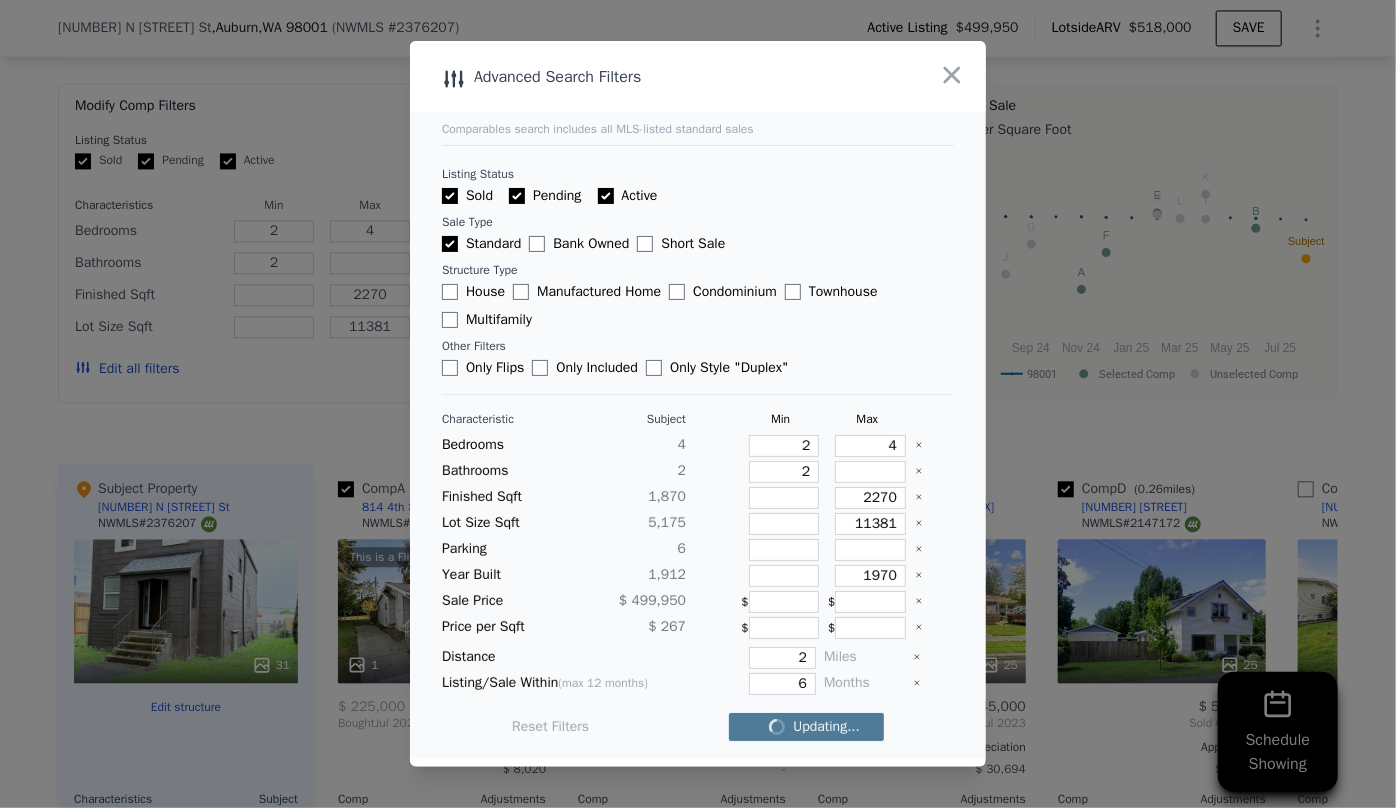 checkbox on "false" 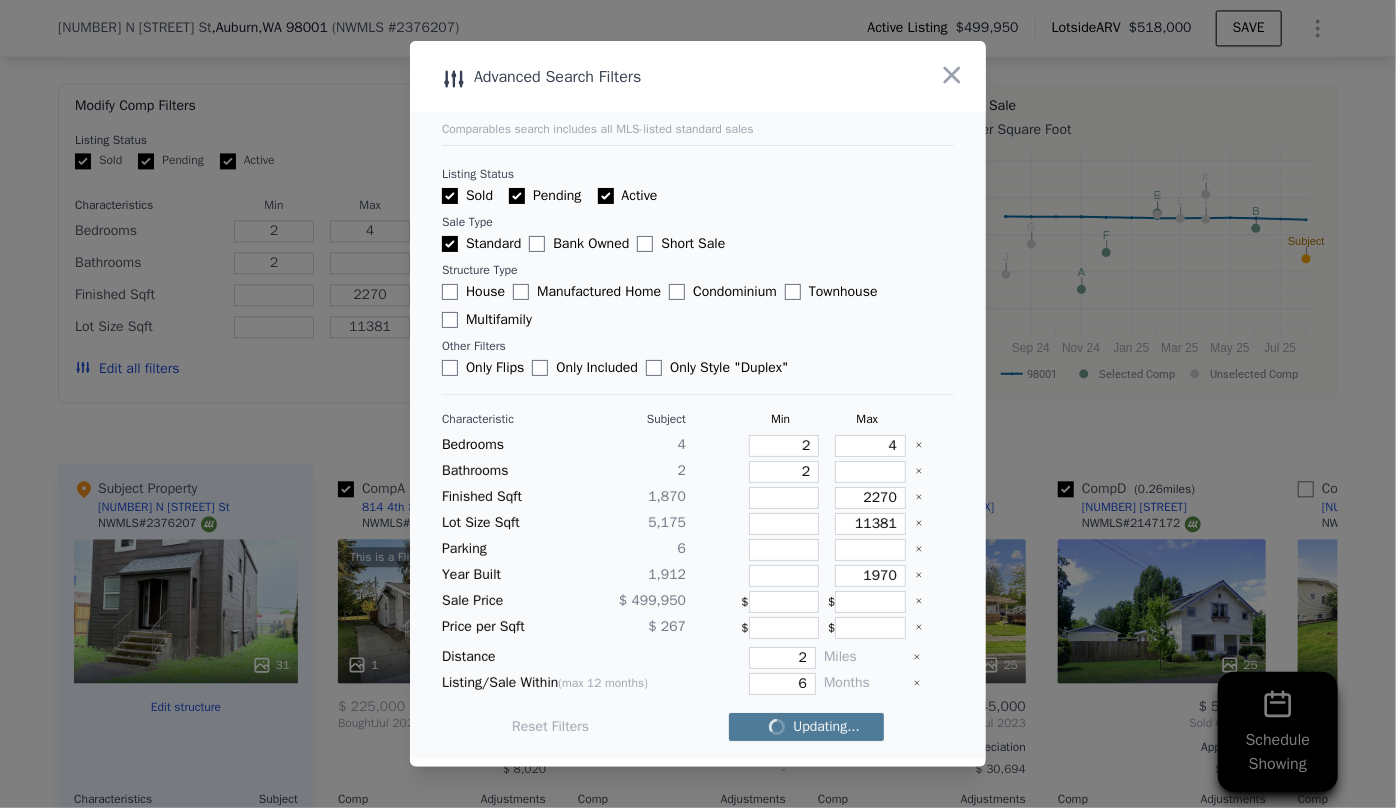 checkbox on "false" 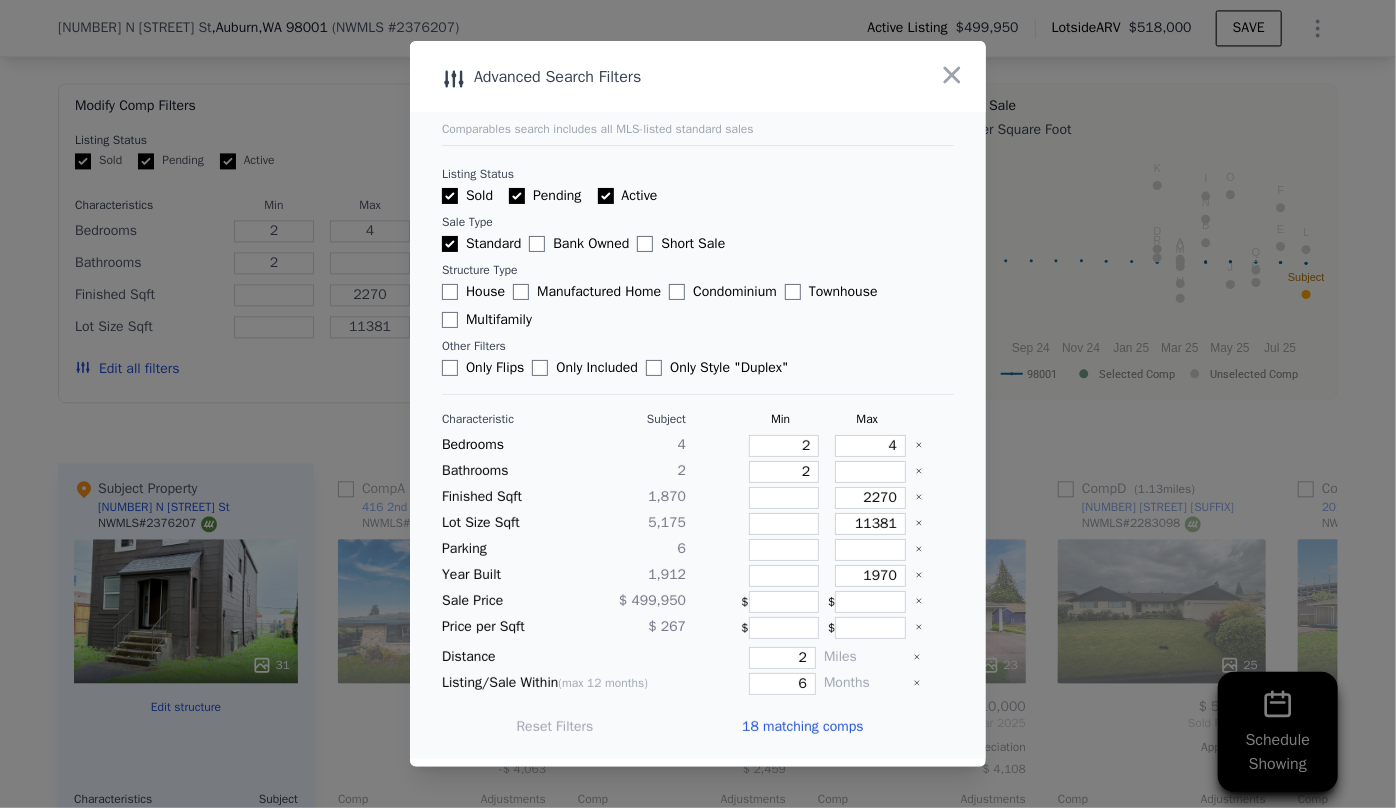 click on "Multifamily" at bounding box center (487, 320) 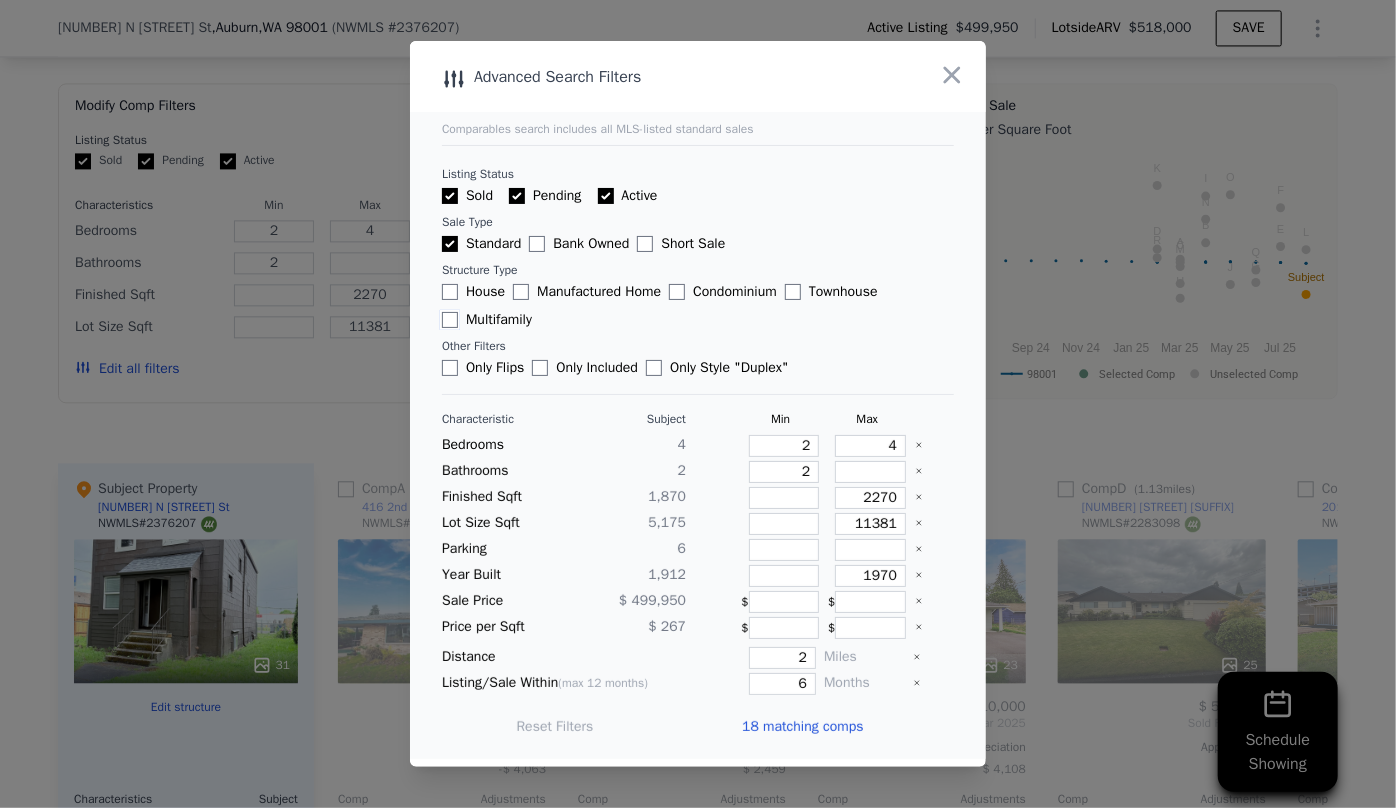 click on "Multifamily" at bounding box center (450, 320) 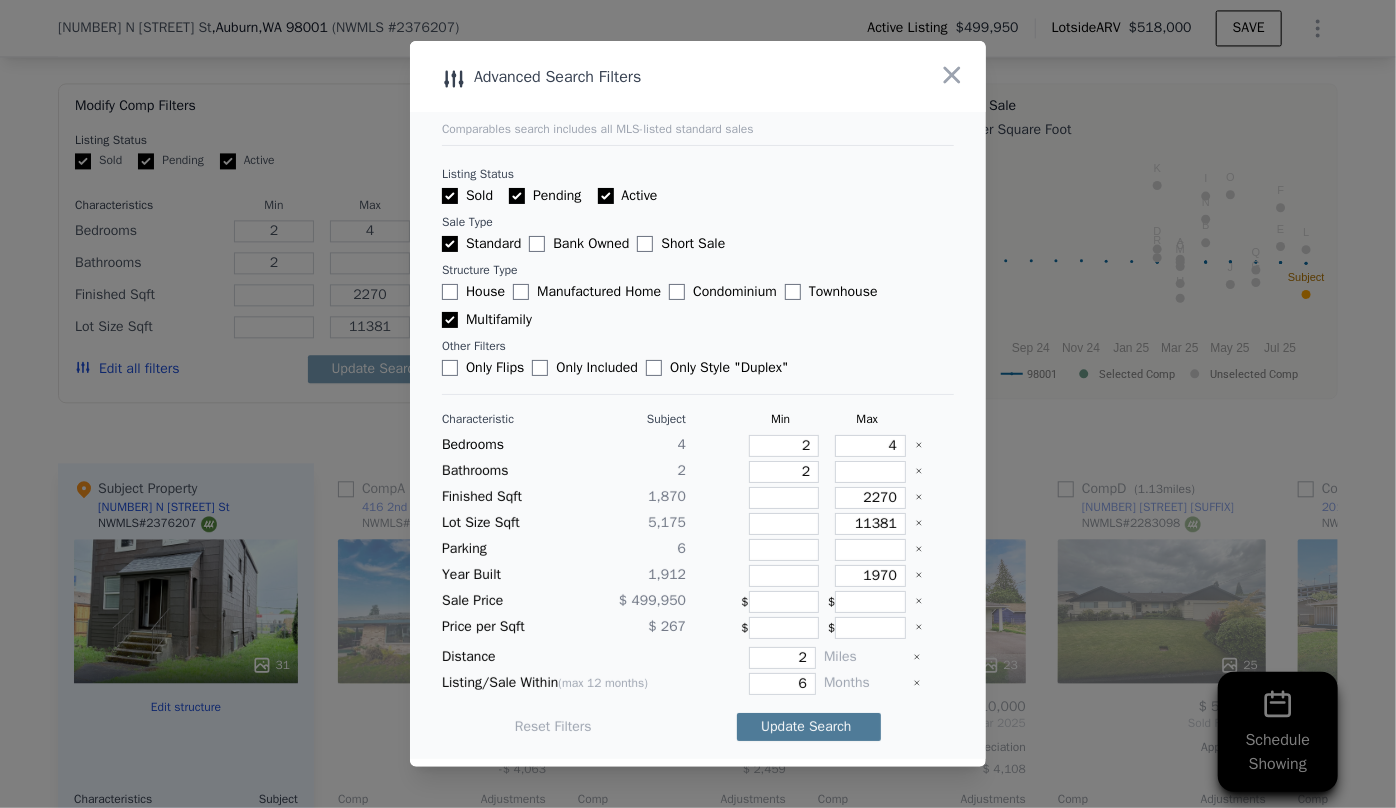 click on "Update Search" at bounding box center (809, 727) 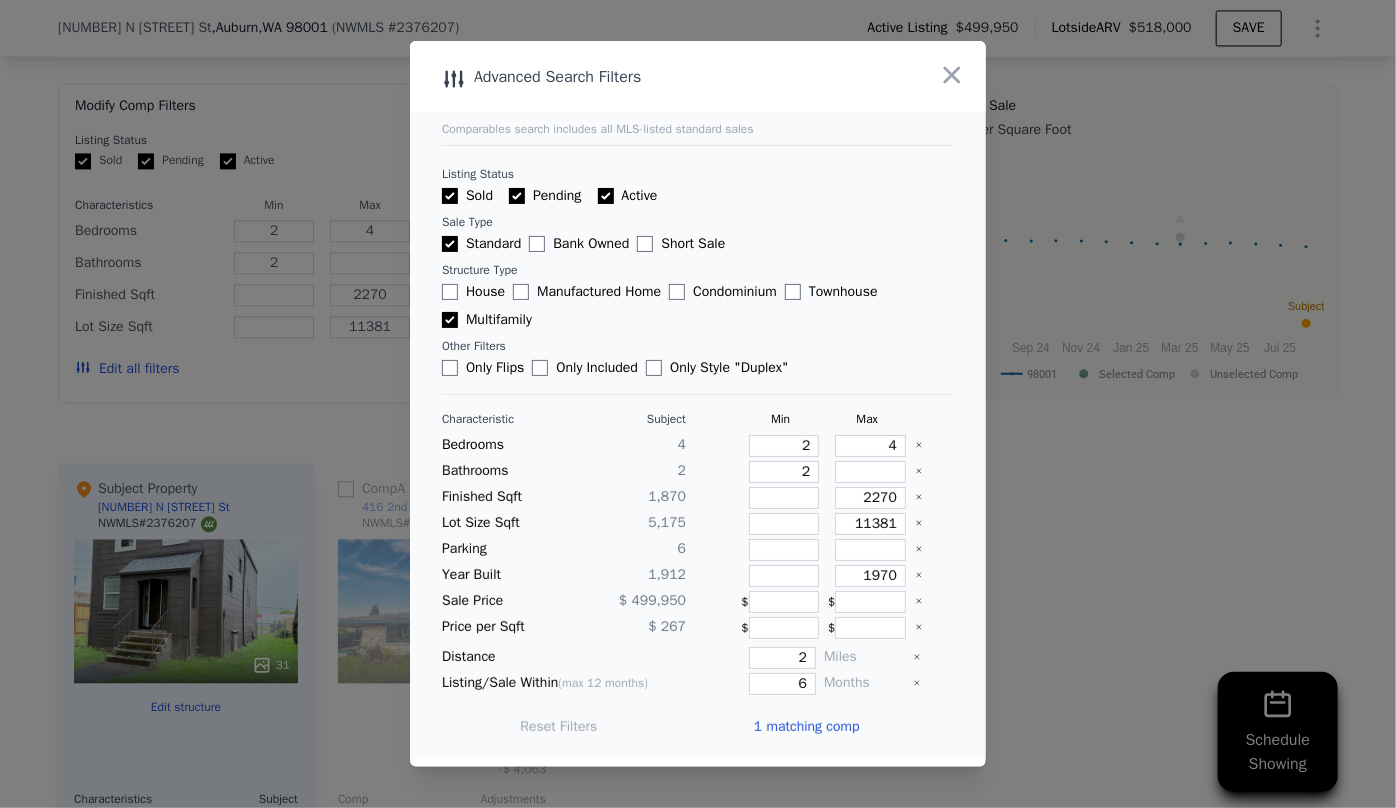 click on "1 matching comp" at bounding box center (807, 727) 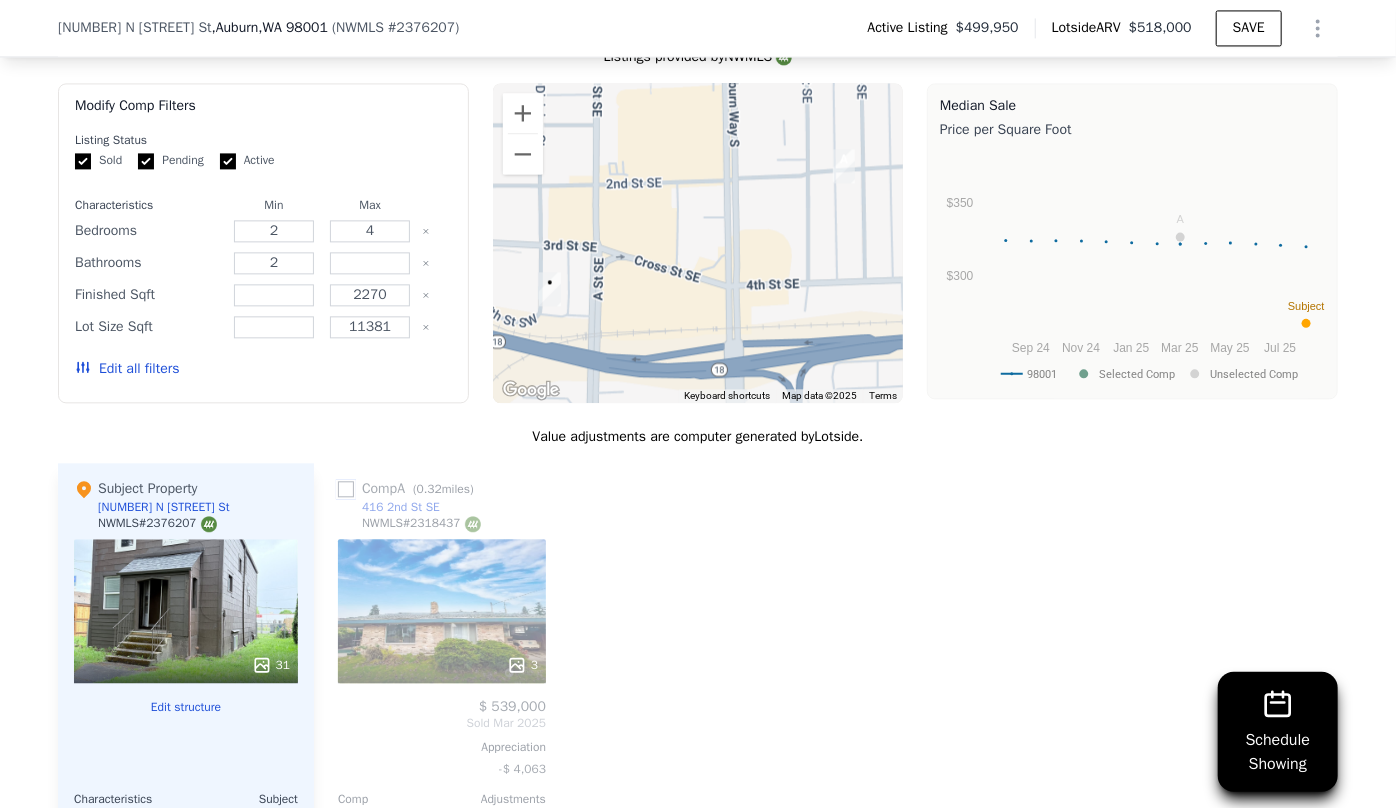 click at bounding box center (346, 489) 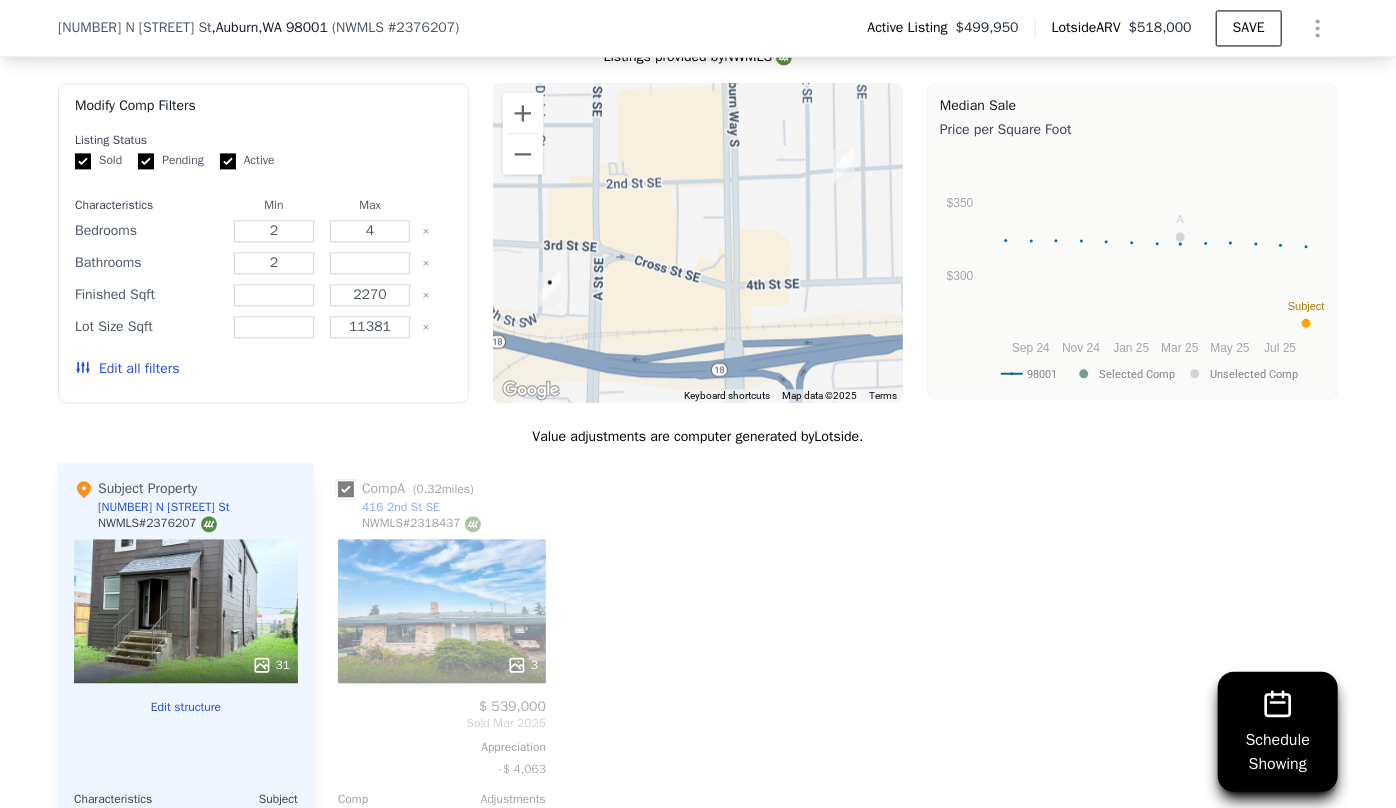 checkbox on "true" 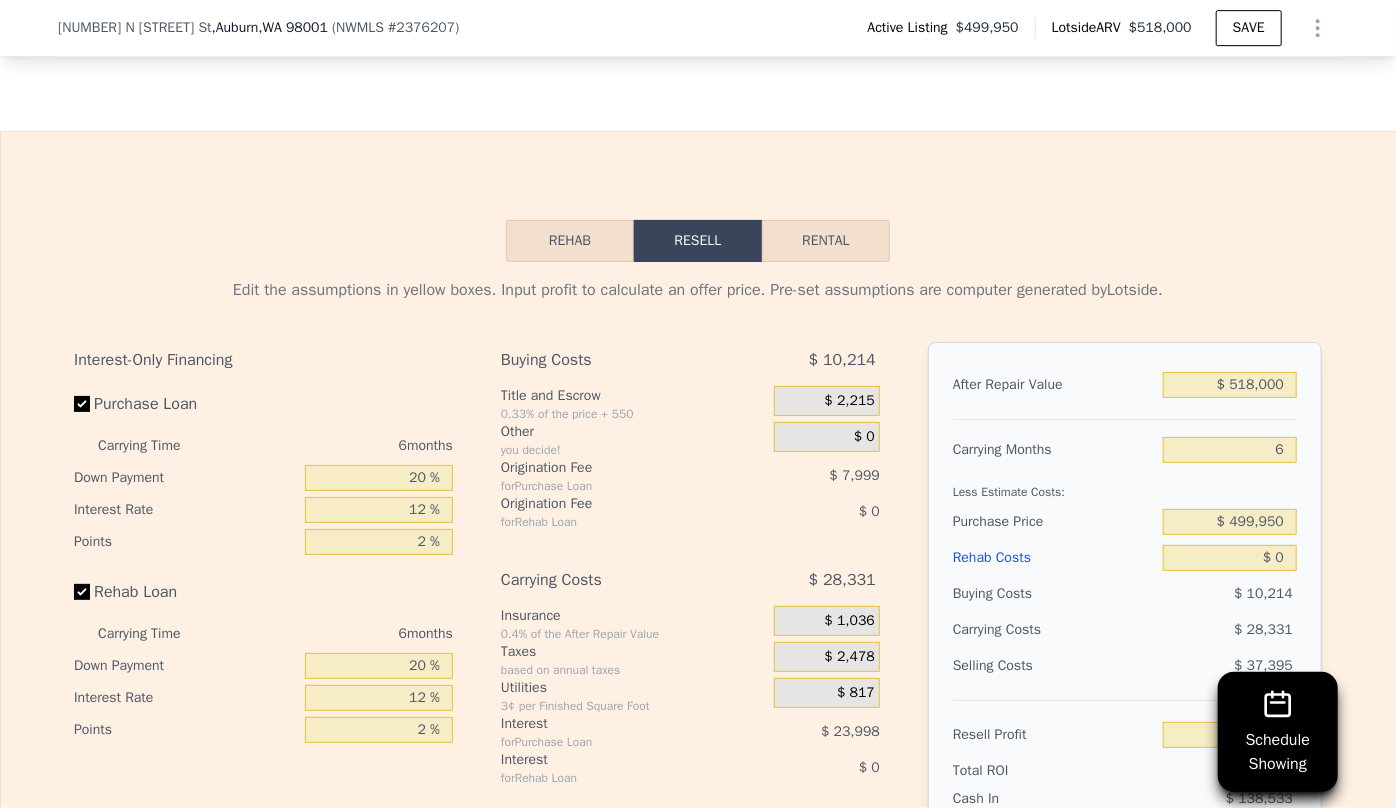 scroll, scrollTop: 3444, scrollLeft: 0, axis: vertical 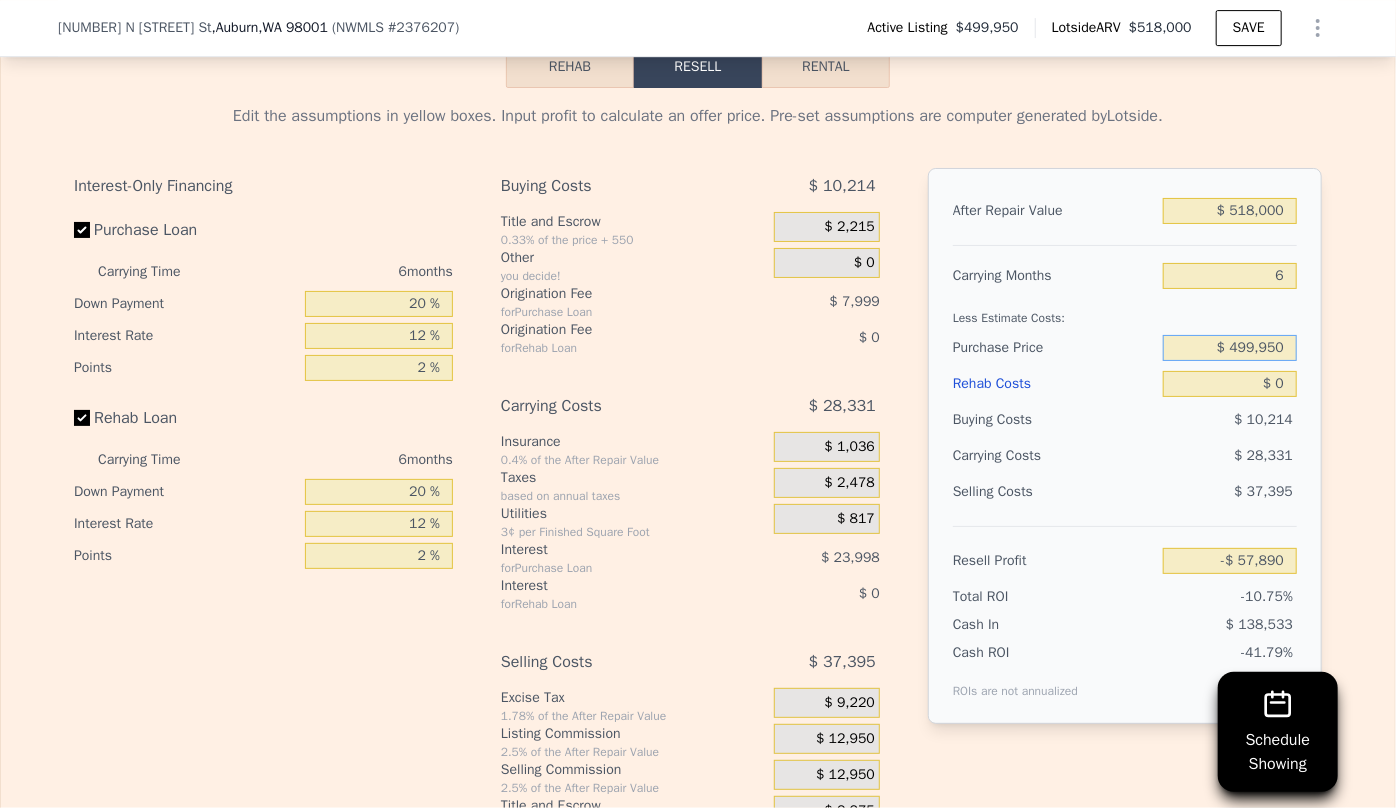 click on "$ 499,950" at bounding box center (1230, 348) 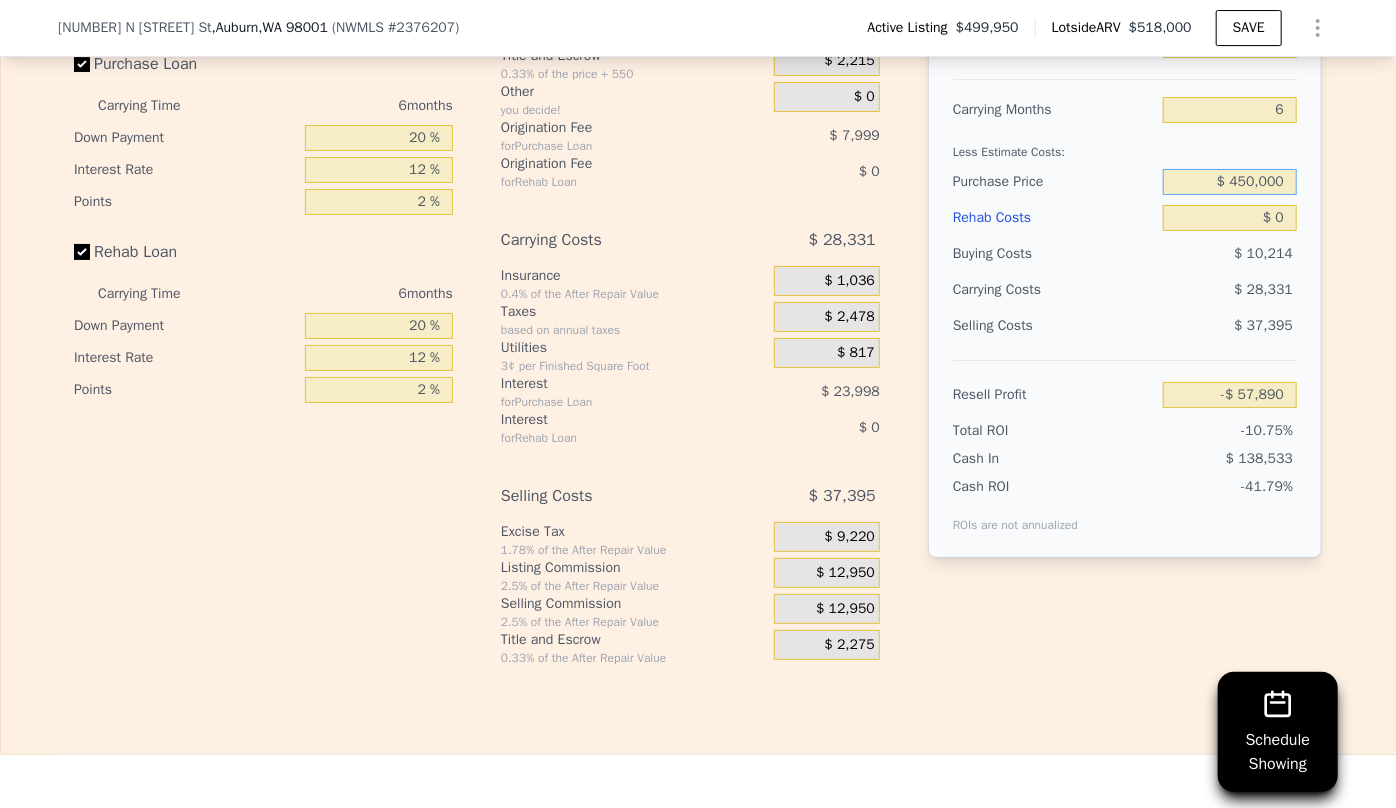 scroll, scrollTop: 3626, scrollLeft: 0, axis: vertical 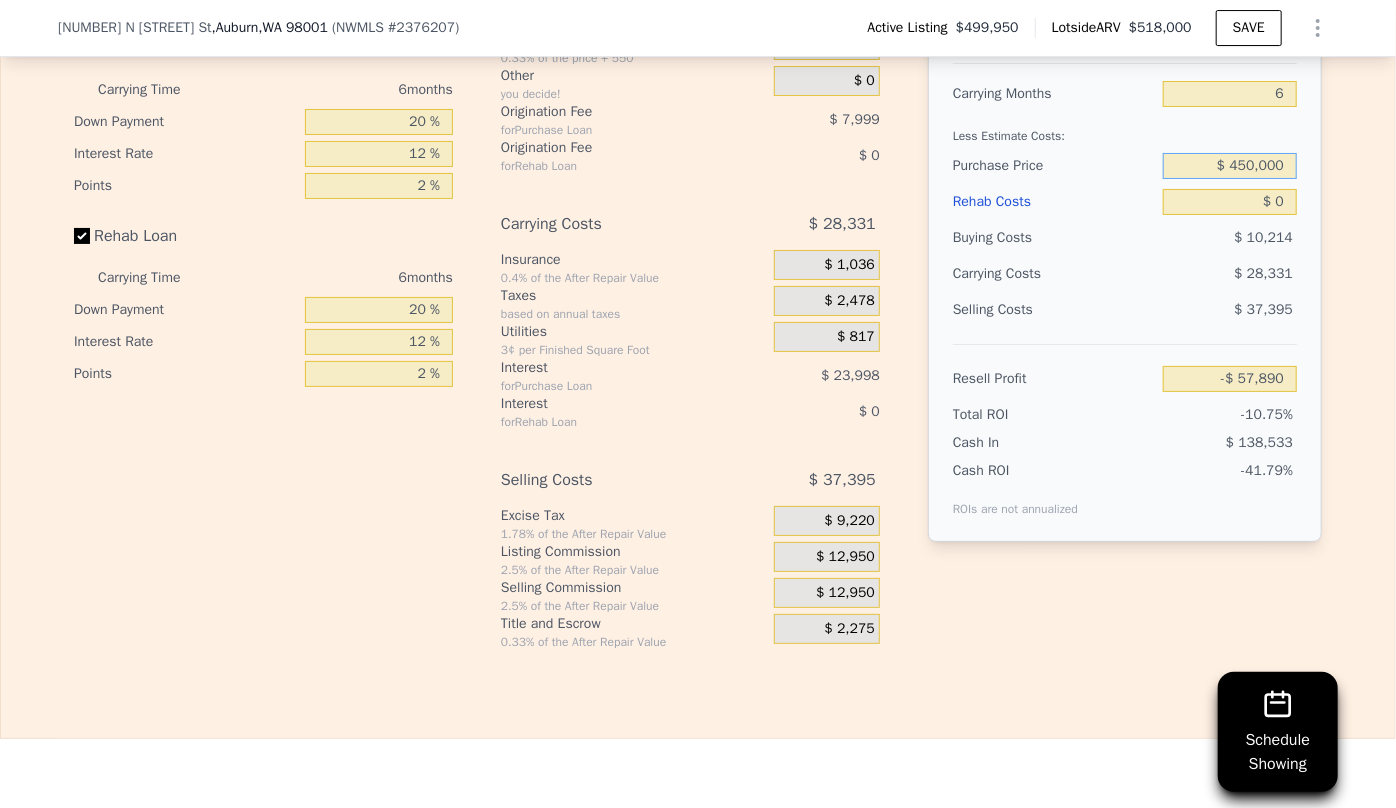type on "$ 450,000" 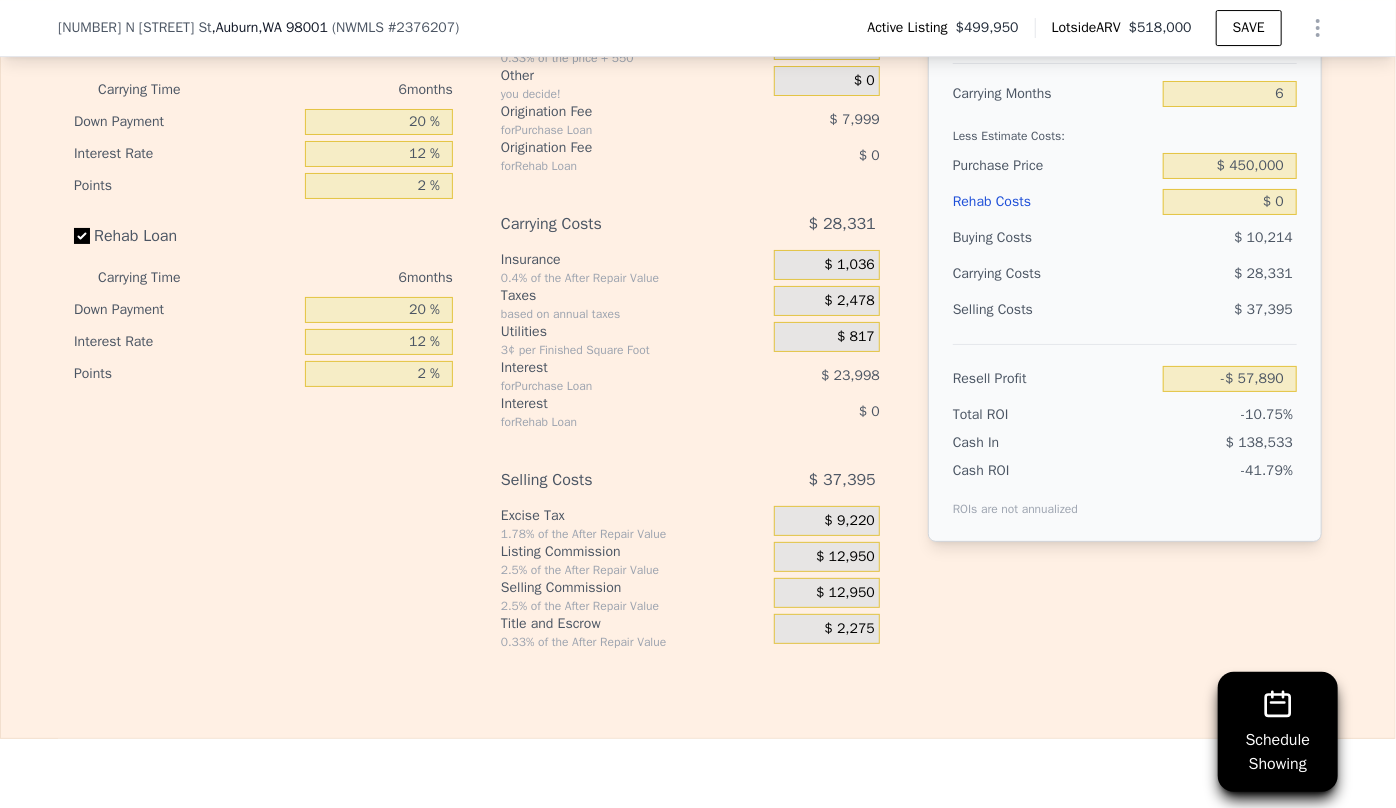 click on "Resell Profit -$ 57,890" at bounding box center [1125, 370] 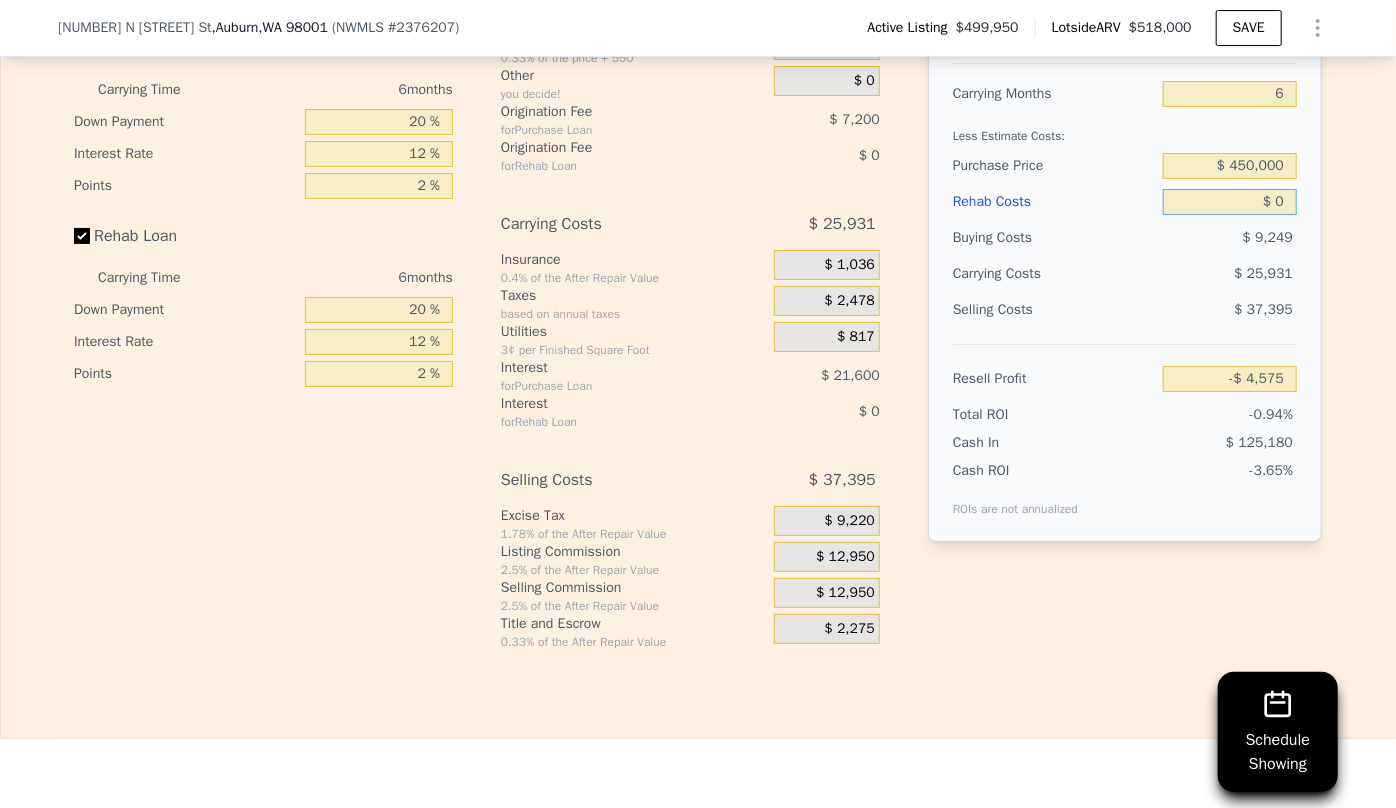 click on "$ 0" at bounding box center [1230, 202] 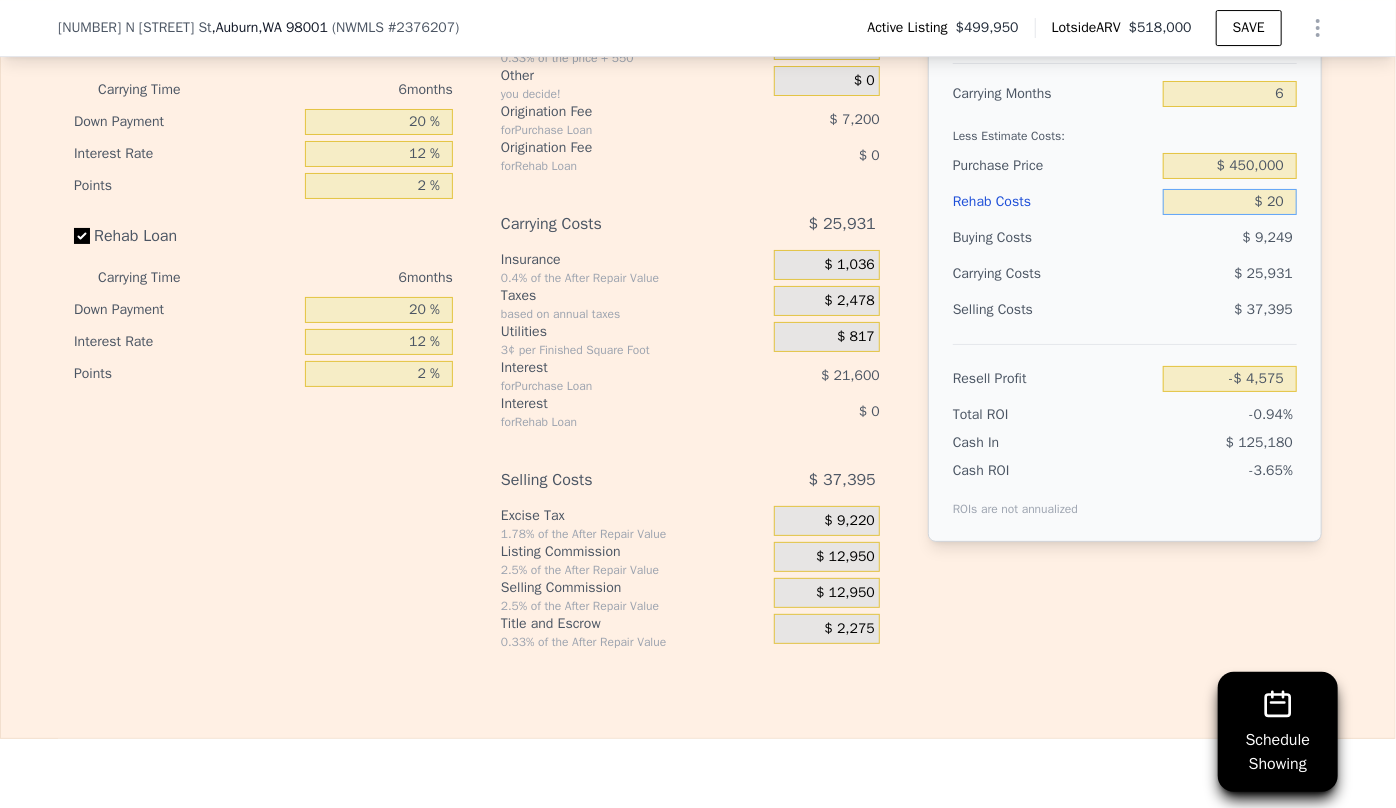 type on "-$ 4,595" 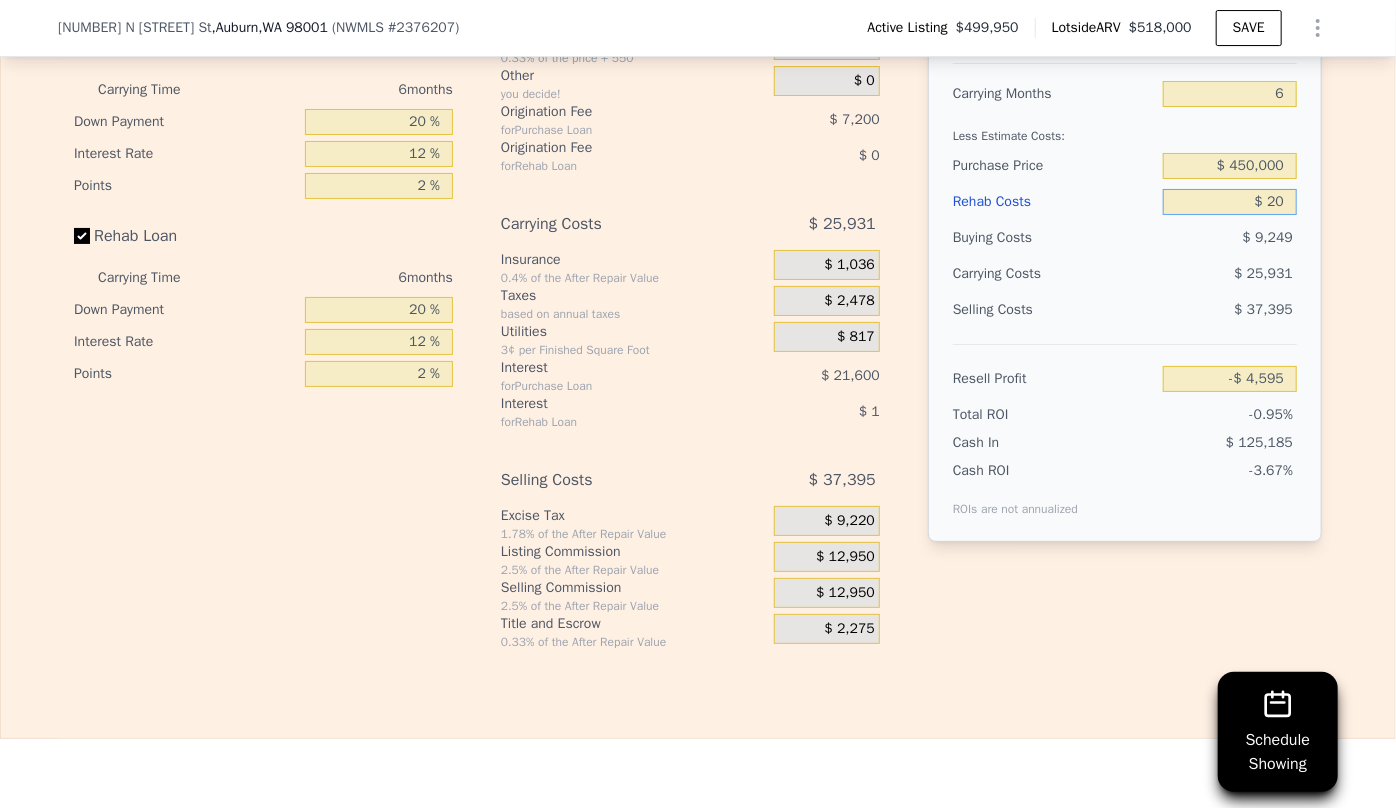 type on "$ 200" 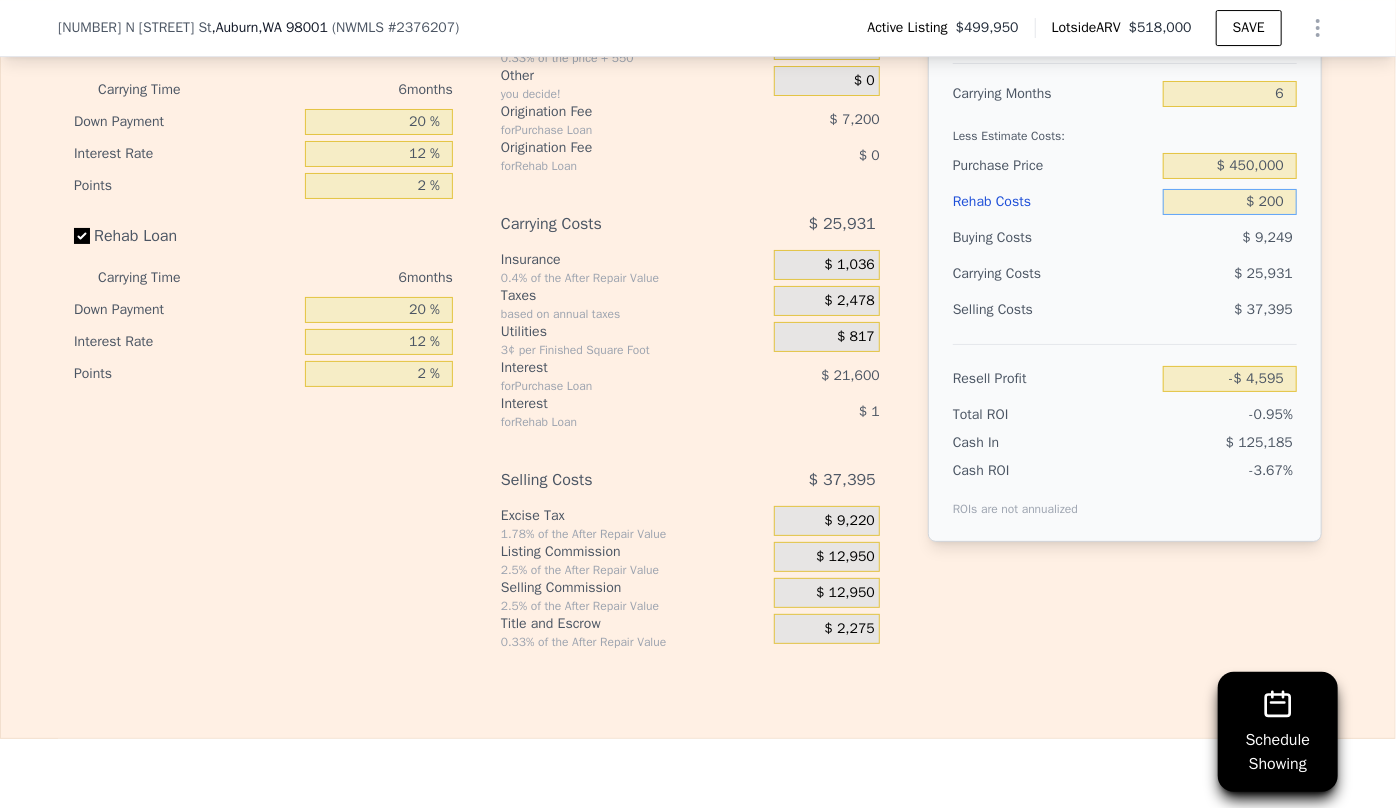 type on "-$ 4,790" 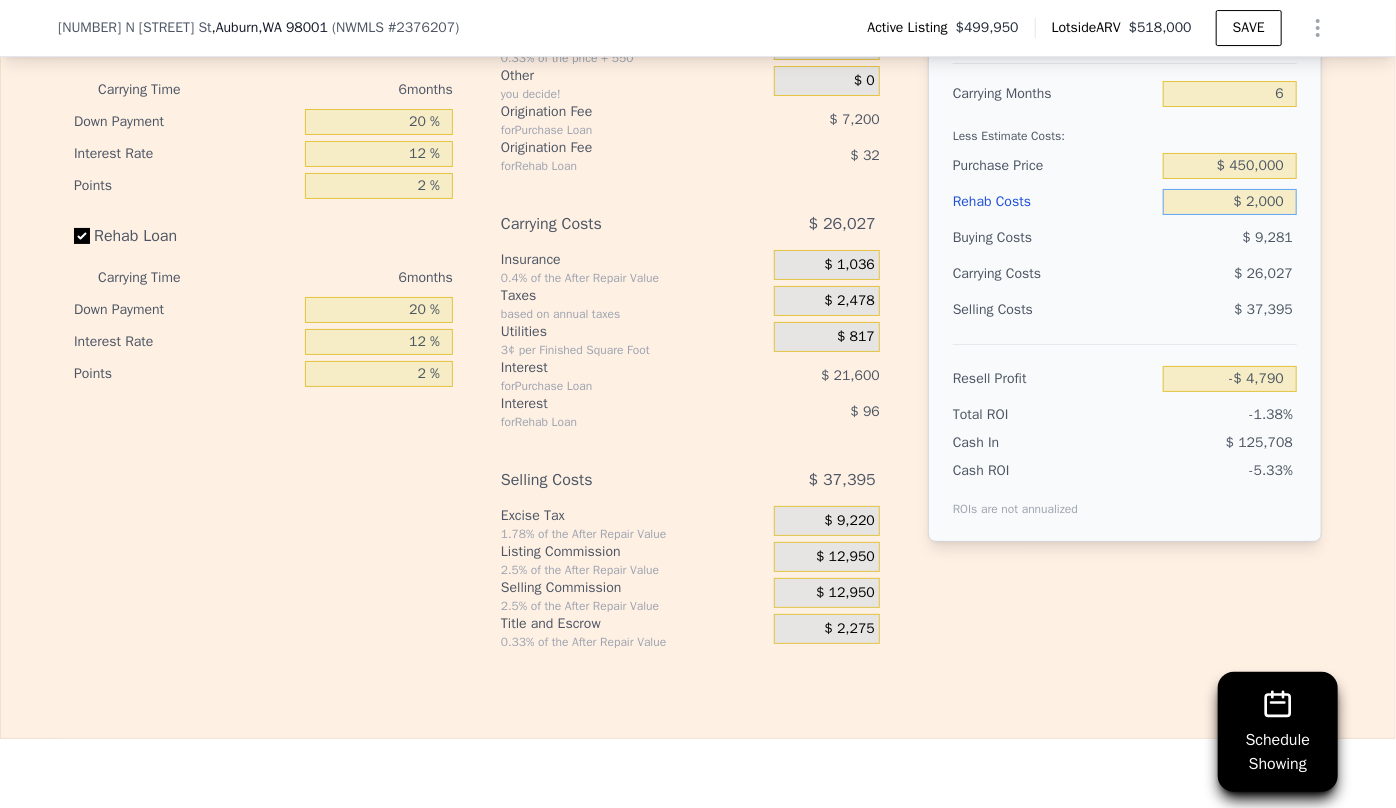 type on "$ 20,000" 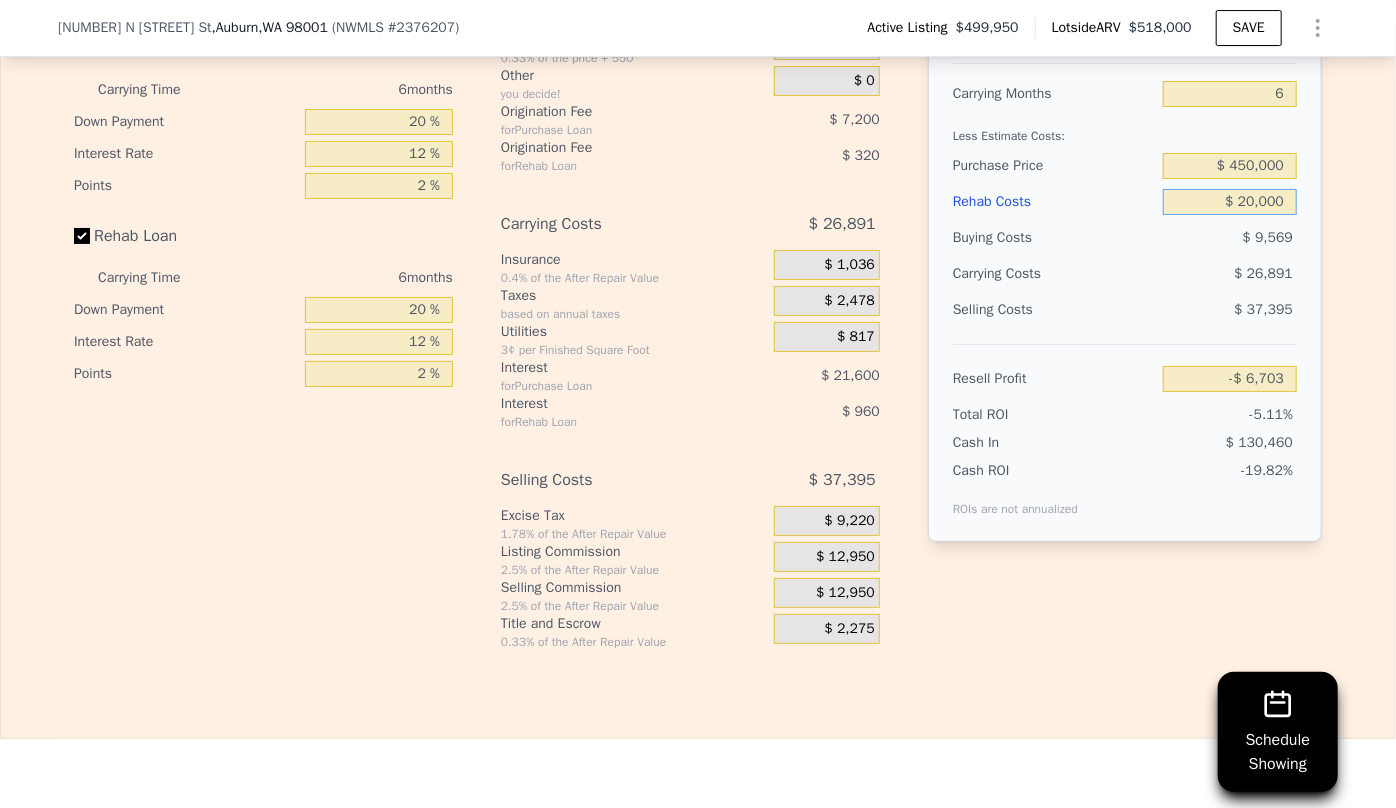 type on "-$ 25,855" 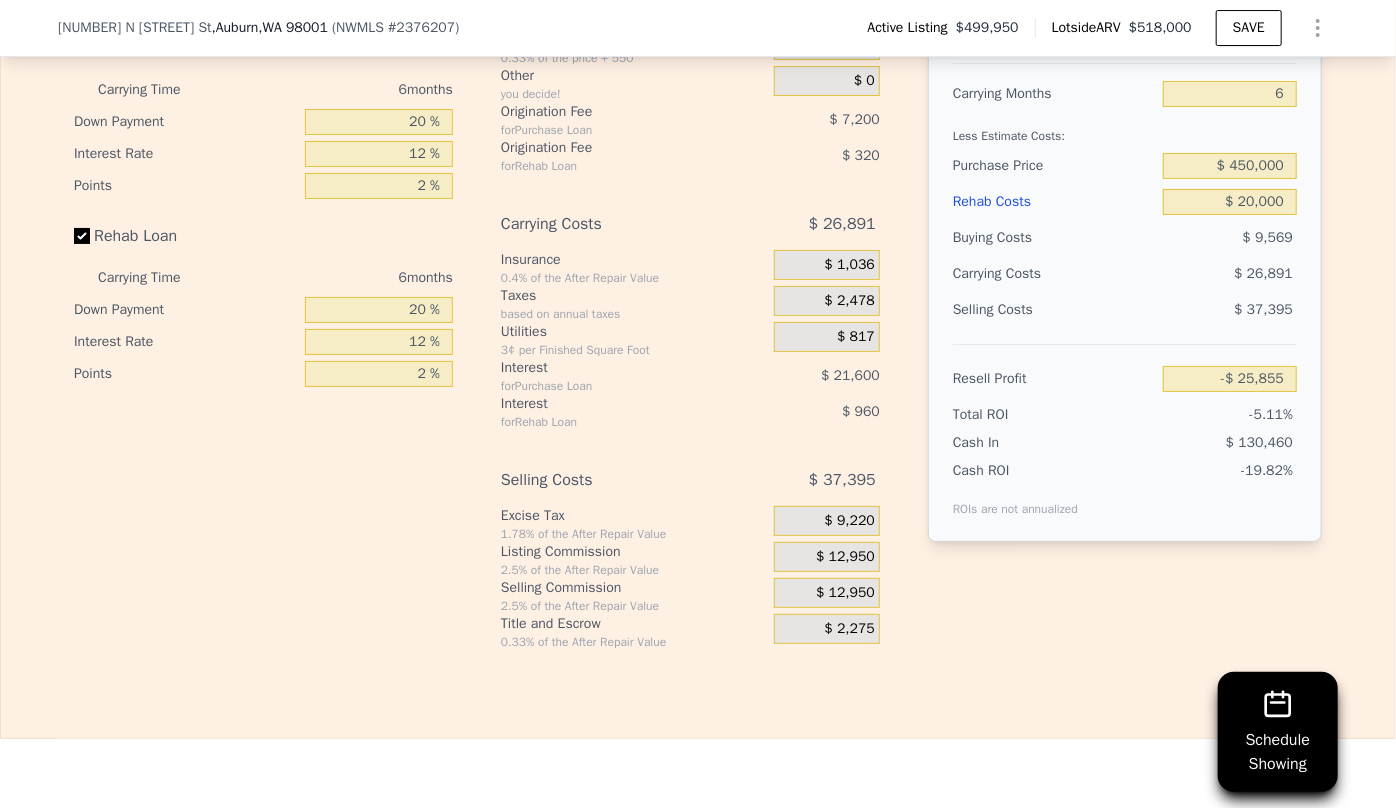 click on "$ 26,891" at bounding box center (1191, 274) 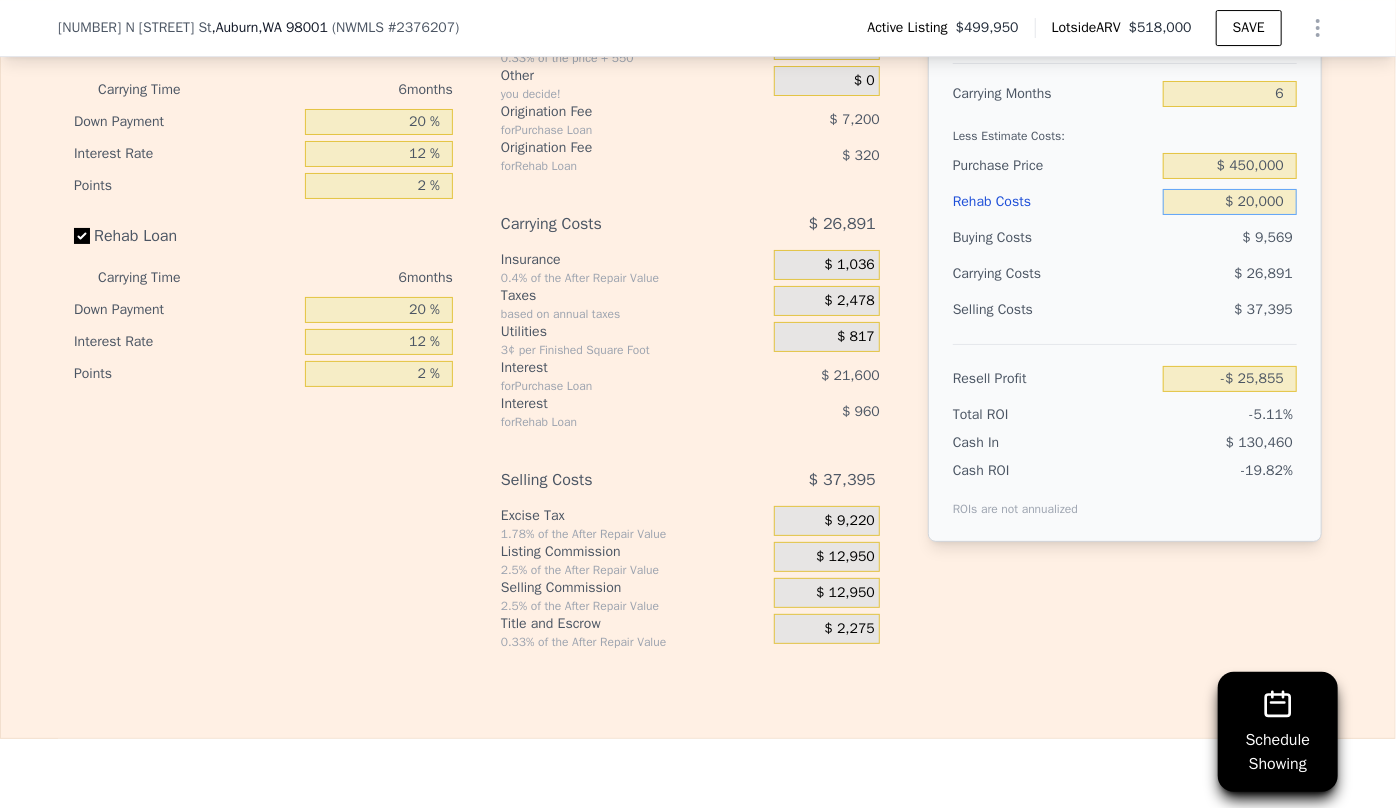 drag, startPoint x: 1240, startPoint y: 200, endPoint x: 1252, endPoint y: 208, distance: 14.422205 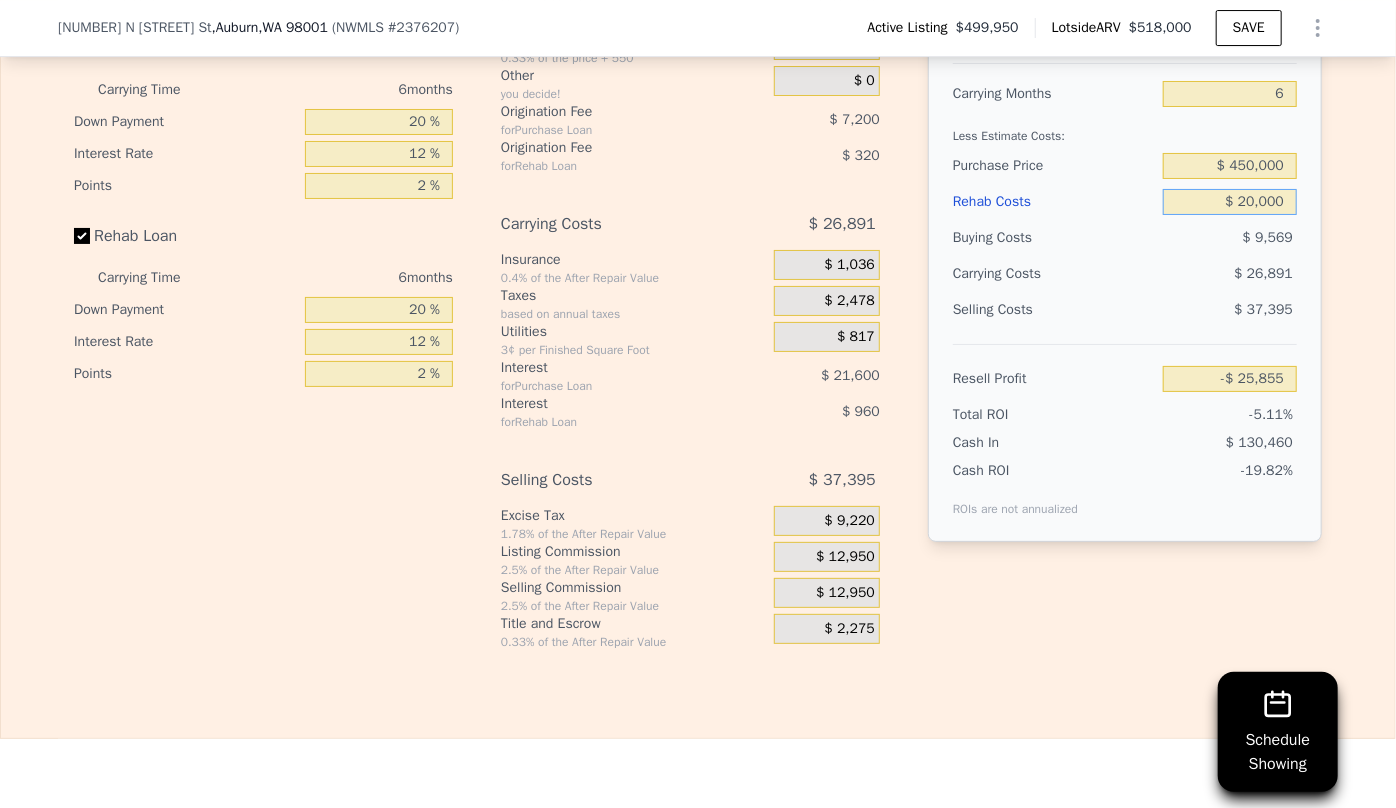 type on "$ 0000" 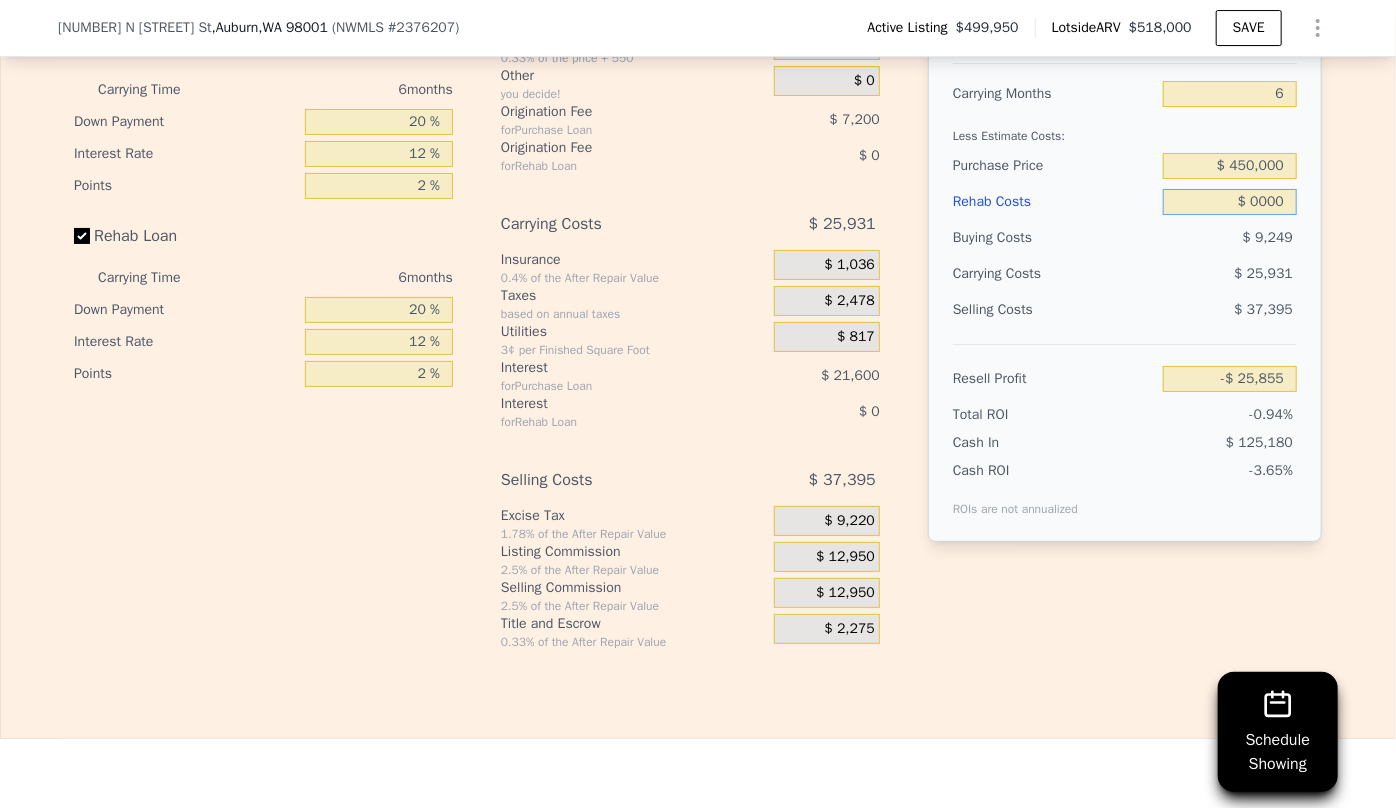 type on "-$ 4,575" 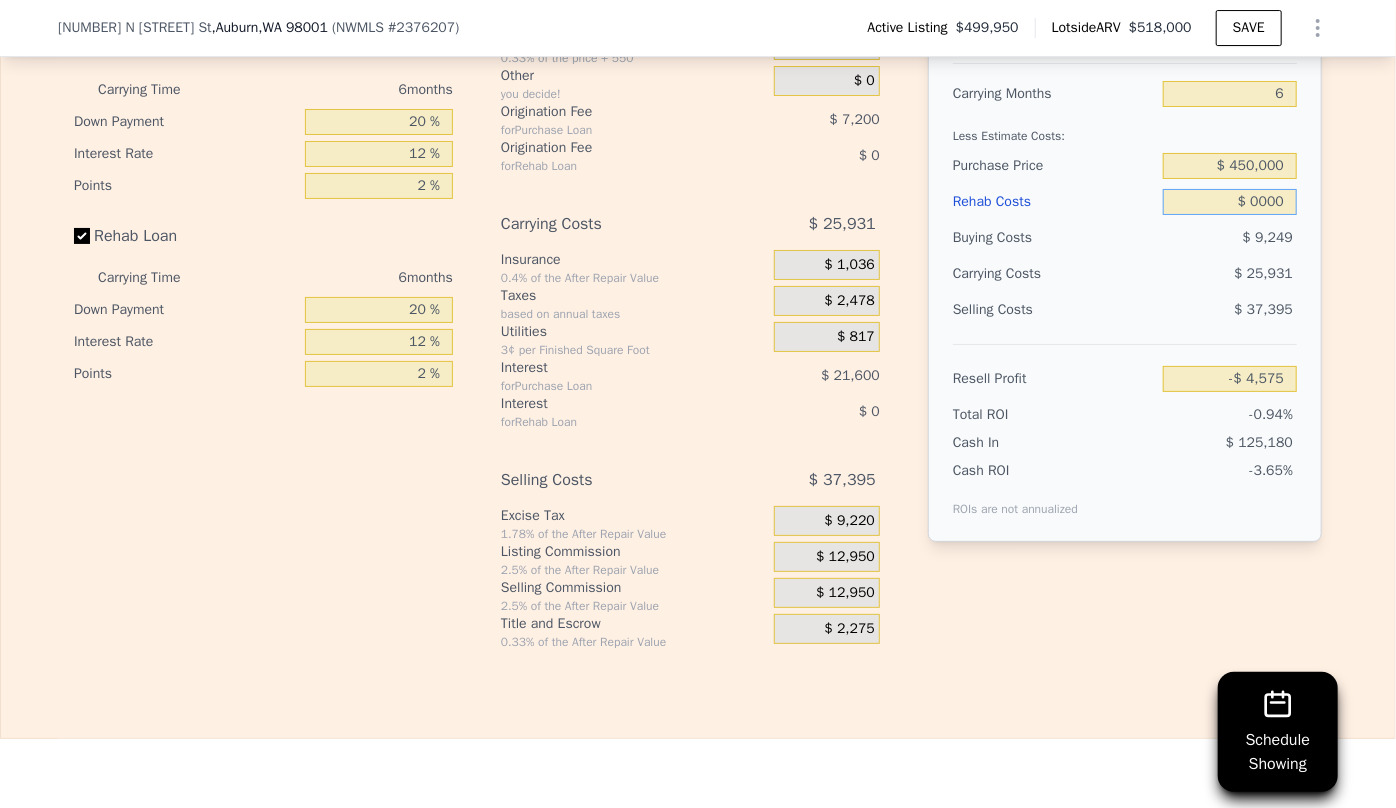 type on "$ 30,000" 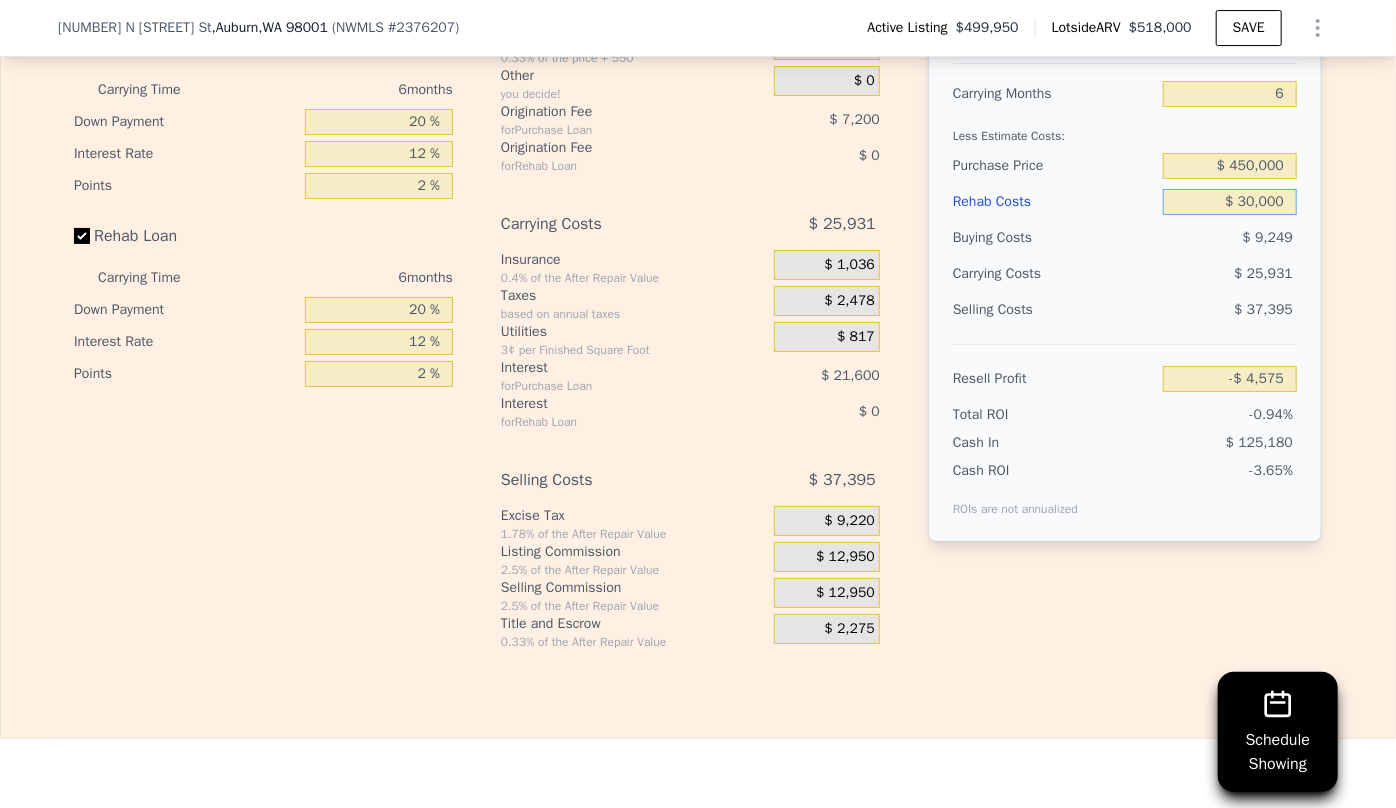 type on "-$ 36,495" 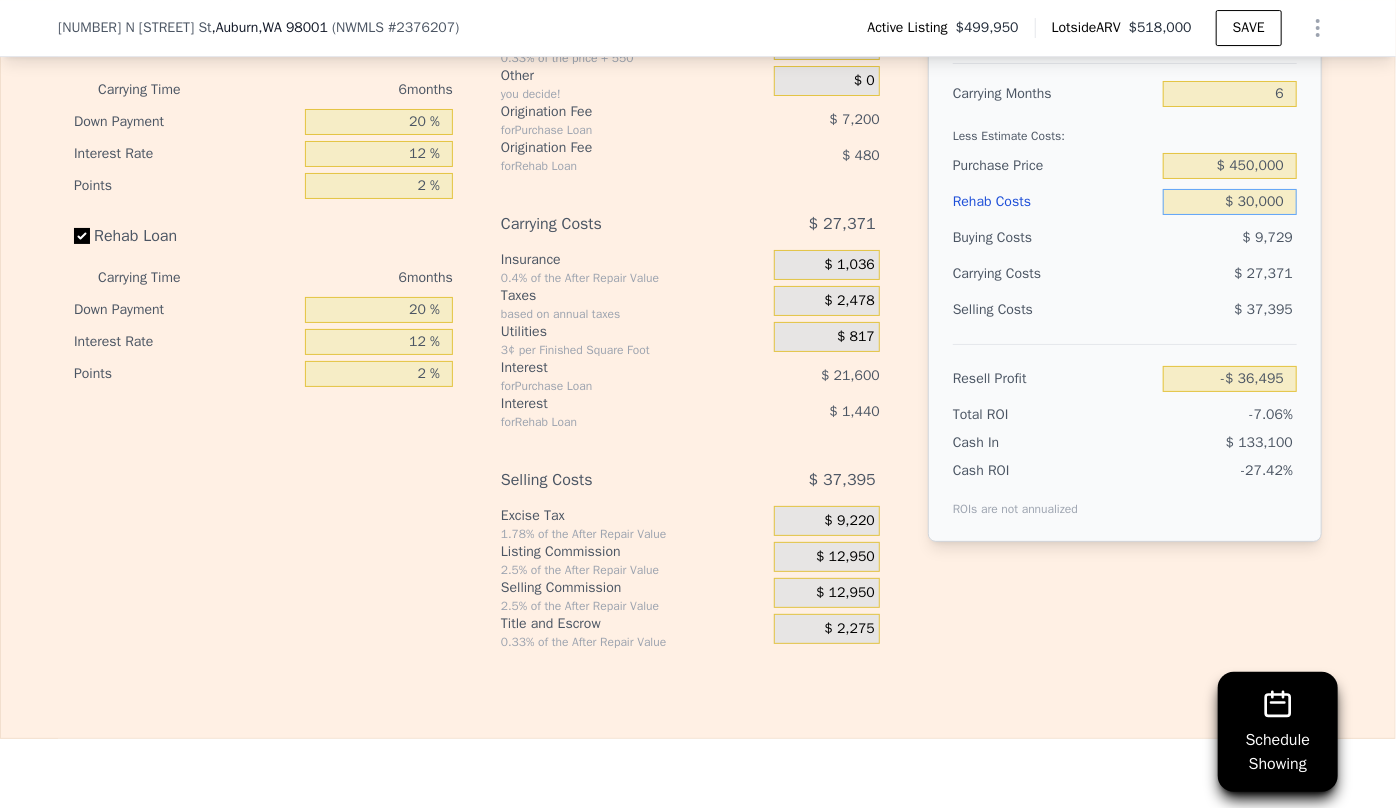 type on "$ 30,000" 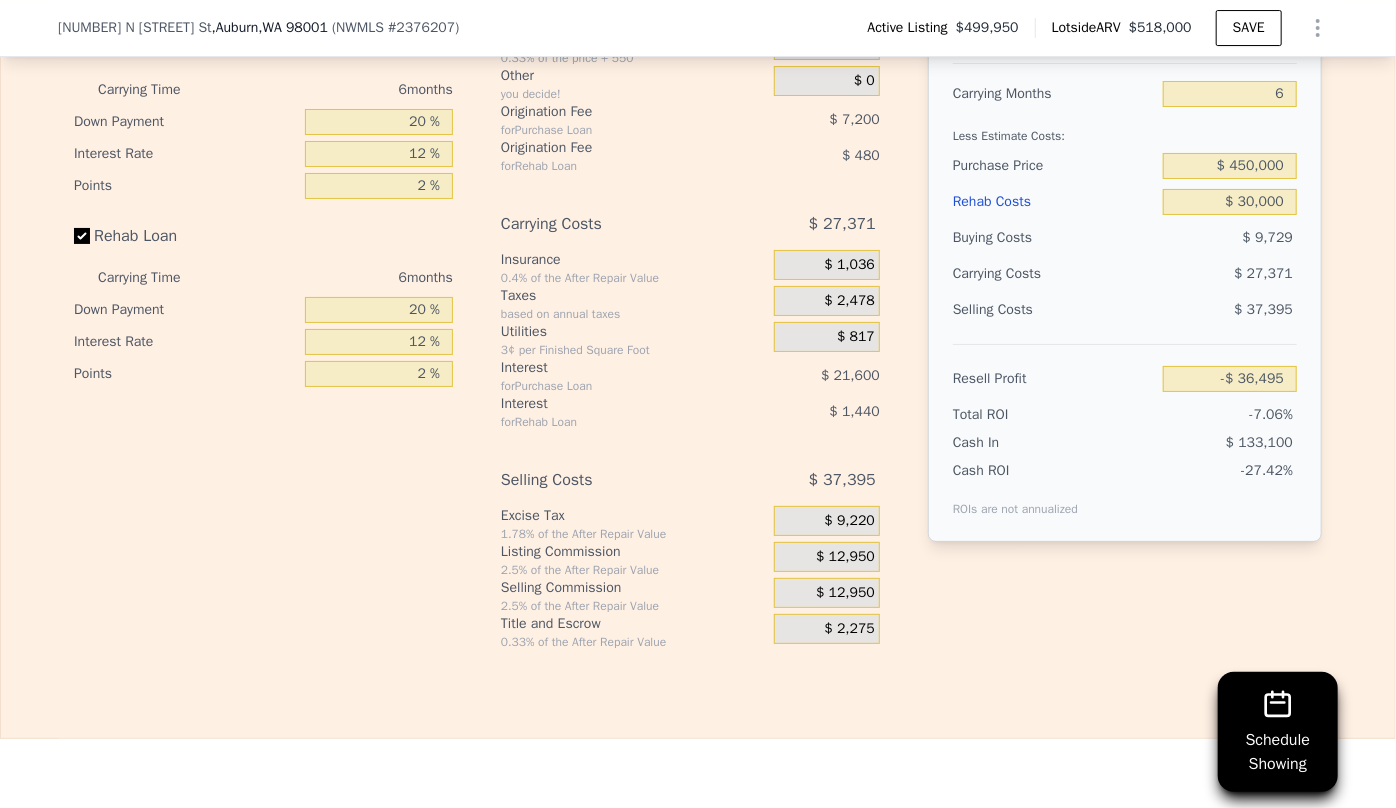 click on "$ 37,395" at bounding box center (1230, 310) 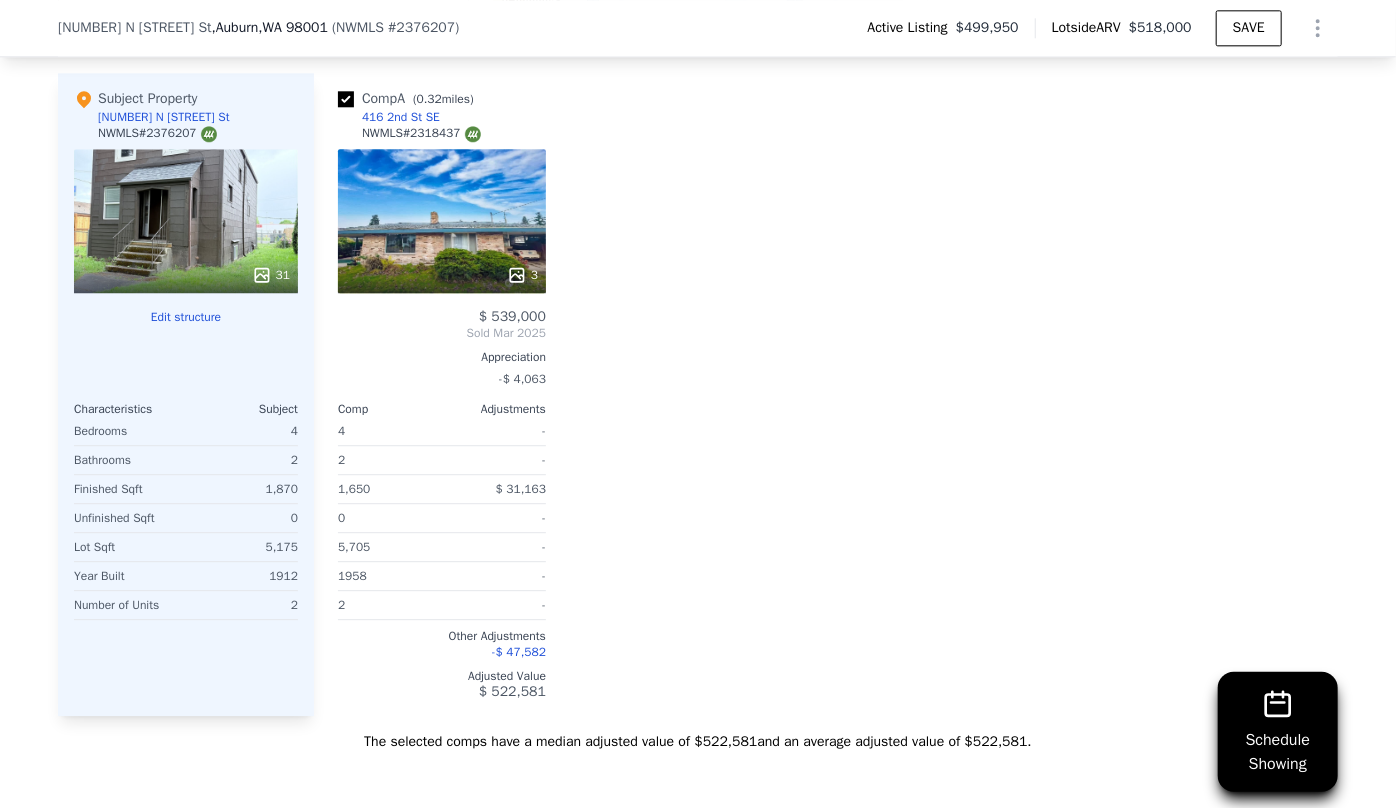 scroll, scrollTop: 2444, scrollLeft: 0, axis: vertical 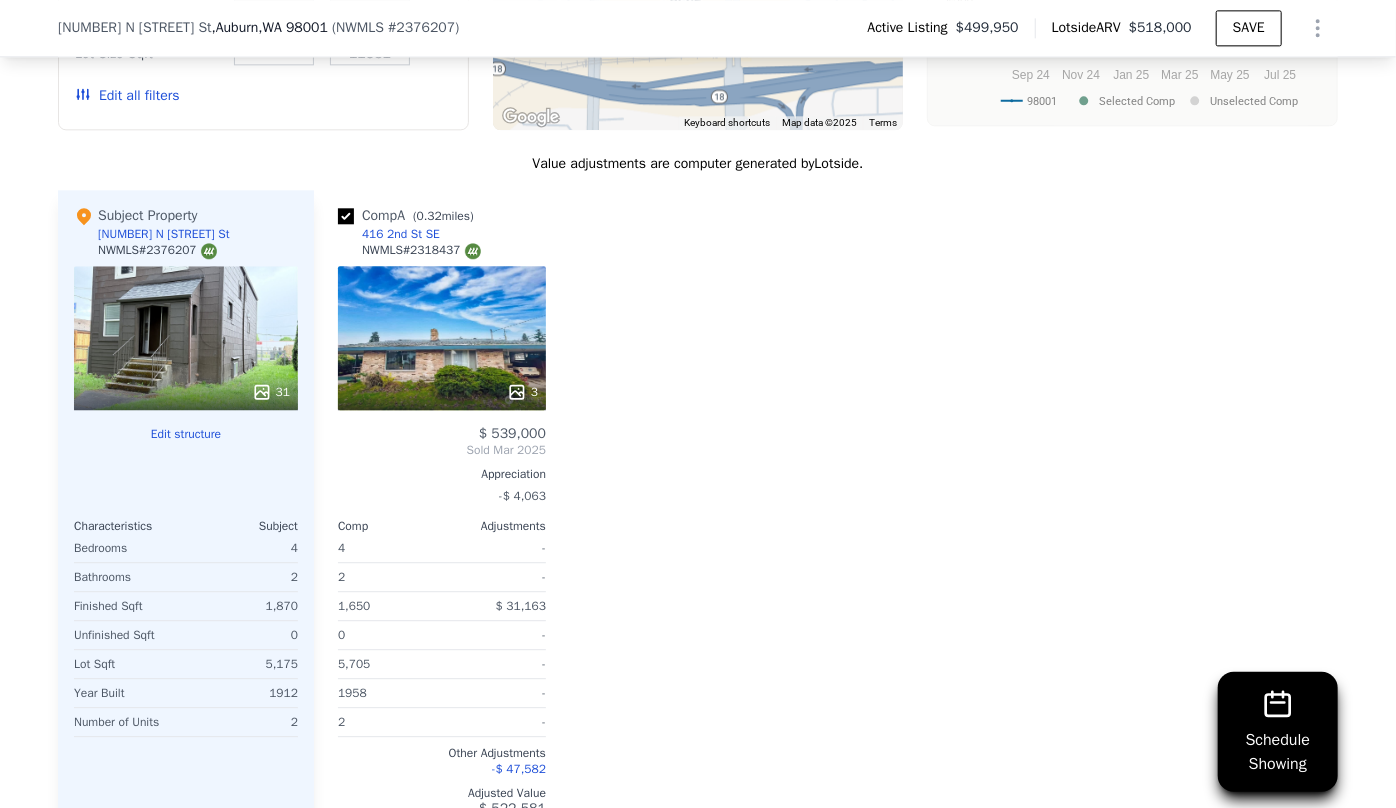 click on "Edit all filters" at bounding box center (127, 96) 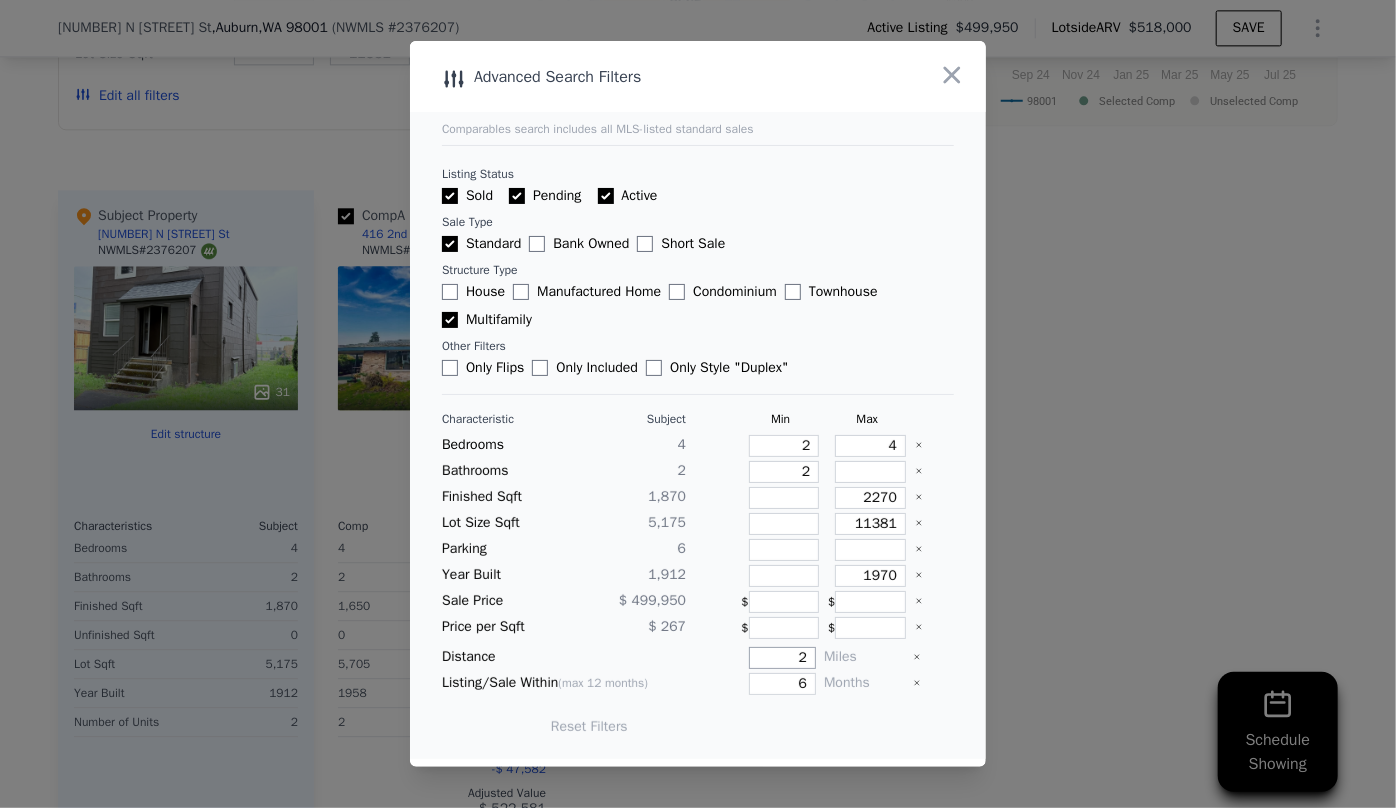 drag, startPoint x: 800, startPoint y: 655, endPoint x: 760, endPoint y: 657, distance: 40.04997 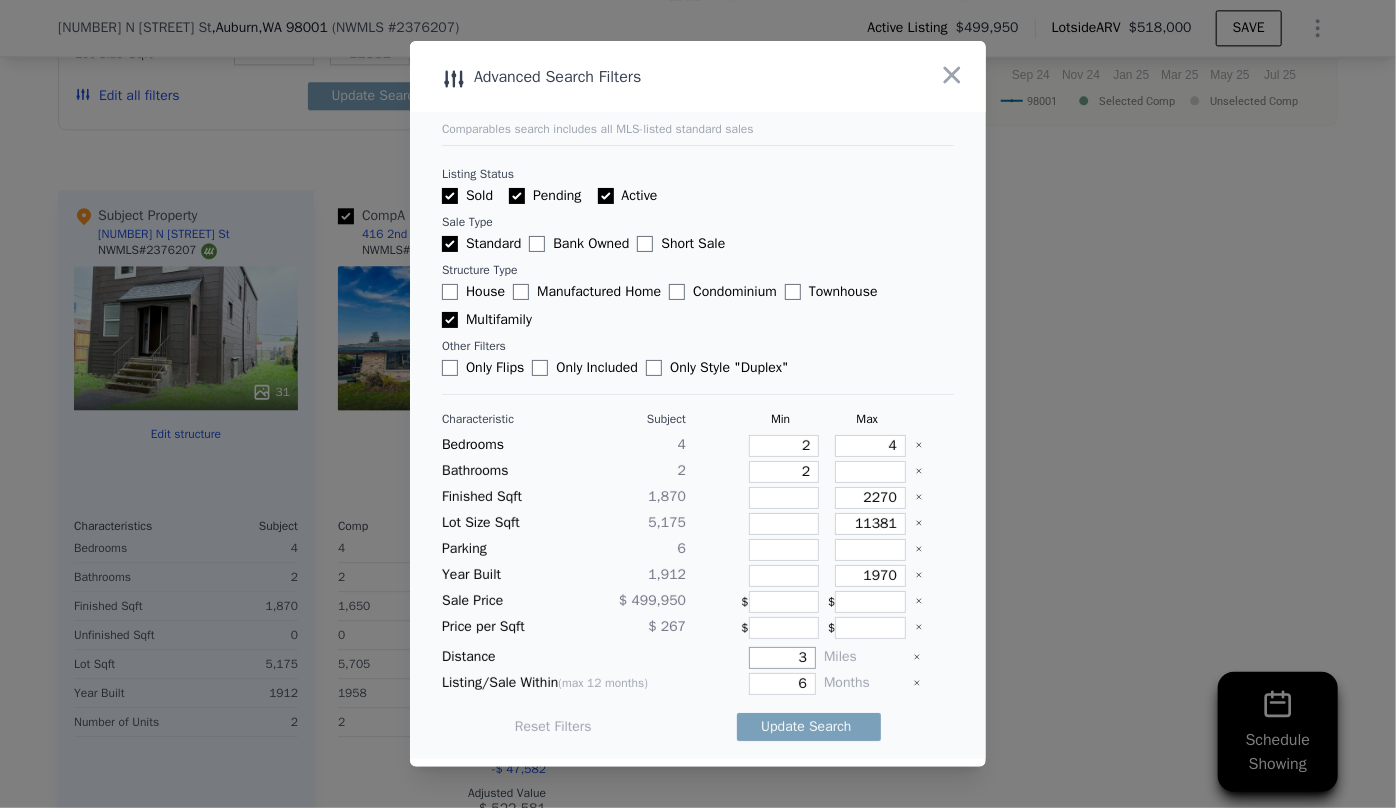 type on "3" 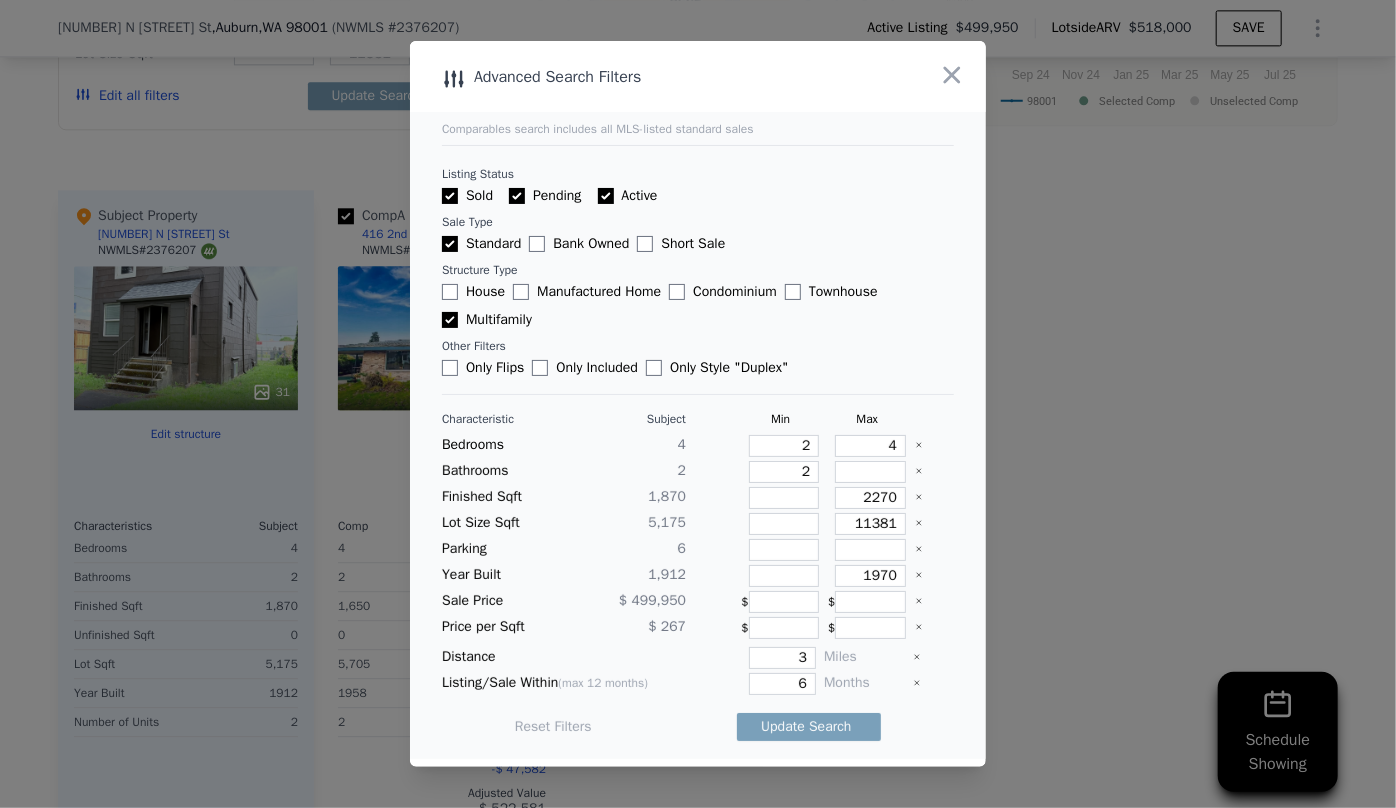 click on "Update Search" at bounding box center [809, 727] 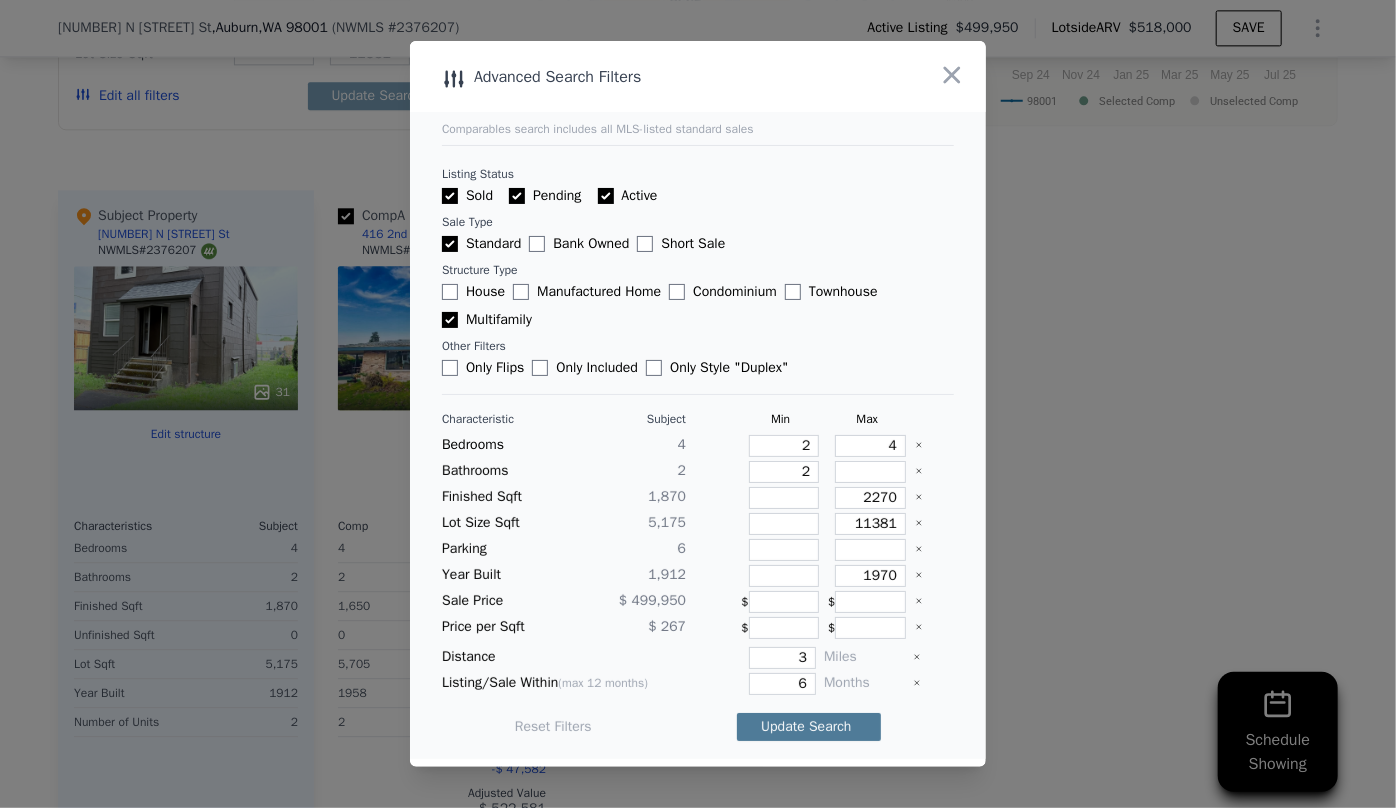 click on "Update Search" at bounding box center (809, 727) 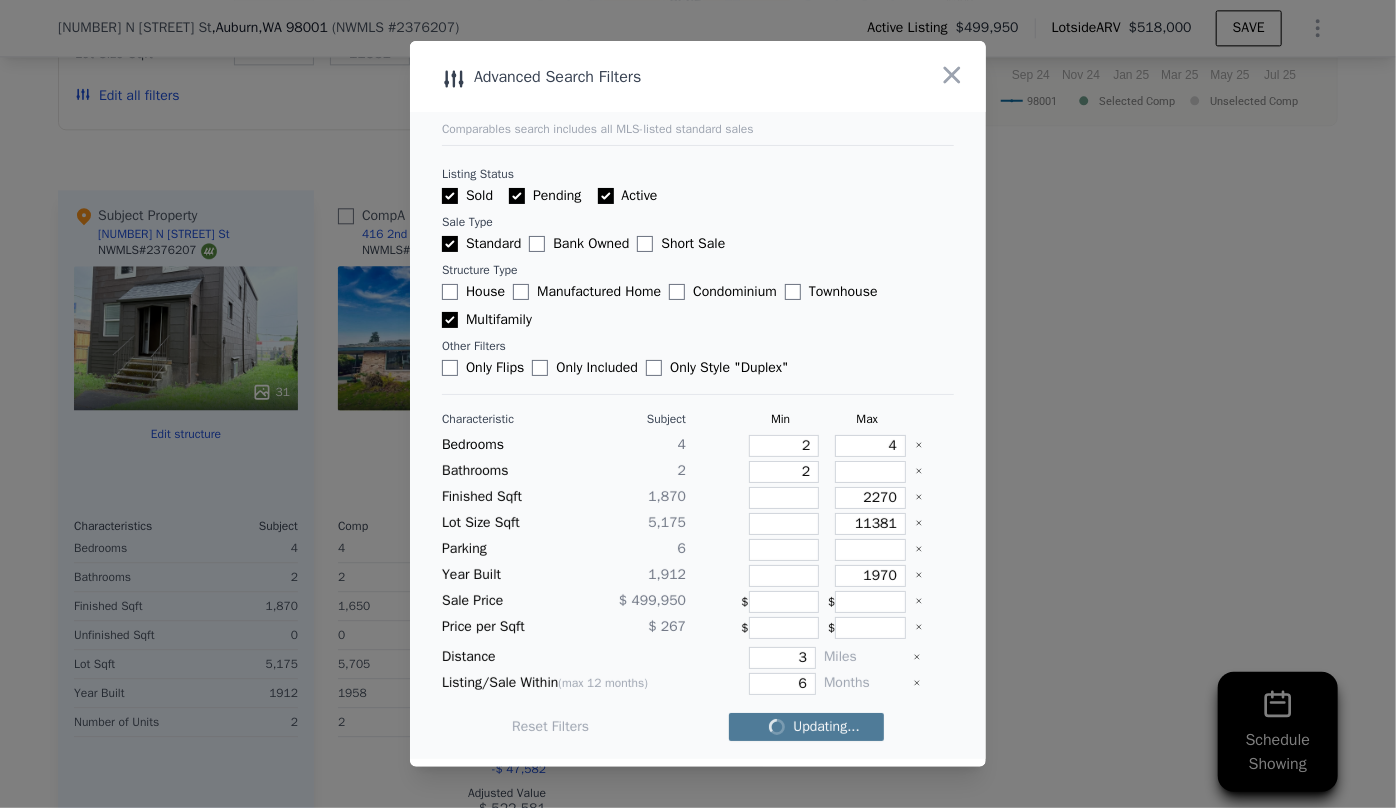 checkbox on "false" 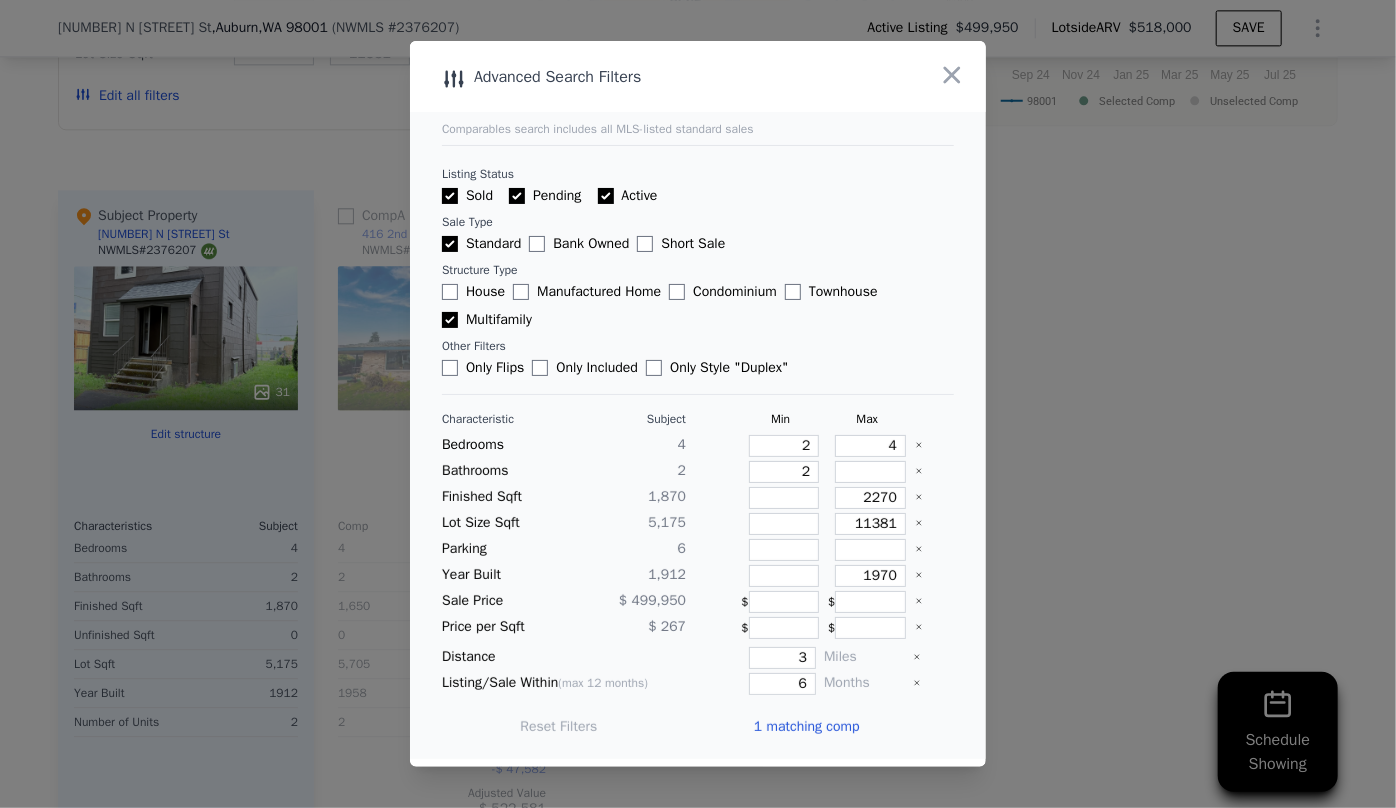click on "1 matching comp" at bounding box center [807, 727] 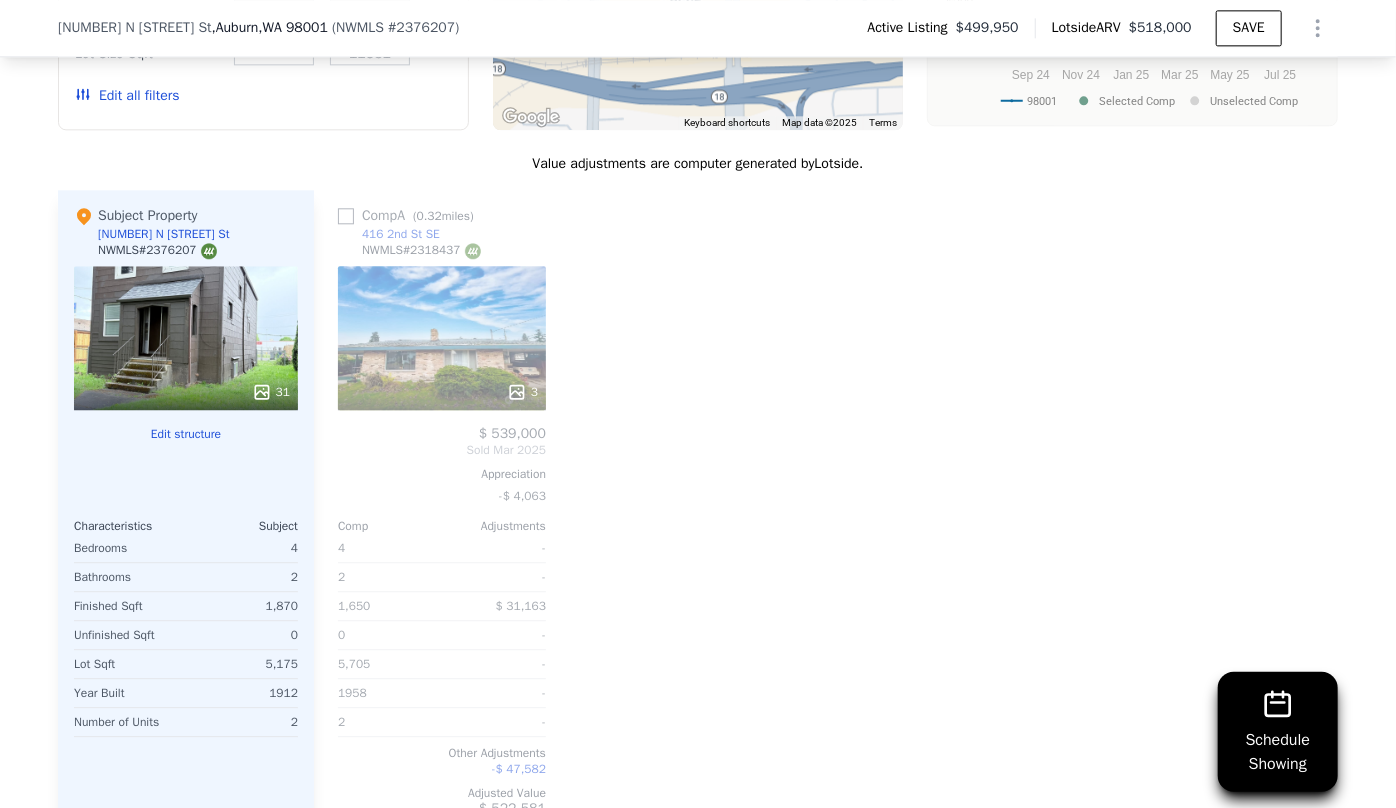 click on "Edit all filters" at bounding box center (127, 96) 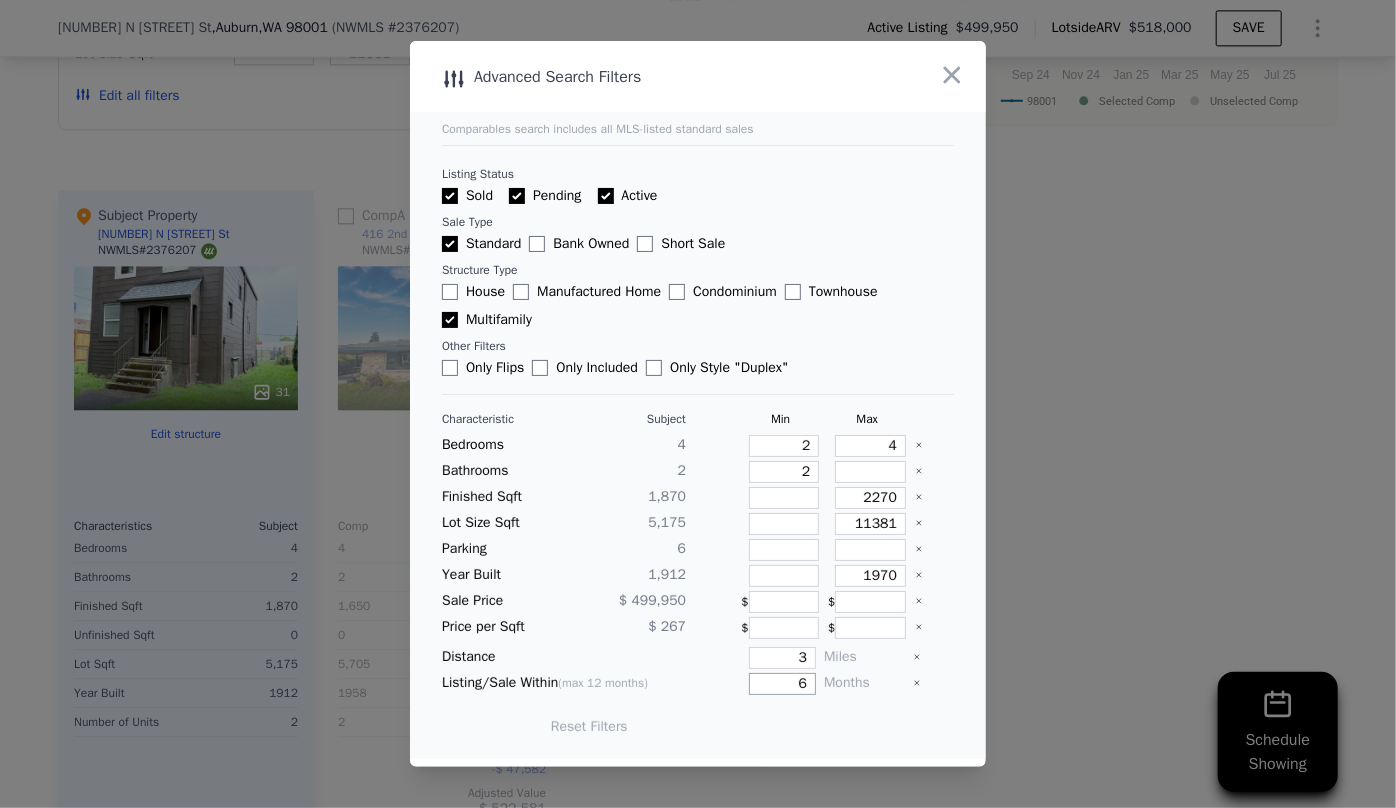 click on "6" at bounding box center (782, 684) 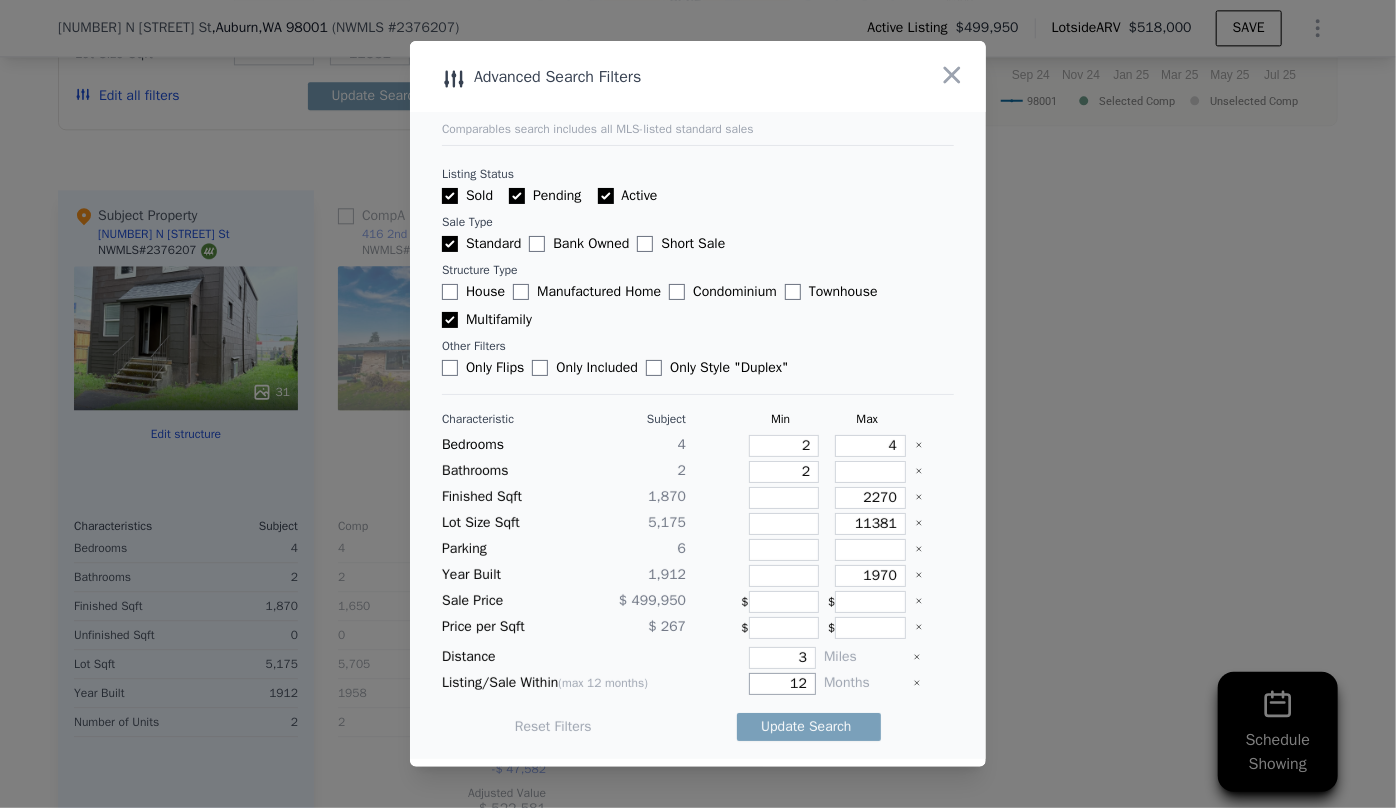 type on "12" 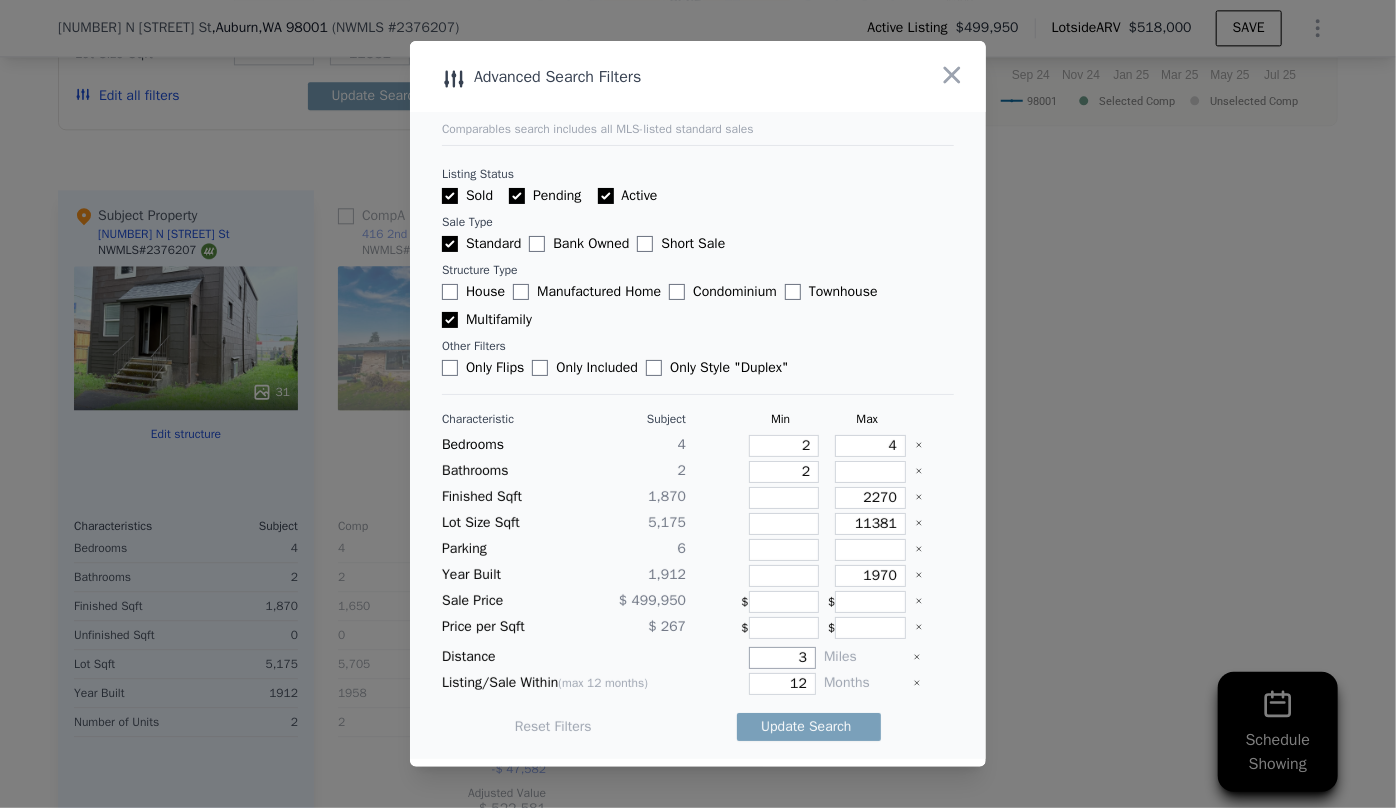 click on "3" at bounding box center [782, 658] 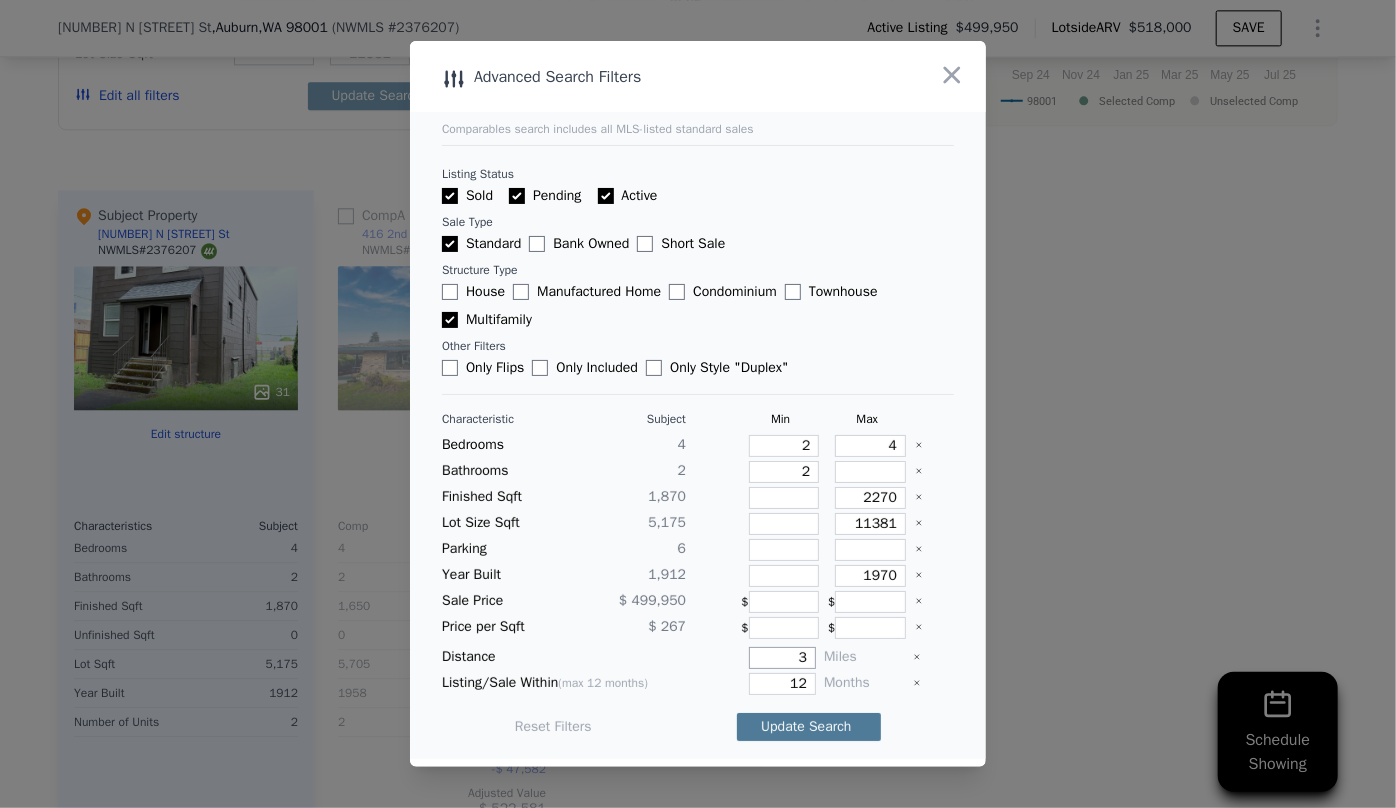 type on "3" 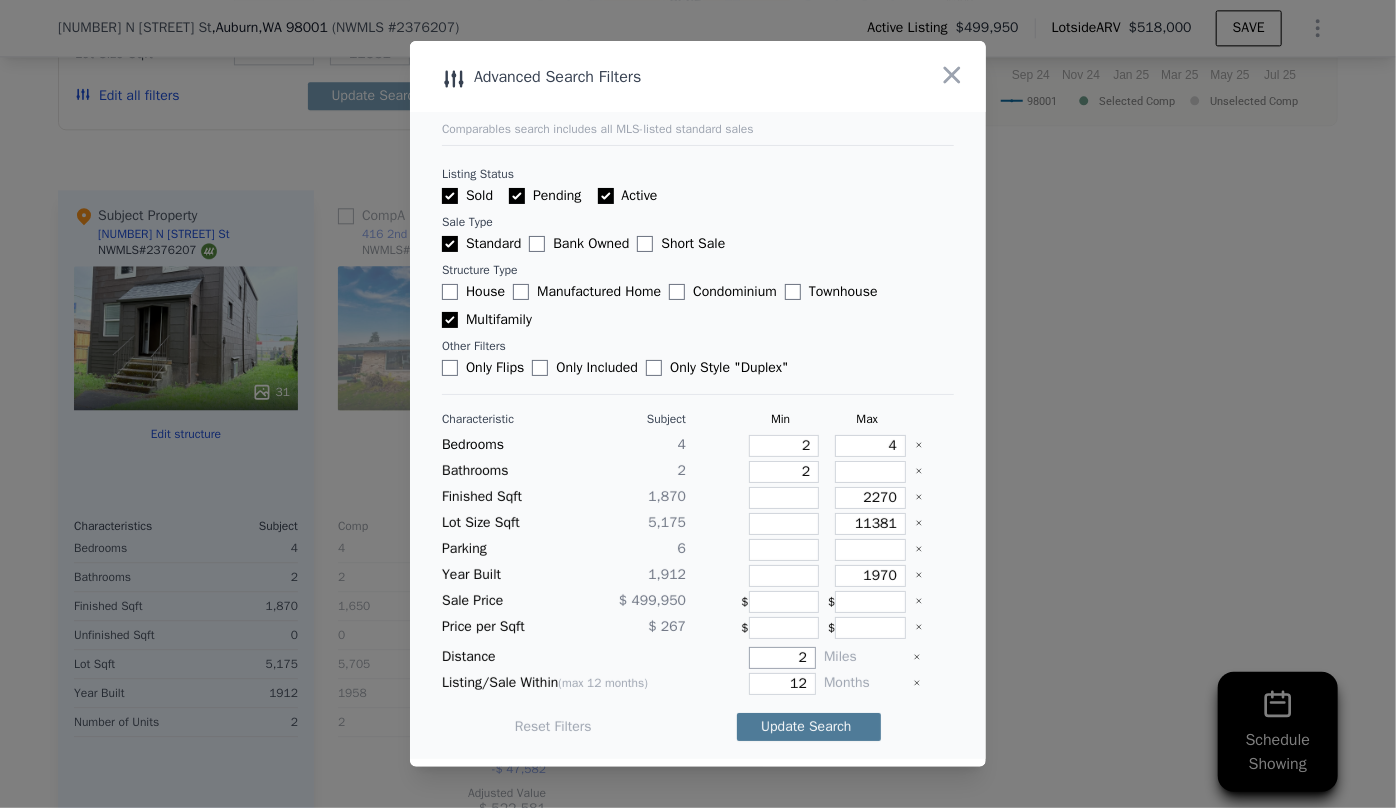 type on "2" 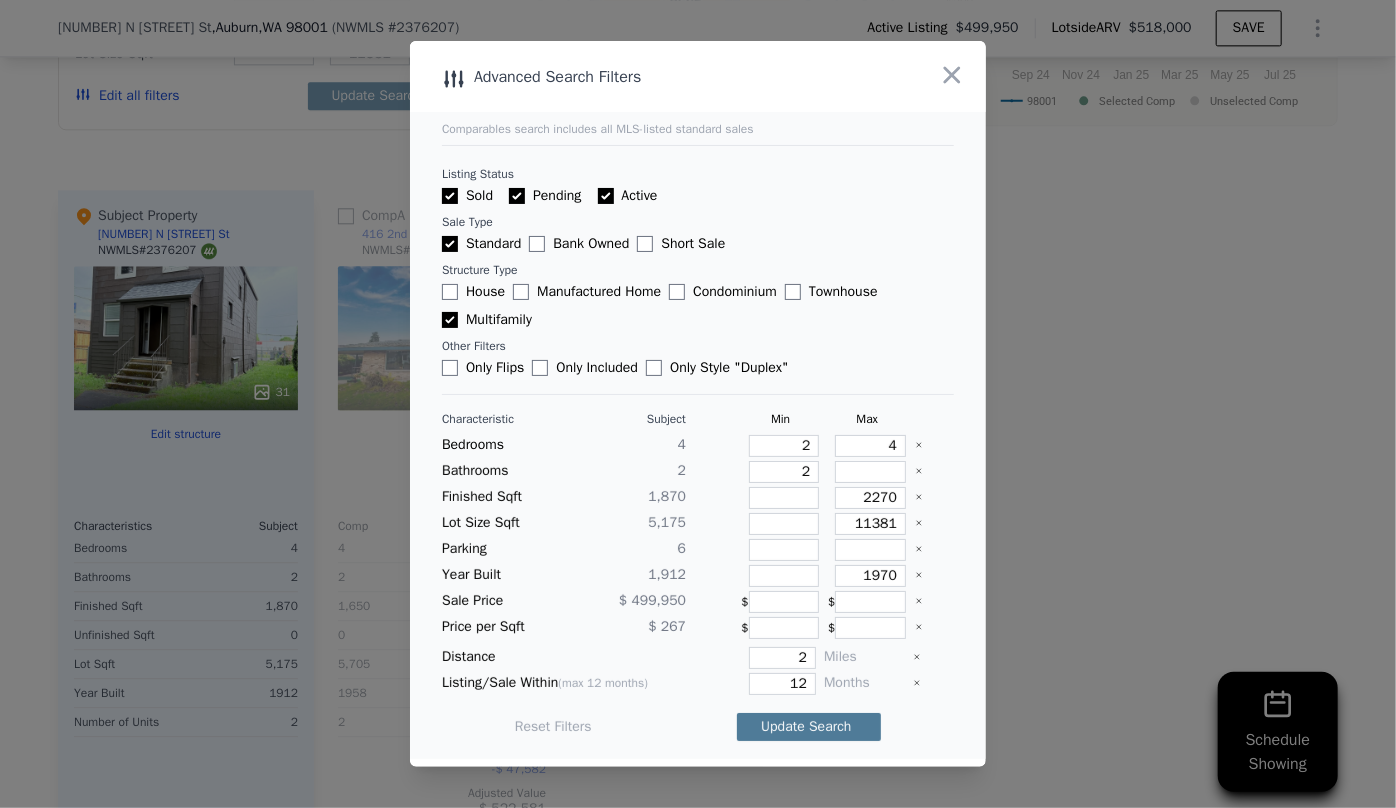 click on "Update Search" at bounding box center (809, 727) 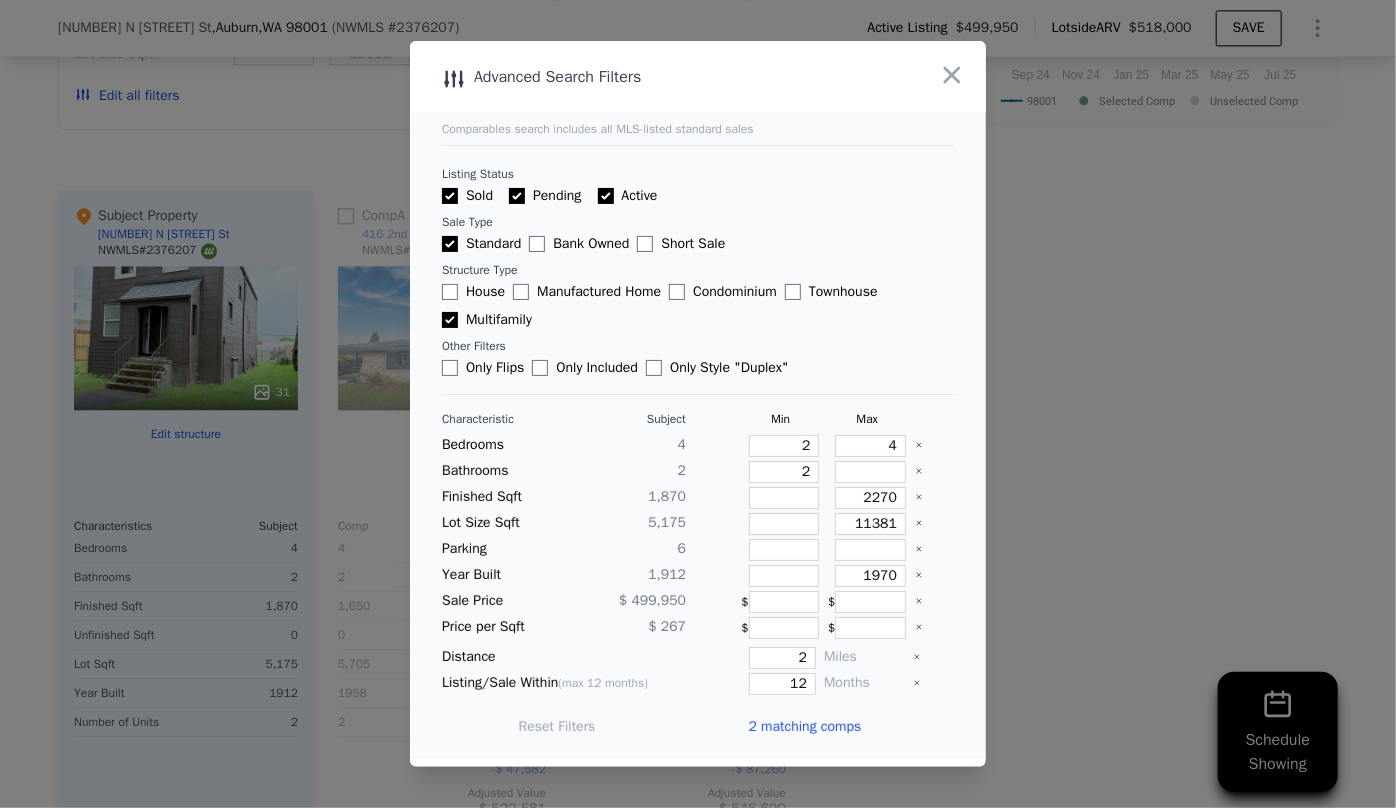 click on "2 matching comps" at bounding box center (804, 727) 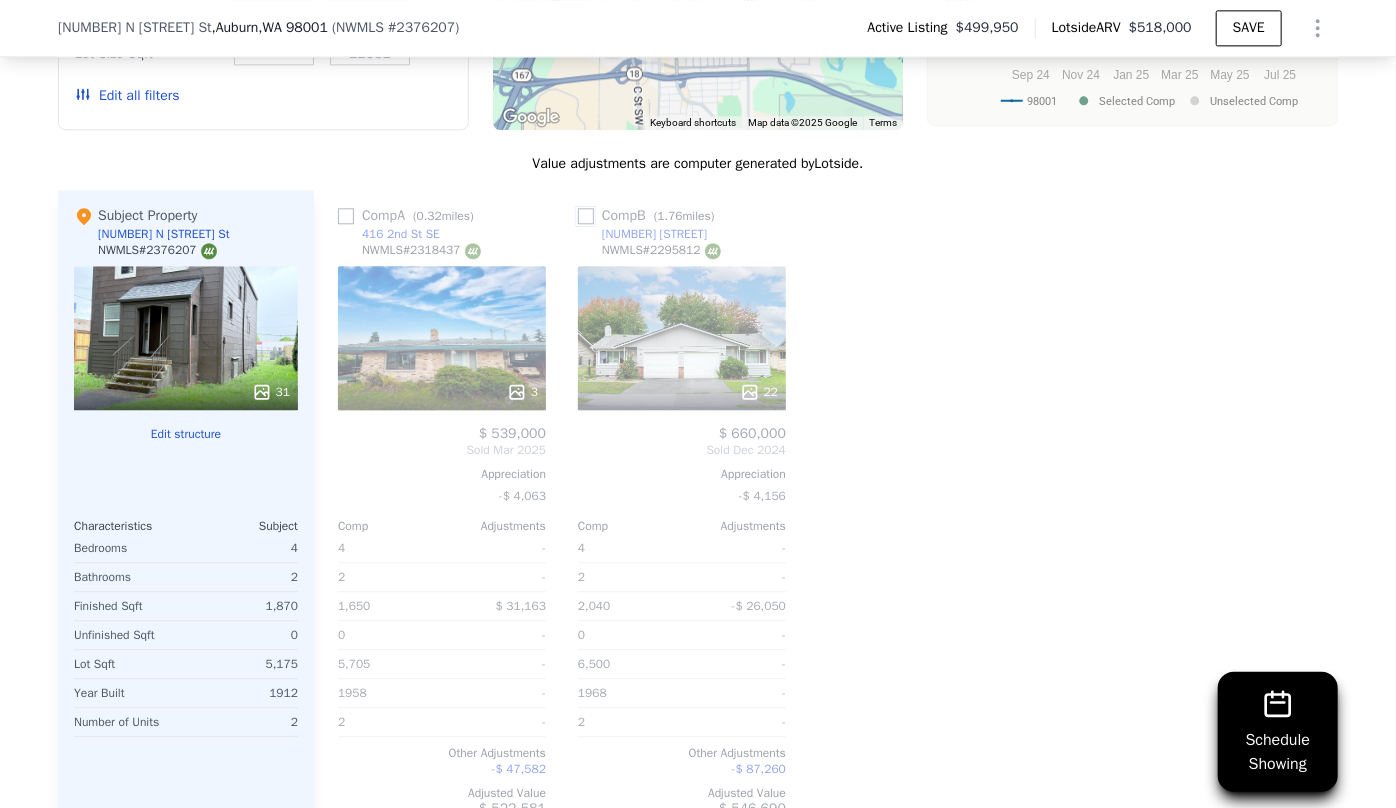 click at bounding box center (586, 216) 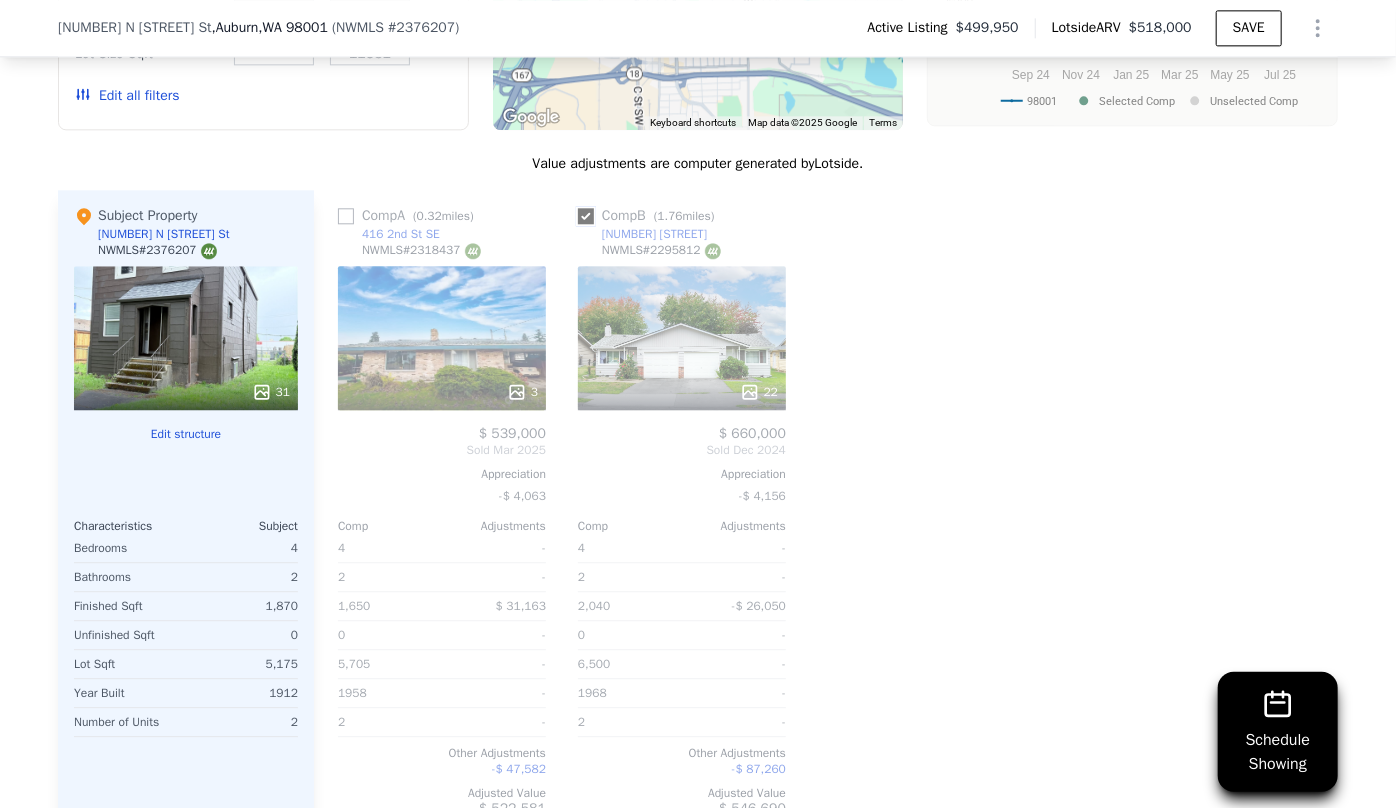 checkbox on "true" 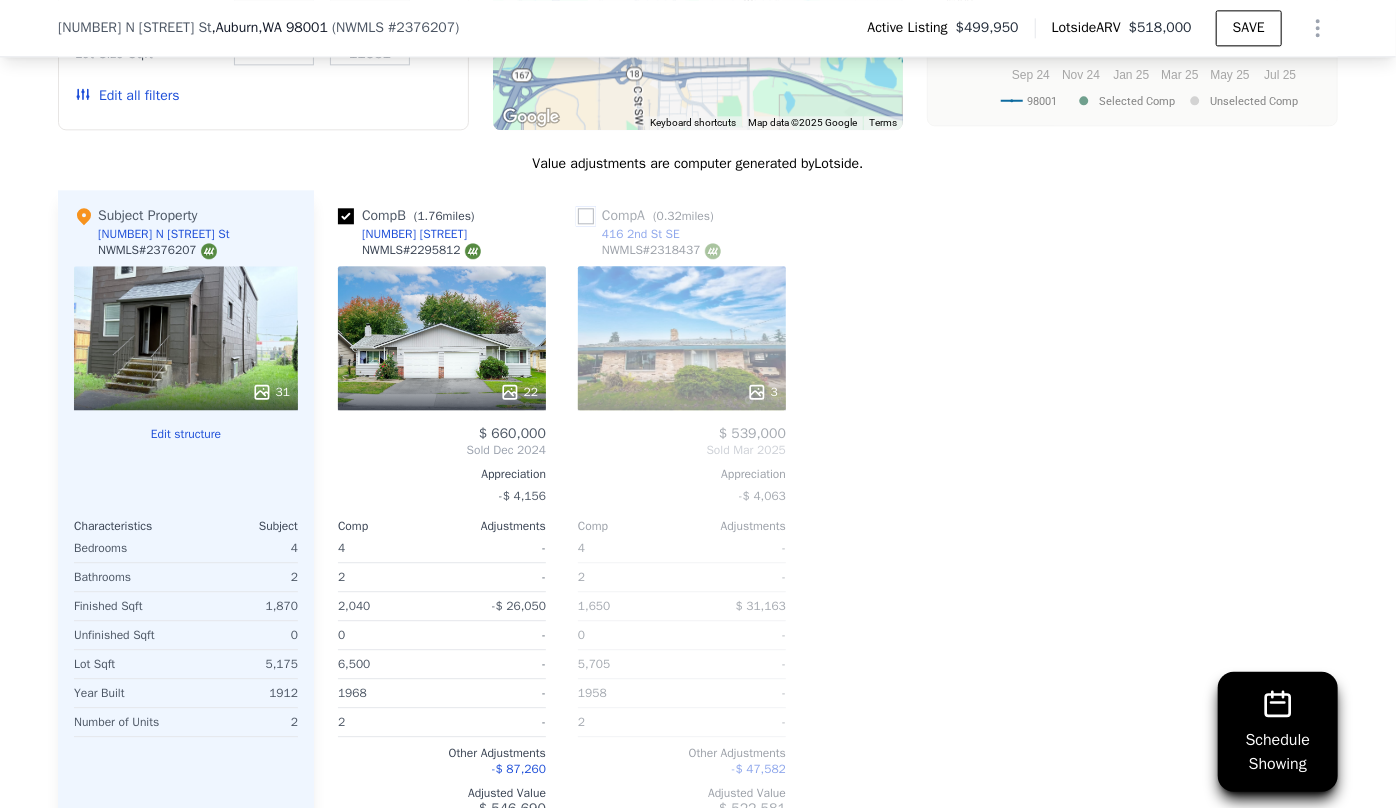click at bounding box center (586, 216) 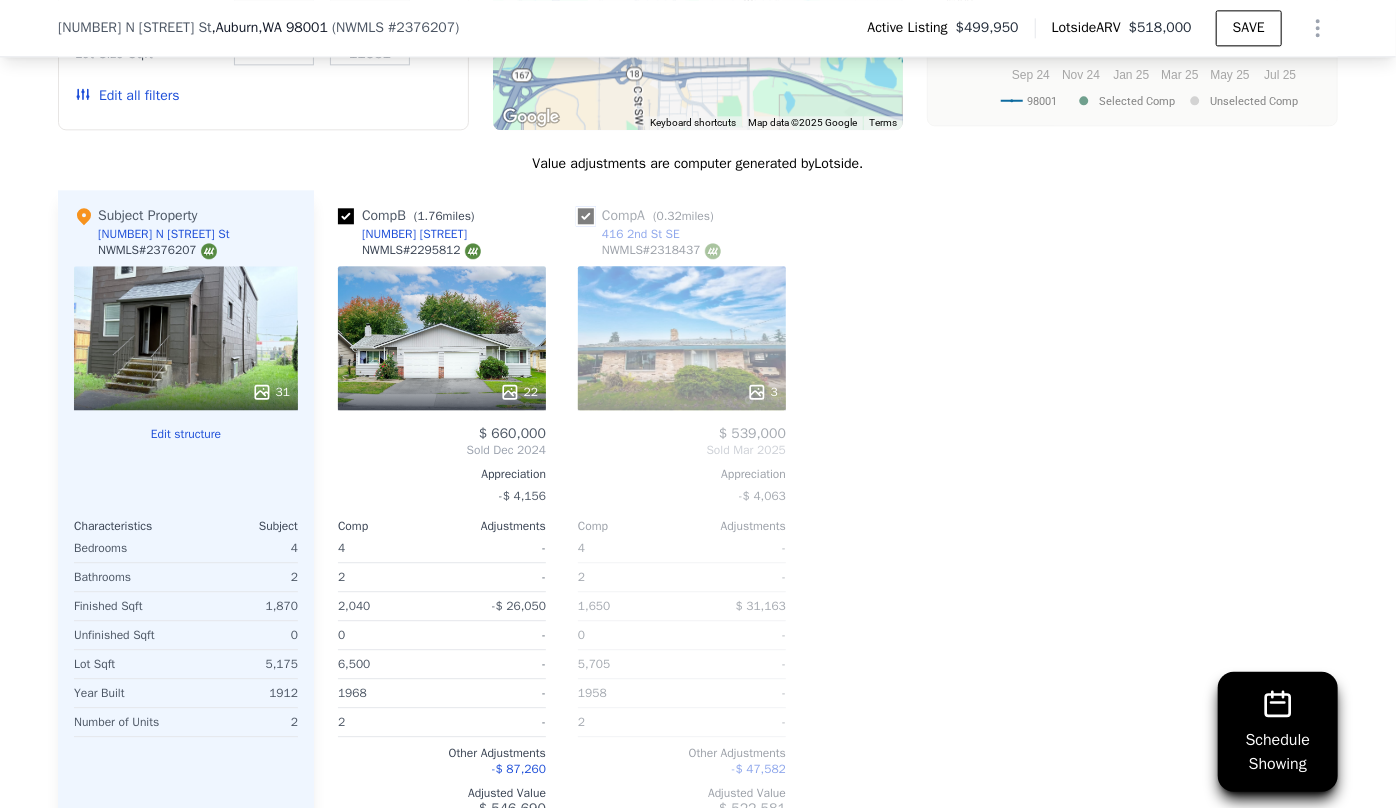 checkbox on "true" 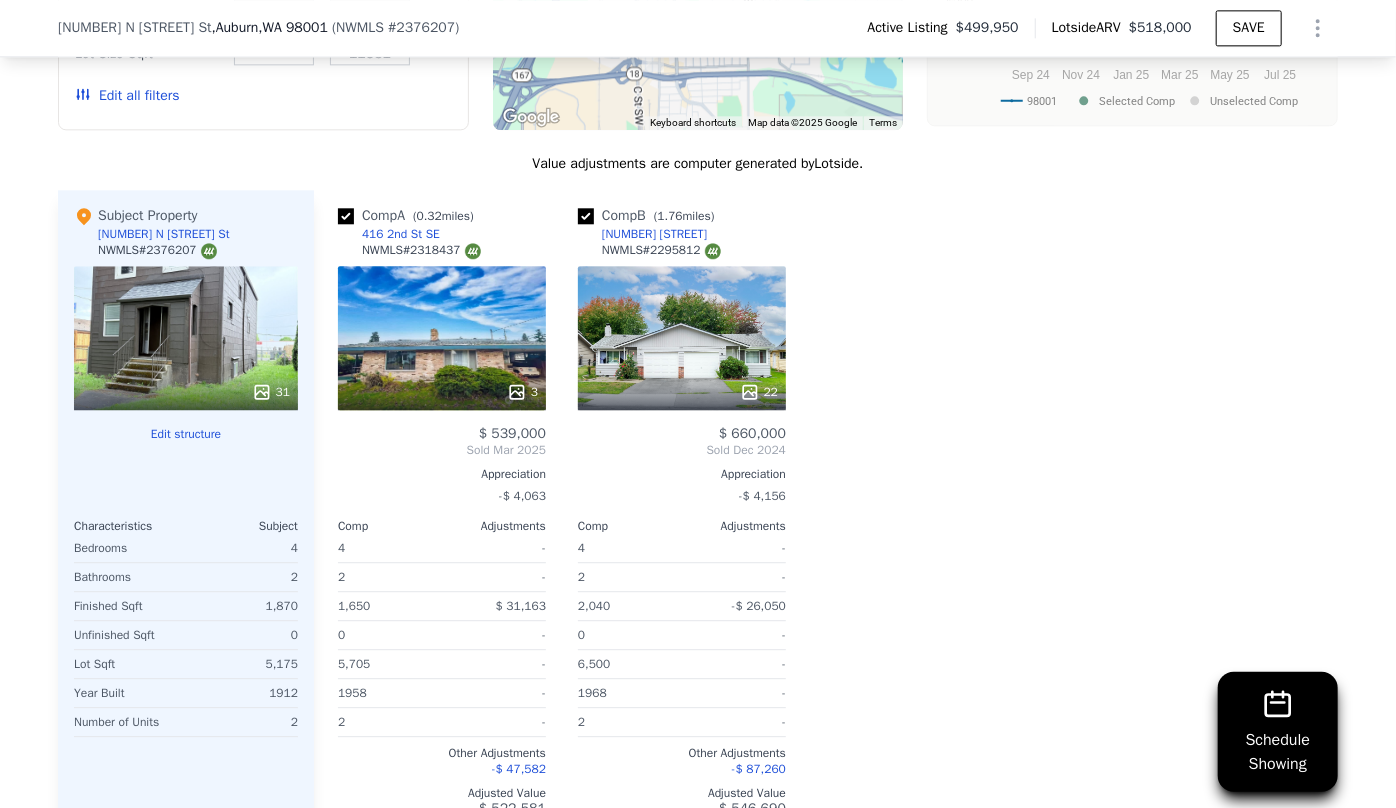 drag, startPoint x: 946, startPoint y: 328, endPoint x: 935, endPoint y: 425, distance: 97.62172 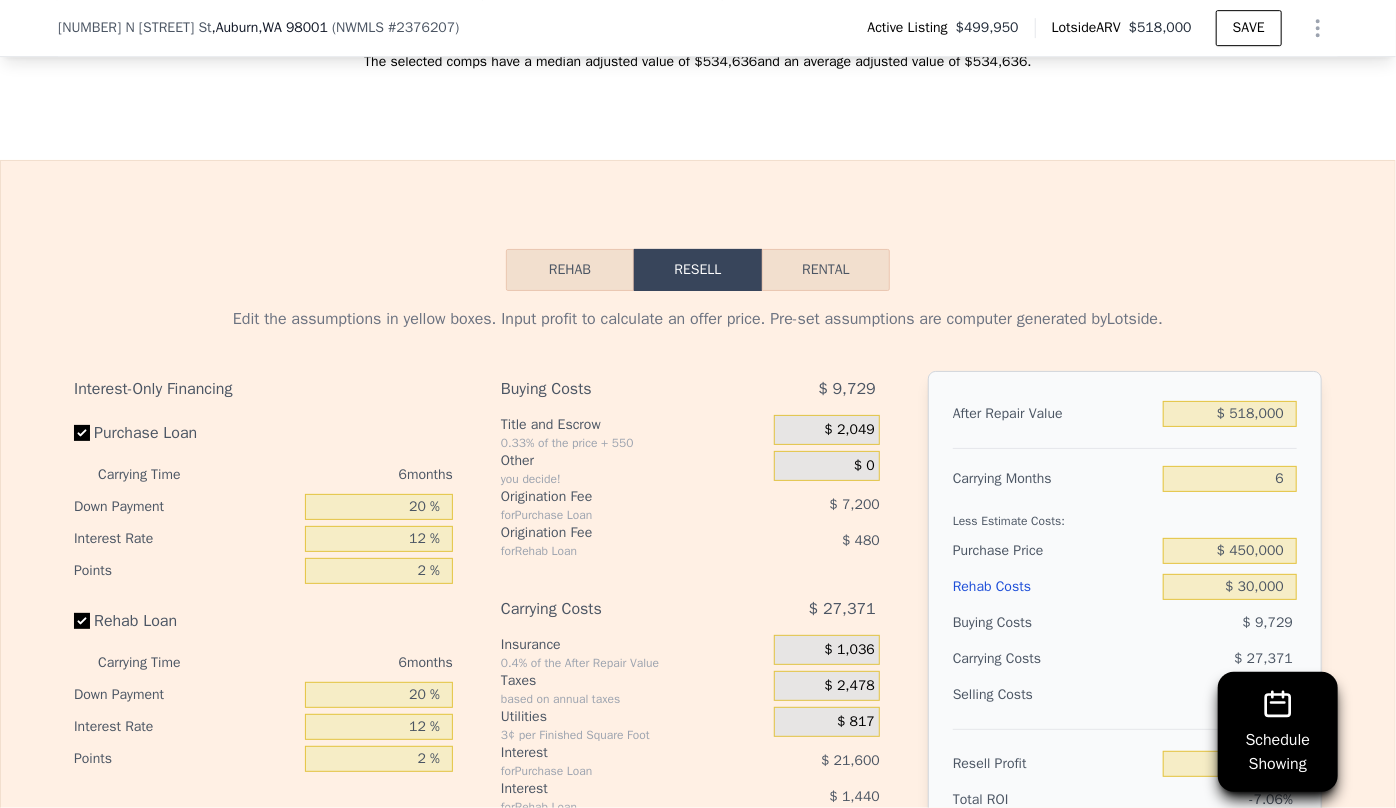 scroll, scrollTop: 3262, scrollLeft: 0, axis: vertical 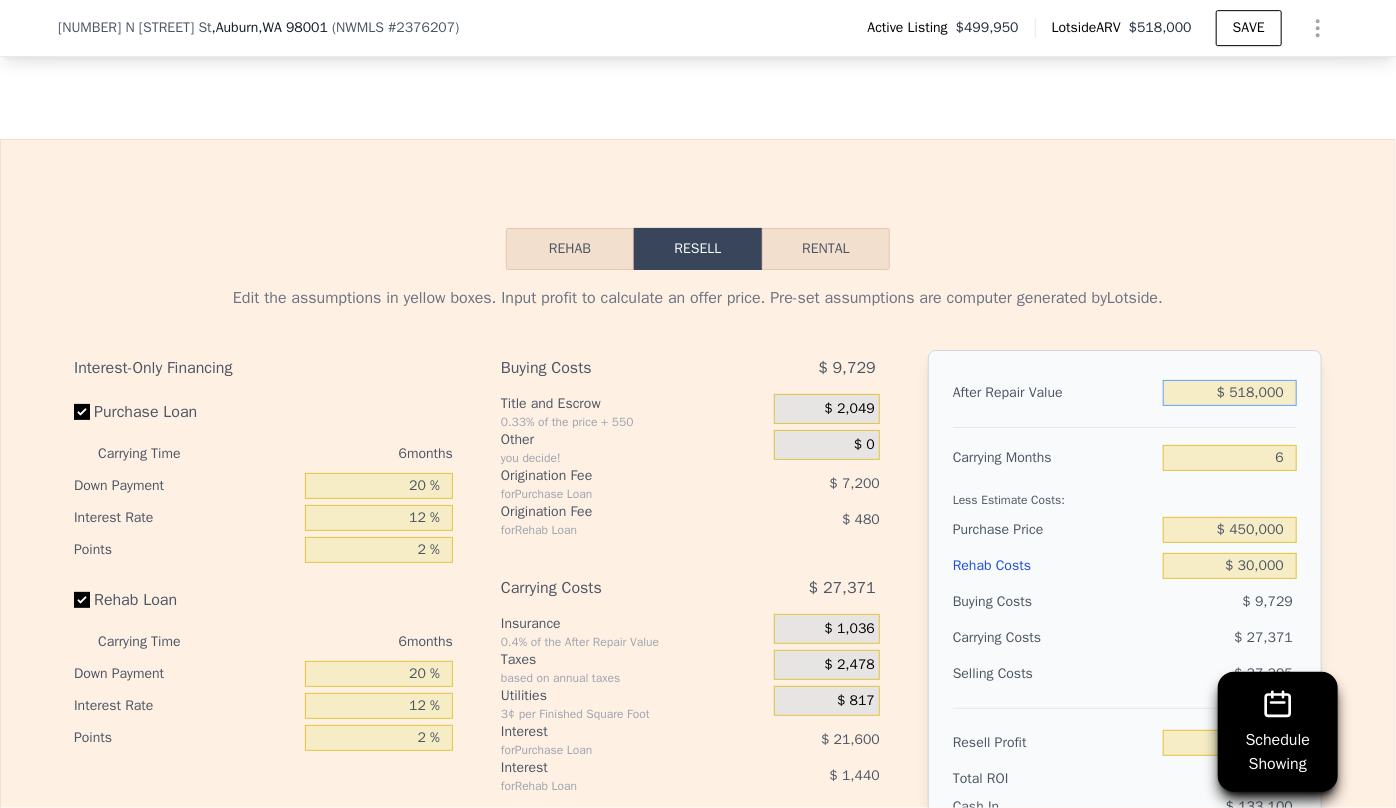 click on "$ 518,000" at bounding box center (1230, 393) 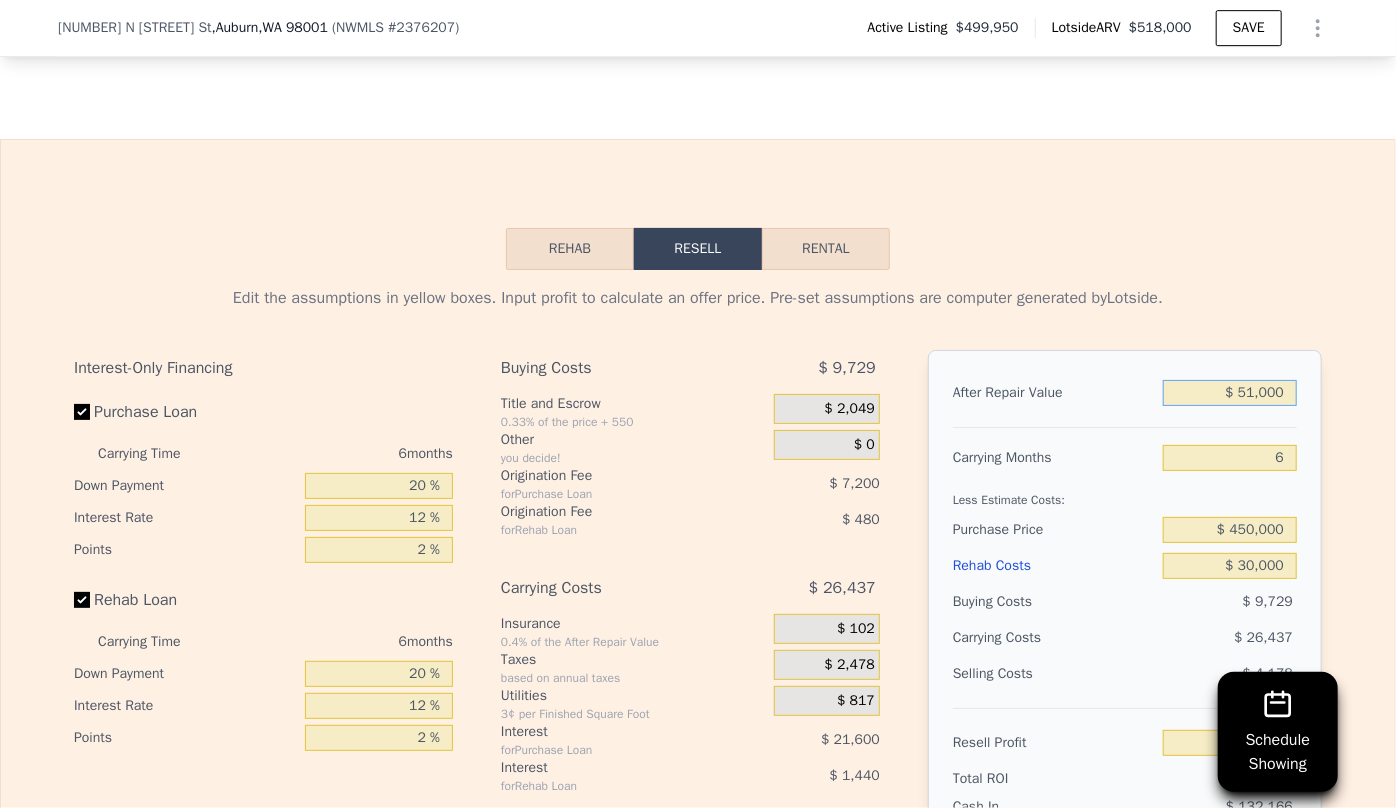 type on "-$ 469,344" 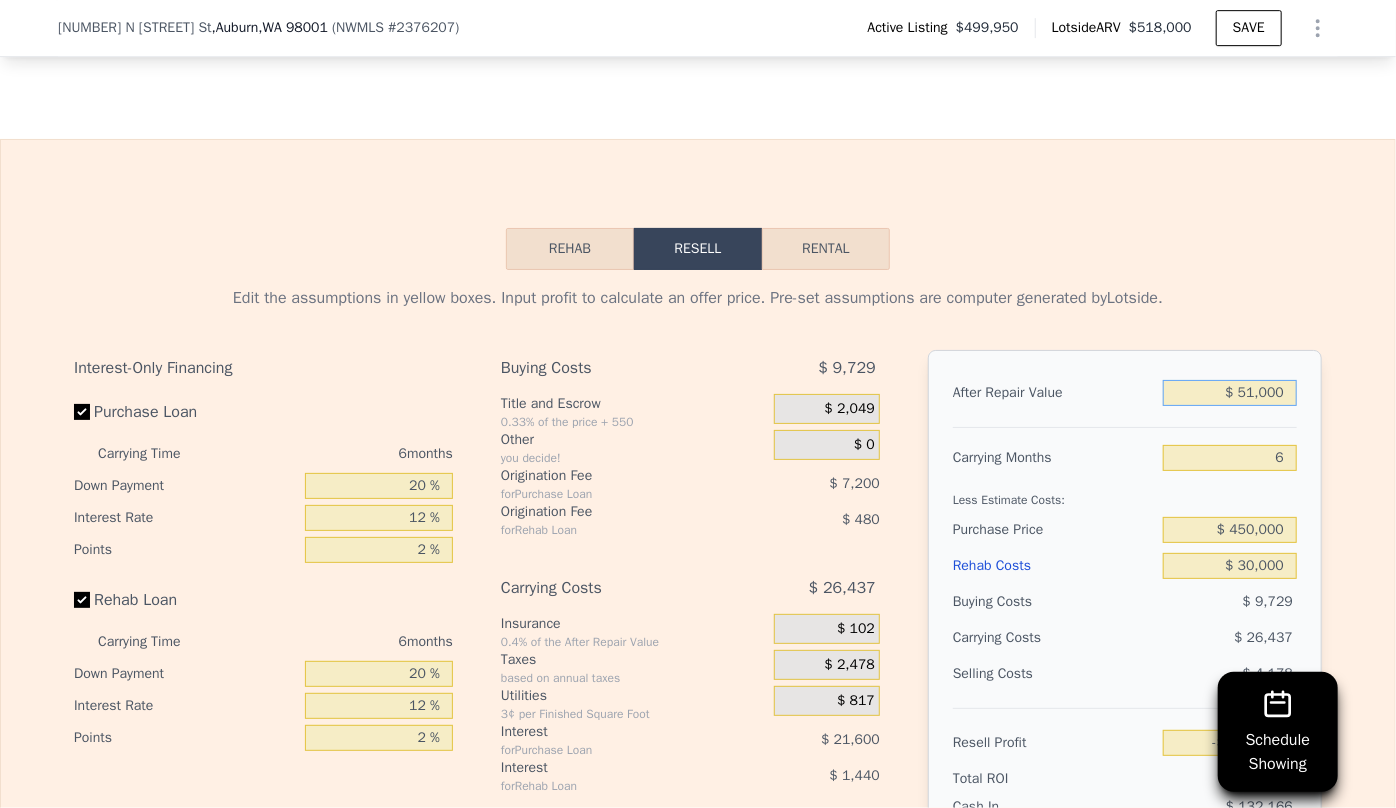 type on "$ 5,000" 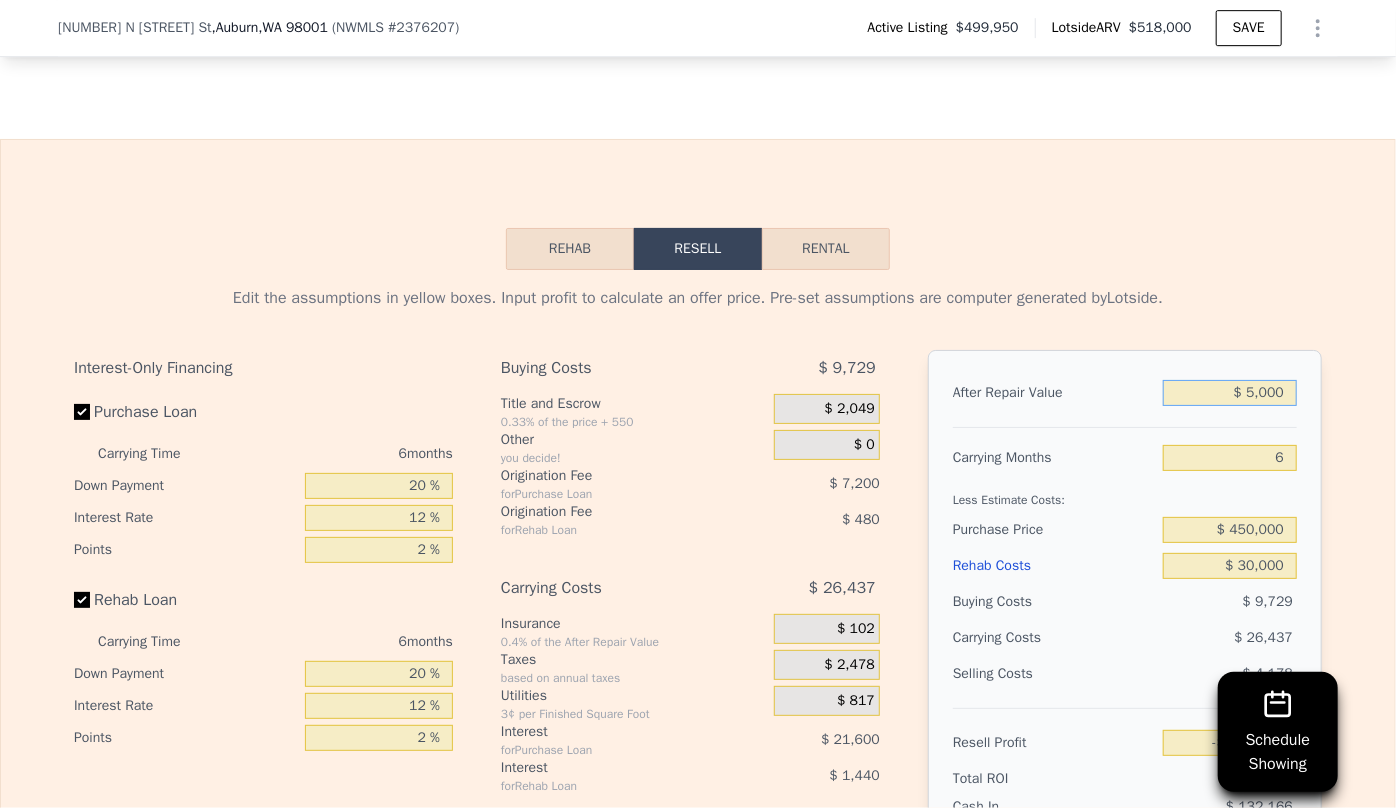 type on "-$ 511,980" 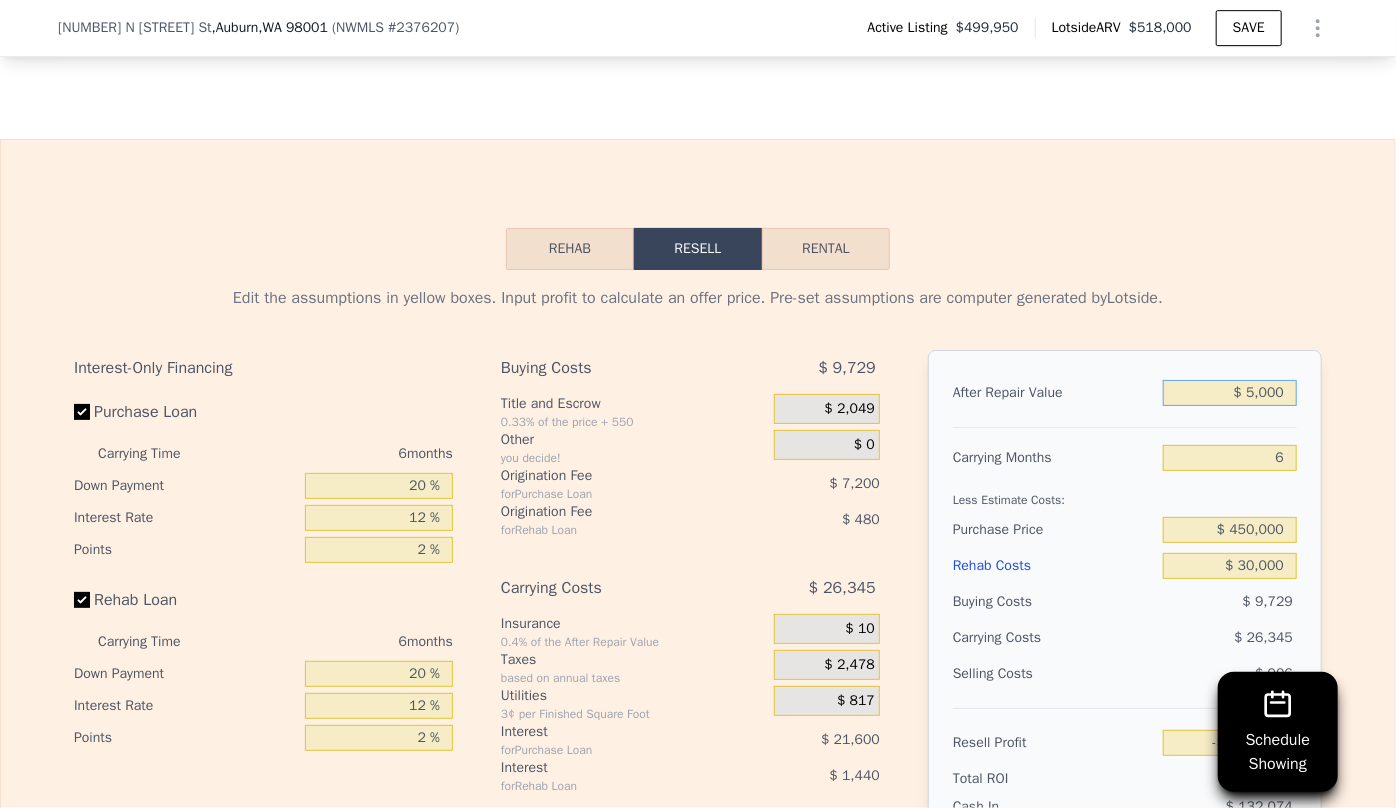 type on "$ 53,000" 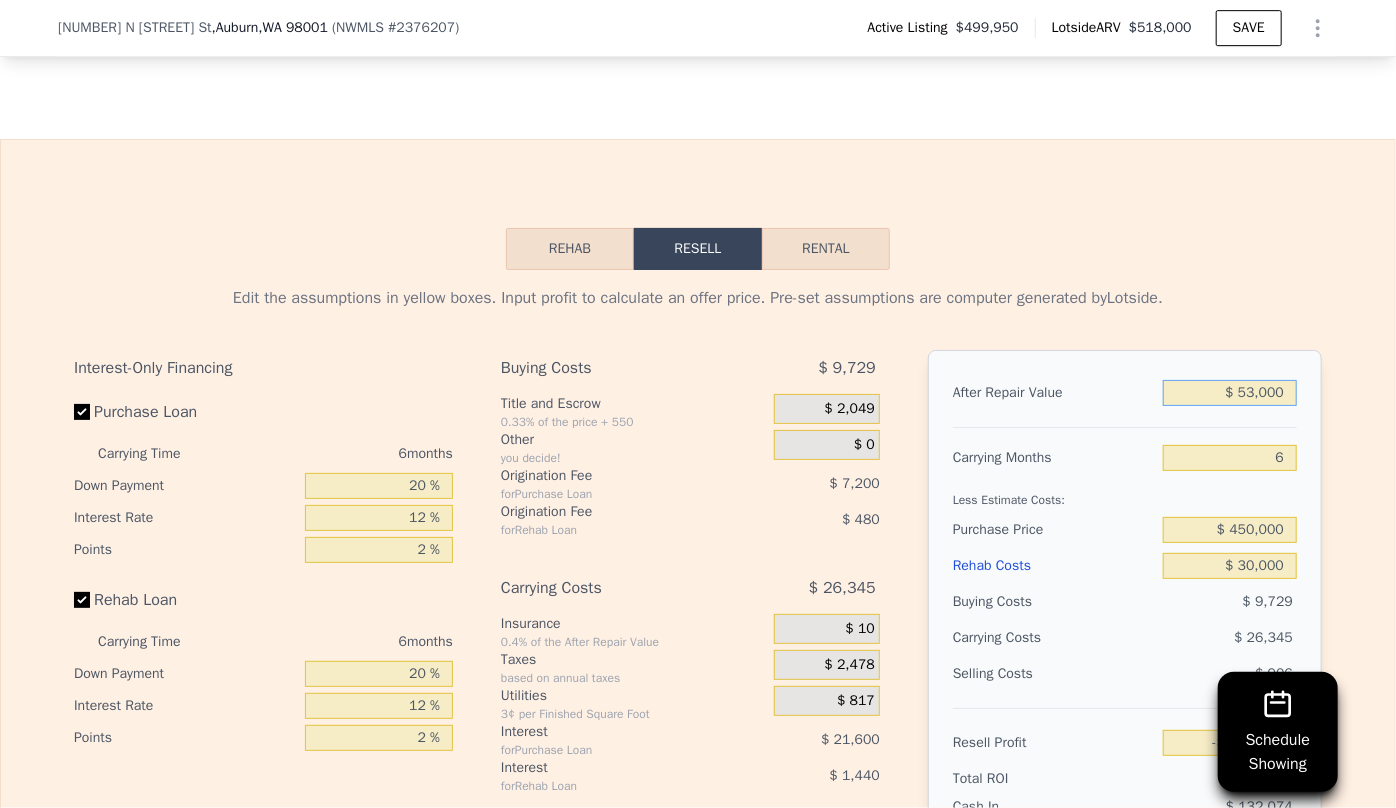 type on "-$ 467,489" 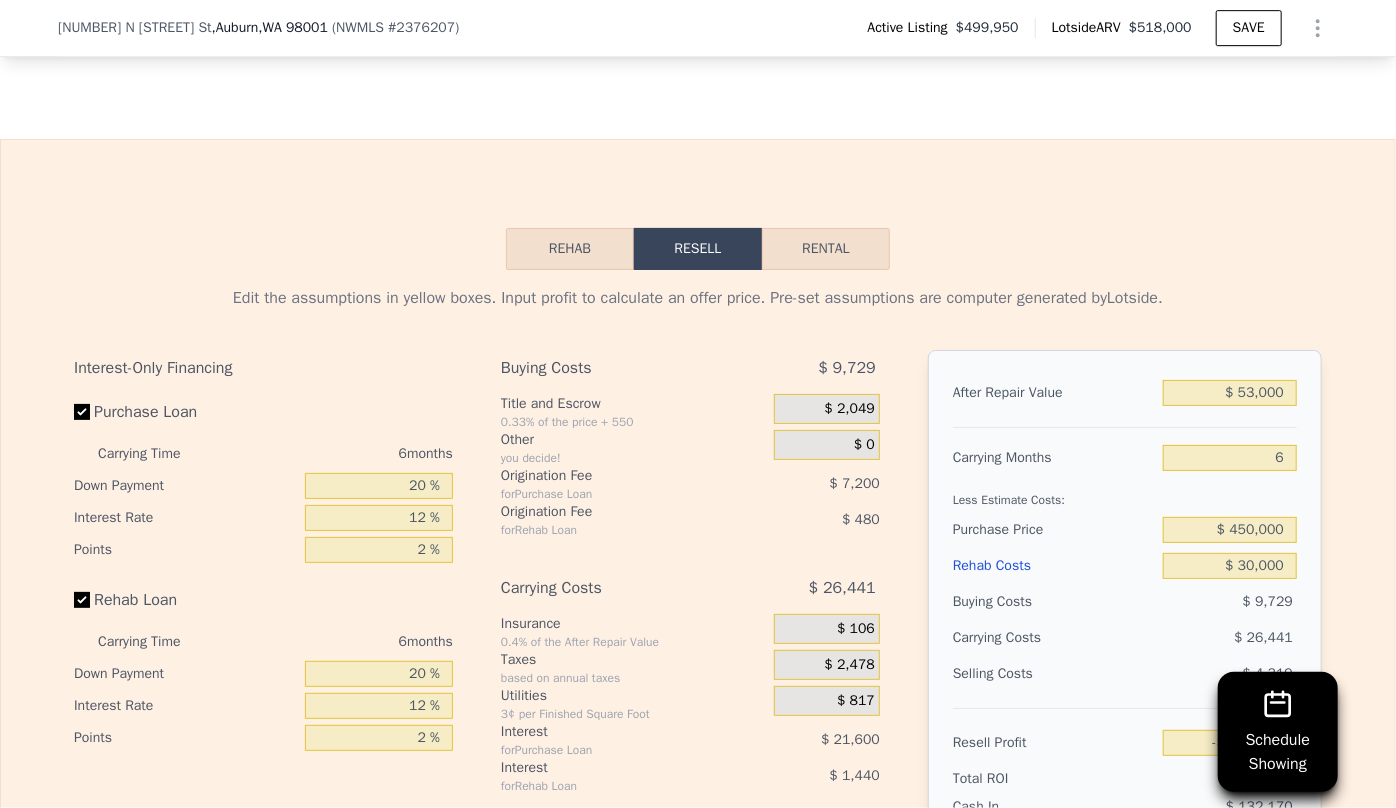 click on "Edit the assumptions in yellow boxes. Input profit to calculate an offer price. Pre-set assumptions are computer generated by  Lotside . Interest-Only Financing Purchase Loan Carrying Time [NUMBER]  months Down Payment [PERCENTAGE] % Interest Rate [PERCENTAGE] % Points [PERCENTAGE] % Rehab Loan Carrying Time [NUMBER]  months Down Payment [PERCENTAGE] % Interest Rate [PERCENTAGE] % Points [PERCENTAGE] % Buying Costs [PRICE] Title and Escrow [PERCENTAGE]% of the price + [NUMBER] [PRICE] Other you decide! [PRICE] Origination Fee for  Purchase Loan [PRICE] Origination Fee for  Rehab Loan [PRICE] Carrying Costs [PRICE] Insurance [PERCENTAGE]% of the After Repair Value [PRICE] Taxes based on annual taxes [PRICE] Utilities [NUMBER]¢ per Finished Square Foot [PRICE] Interest for  Purchase Loan [PRICE] Interest for  Rehab Loan [PRICE] Selling Costs [PRICE] Excise Tax [PERCENTAGE]% of the After Repair Value [PRICE] Listing Commission [PERCENTAGE]% of the After Repair Value [PRICE] Selling Commission [PERCENTAGE]% of the After Repair Value [PRICE] Title and Escrow [PERCENTAGE]% of the After Repair Value [PRICE] After Repair Value [PRICE] Carrying Months [NUMBER] [PRICE]" at bounding box center (698, 642) 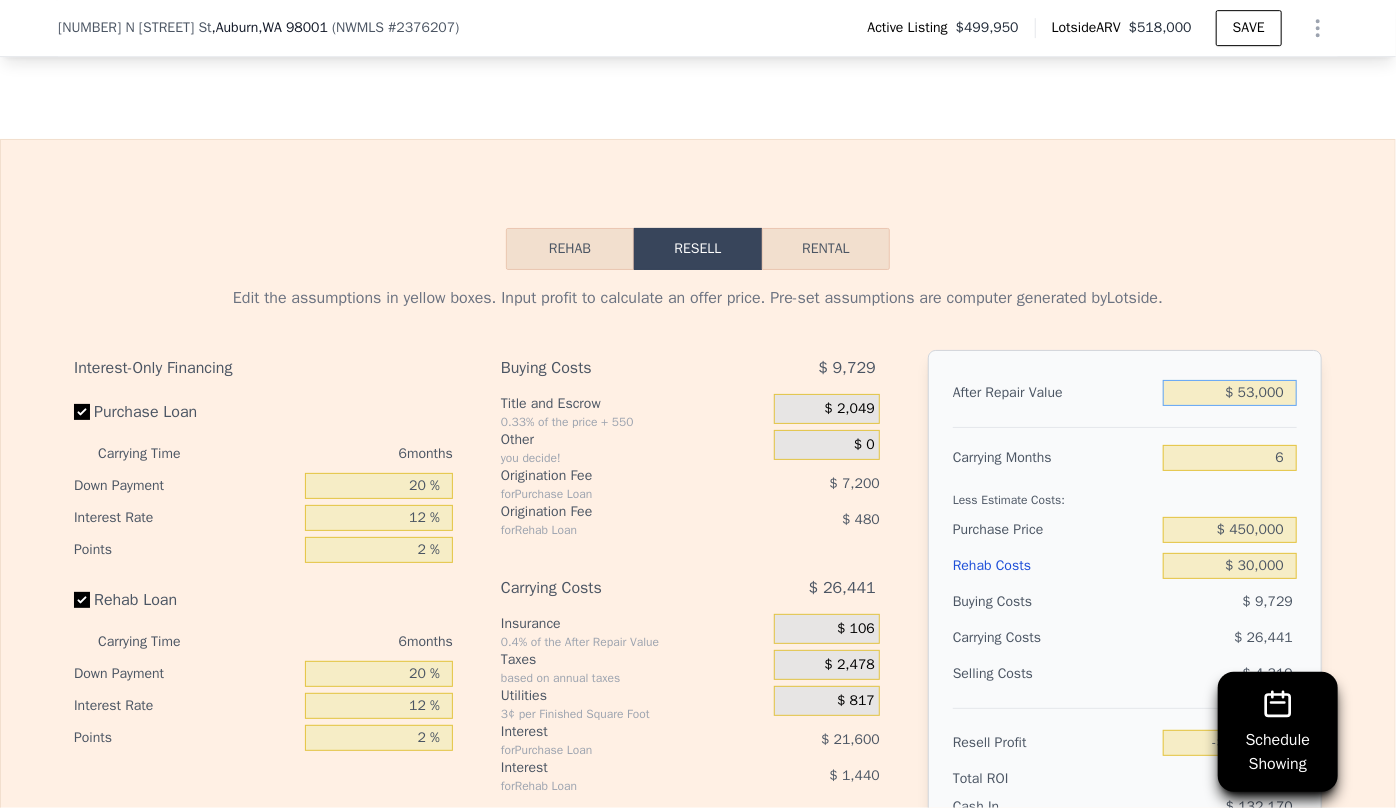 click on "$ 53,000" at bounding box center (1230, 393) 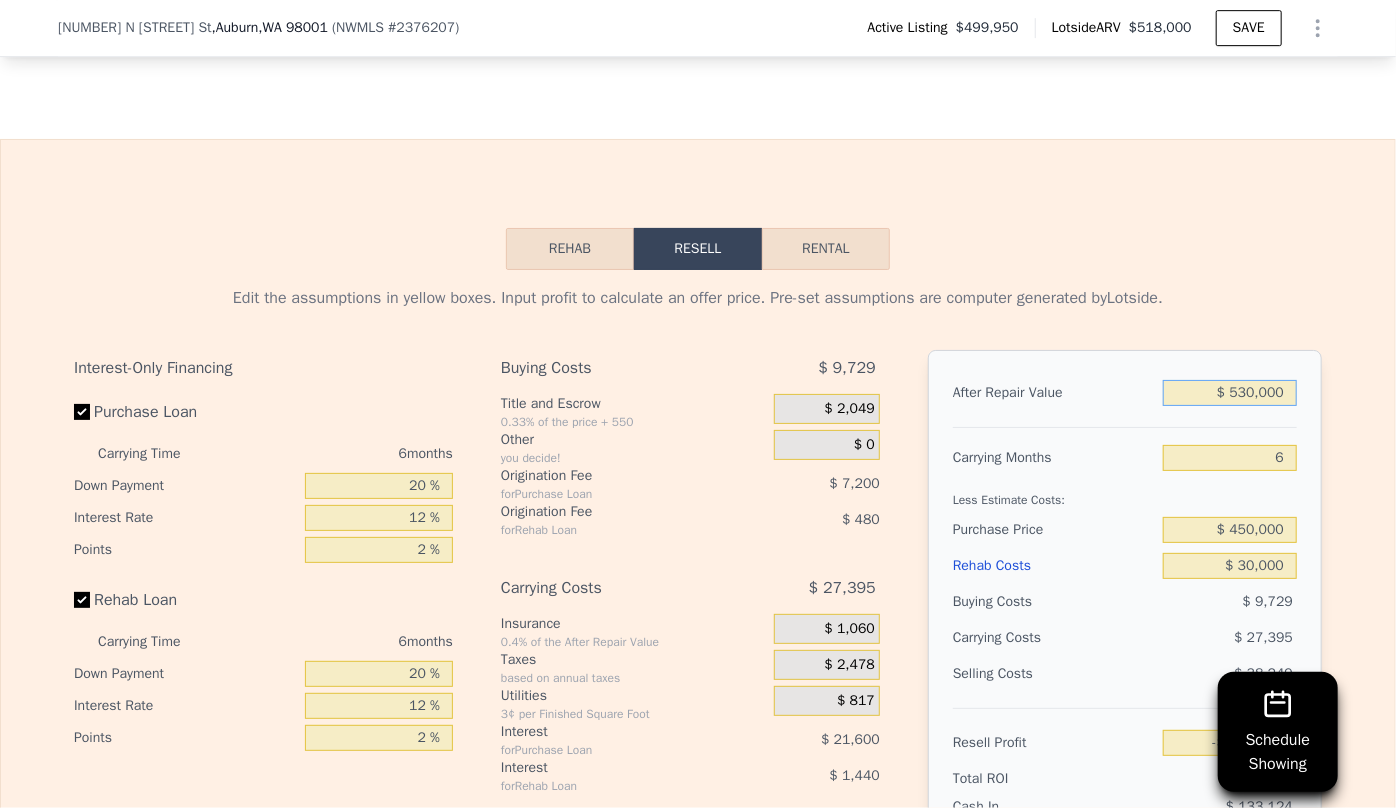 type on "-$ 25,373" 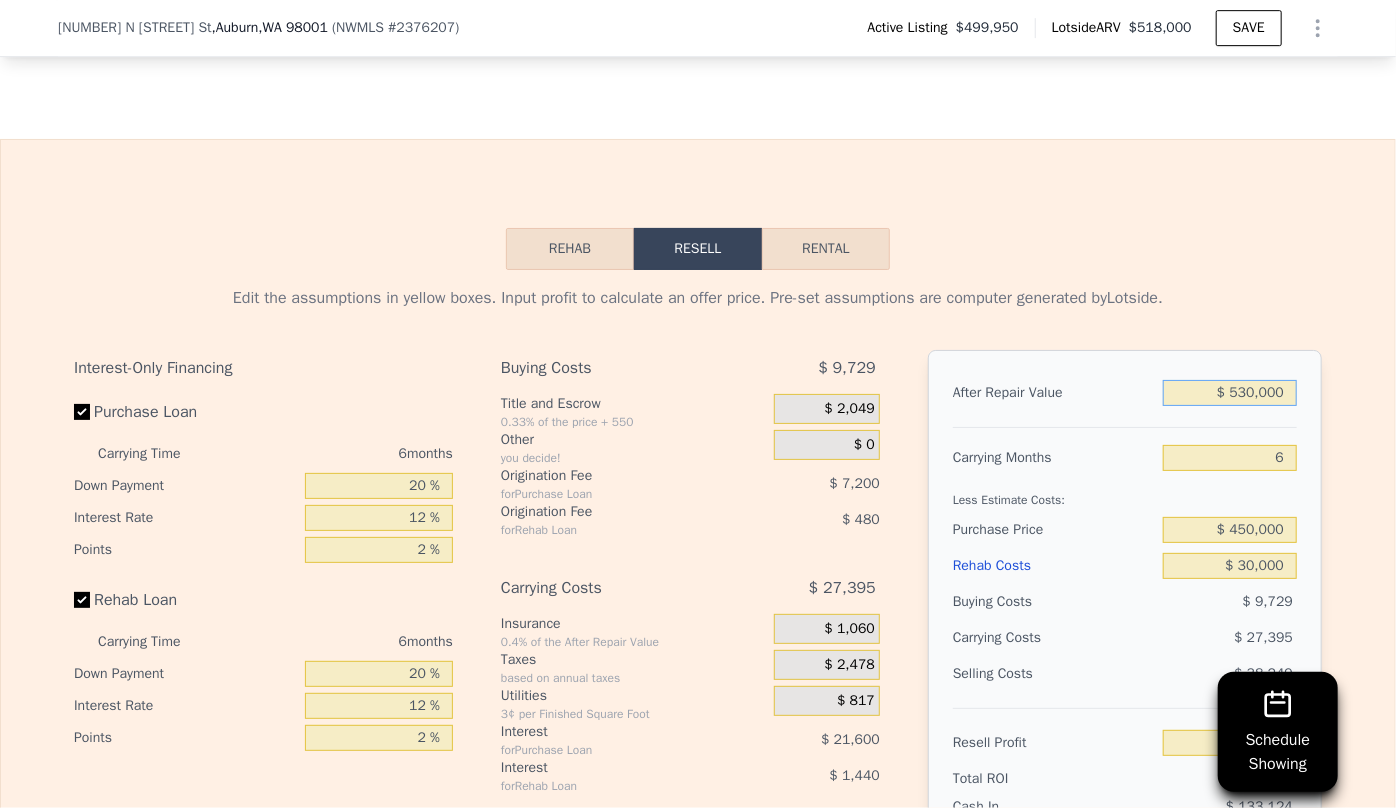 type on "$ 530,000" 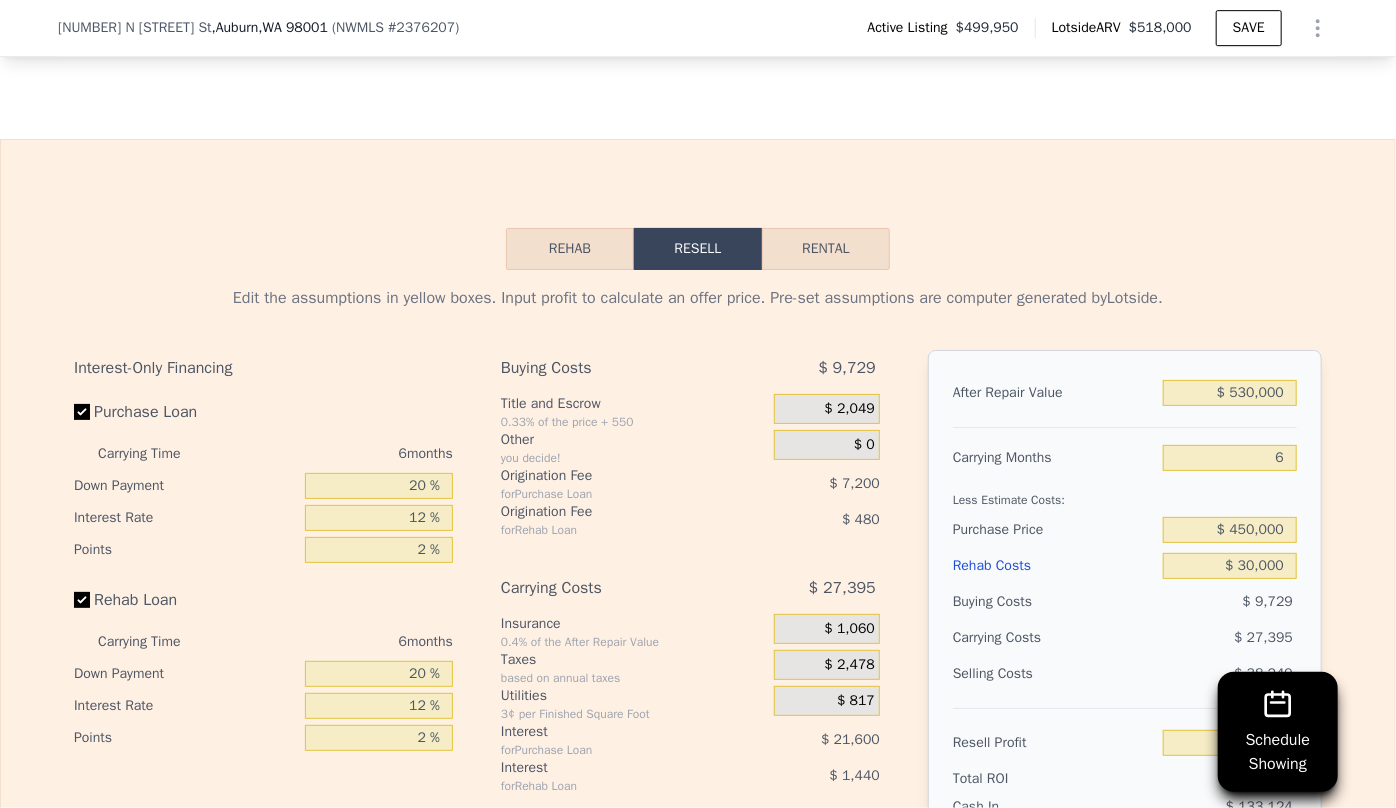 click on "Edit the assumptions in yellow boxes. Input profit to calculate an offer price. Pre-set assumptions are computer generated by  Lotside ." at bounding box center (698, 298) 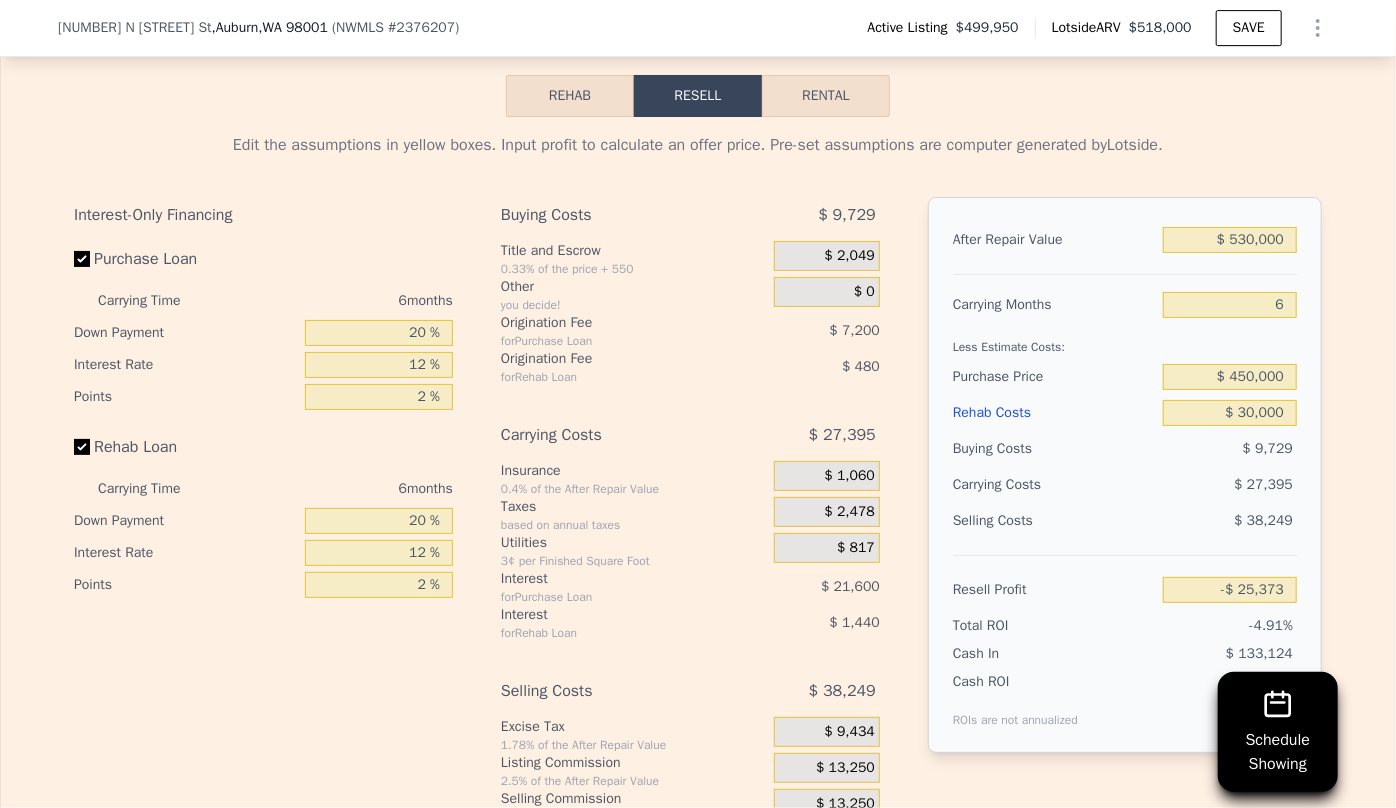 scroll, scrollTop: 3444, scrollLeft: 0, axis: vertical 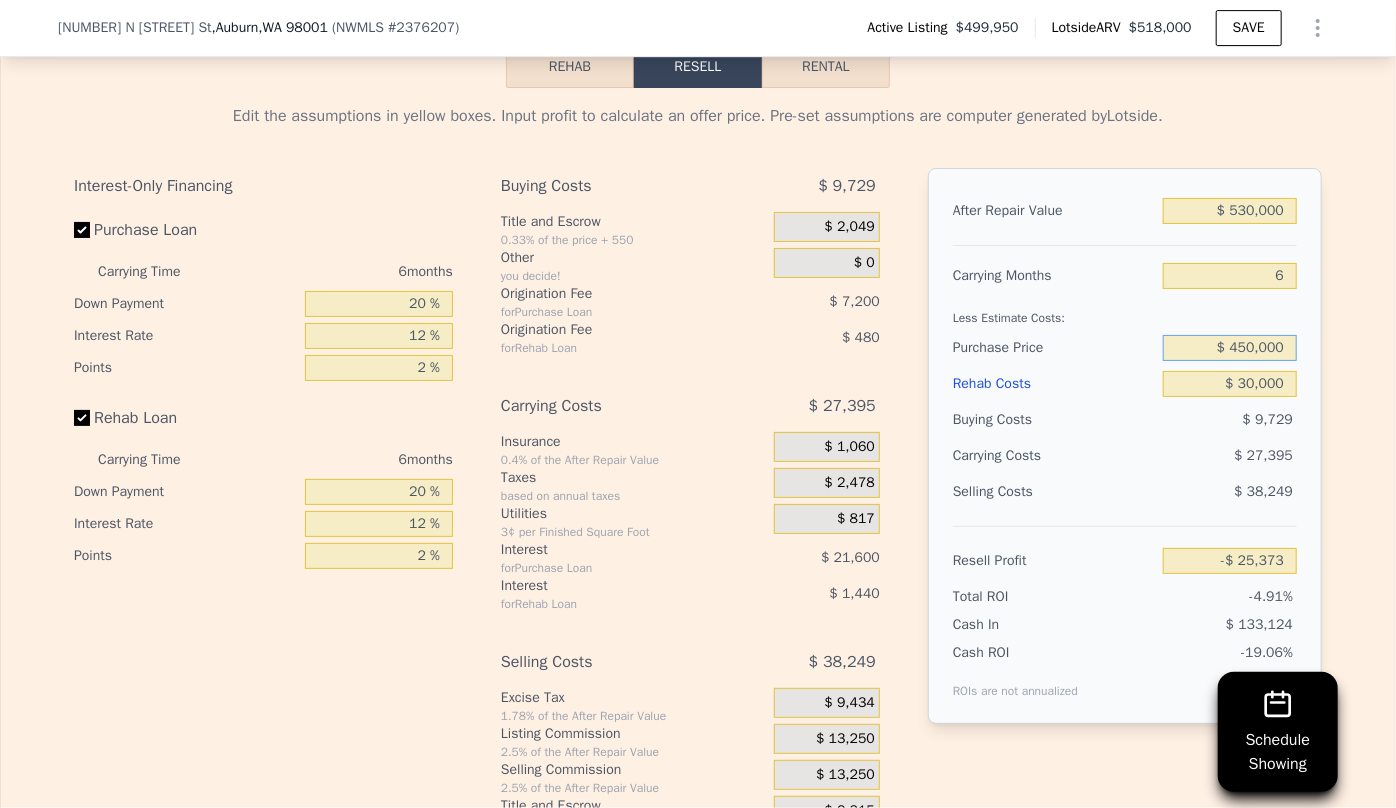 click on "$ 450,000" at bounding box center (1230, 348) 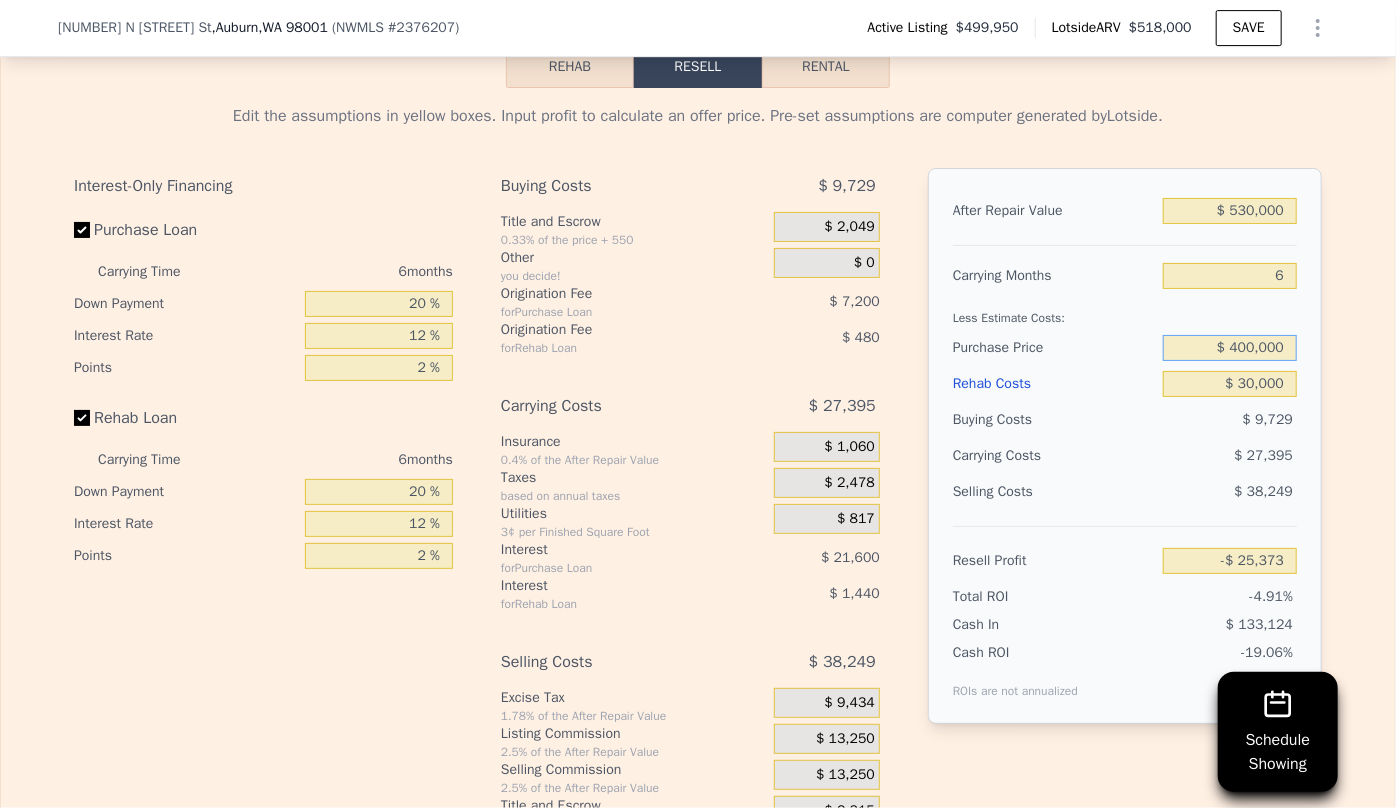 type on "$ 400,000" 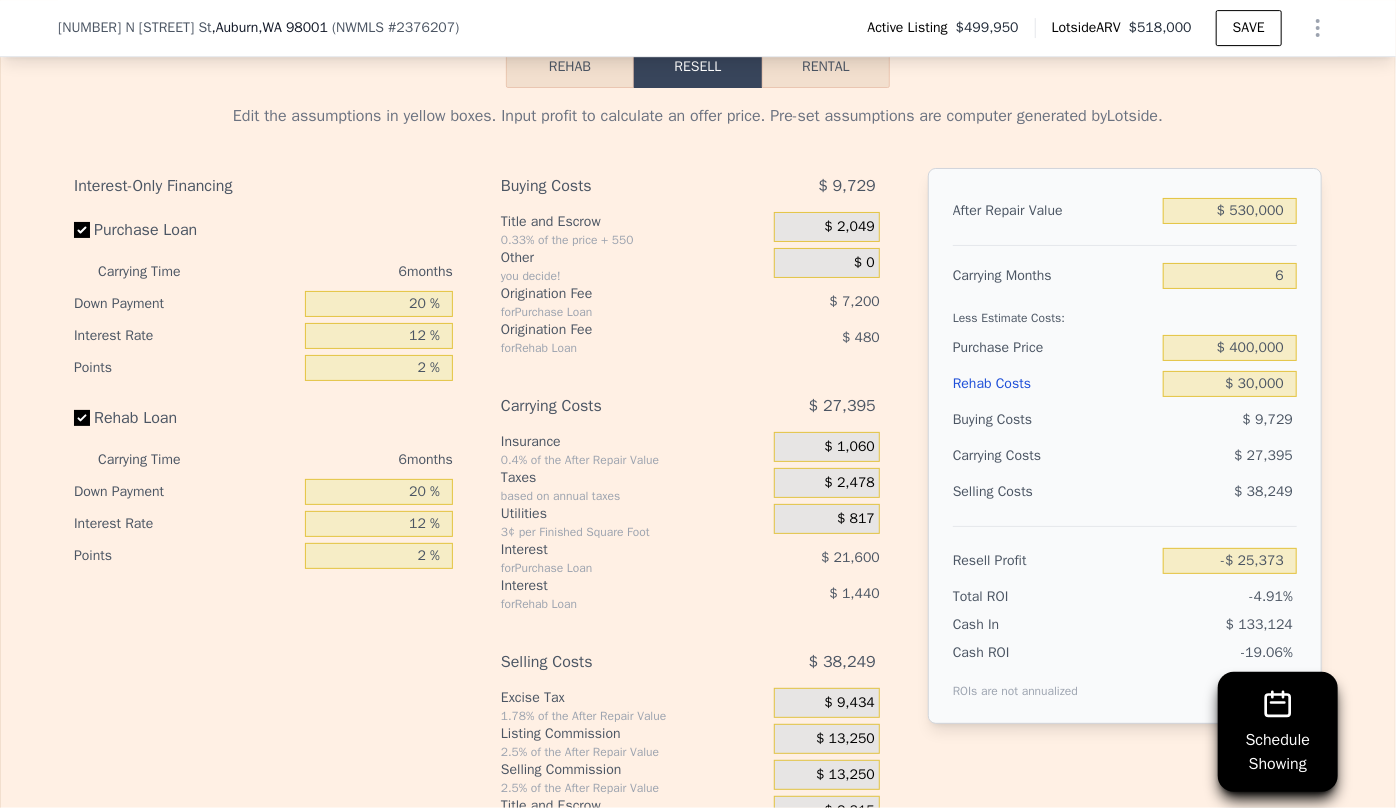 click on "Buying Costs" at bounding box center (1054, 420) 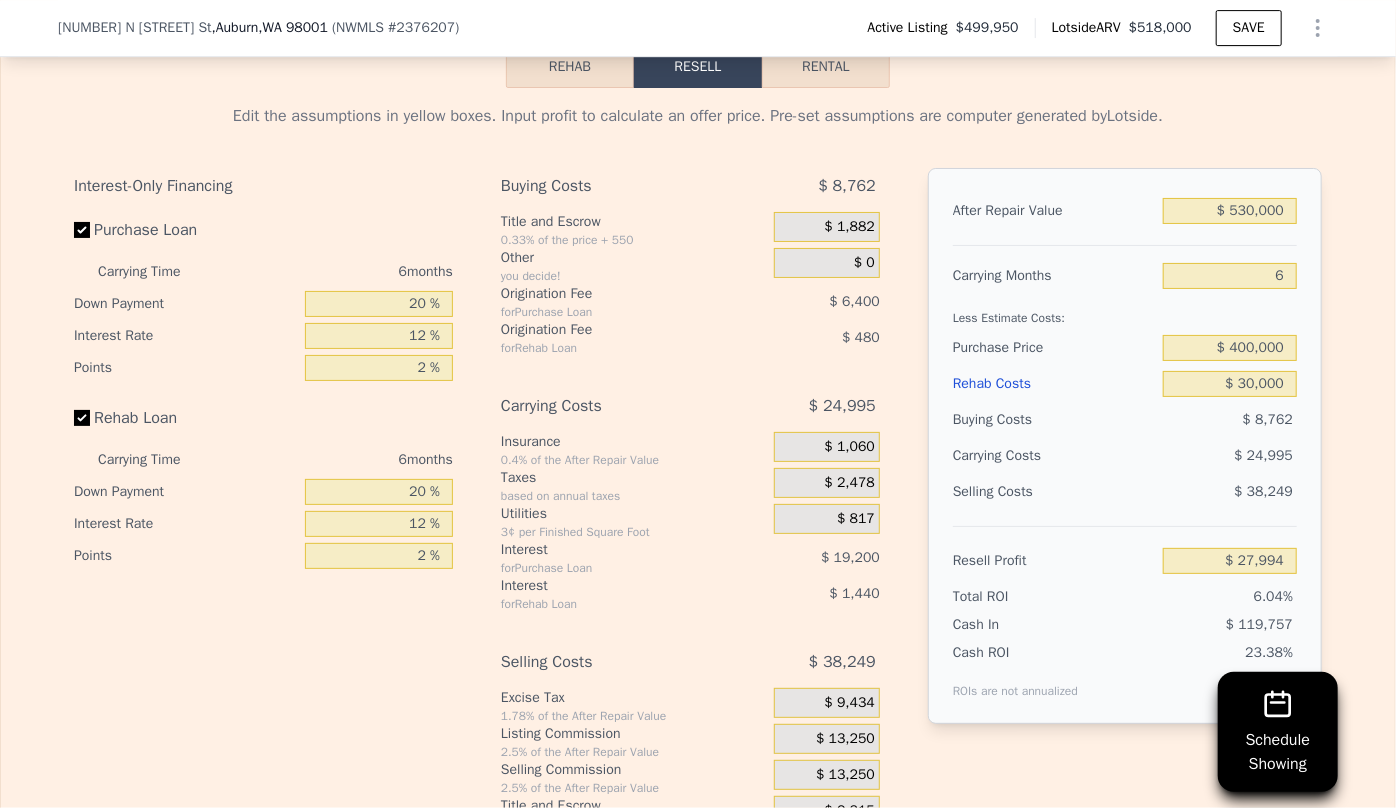 click on "Rental" at bounding box center (826, 67) 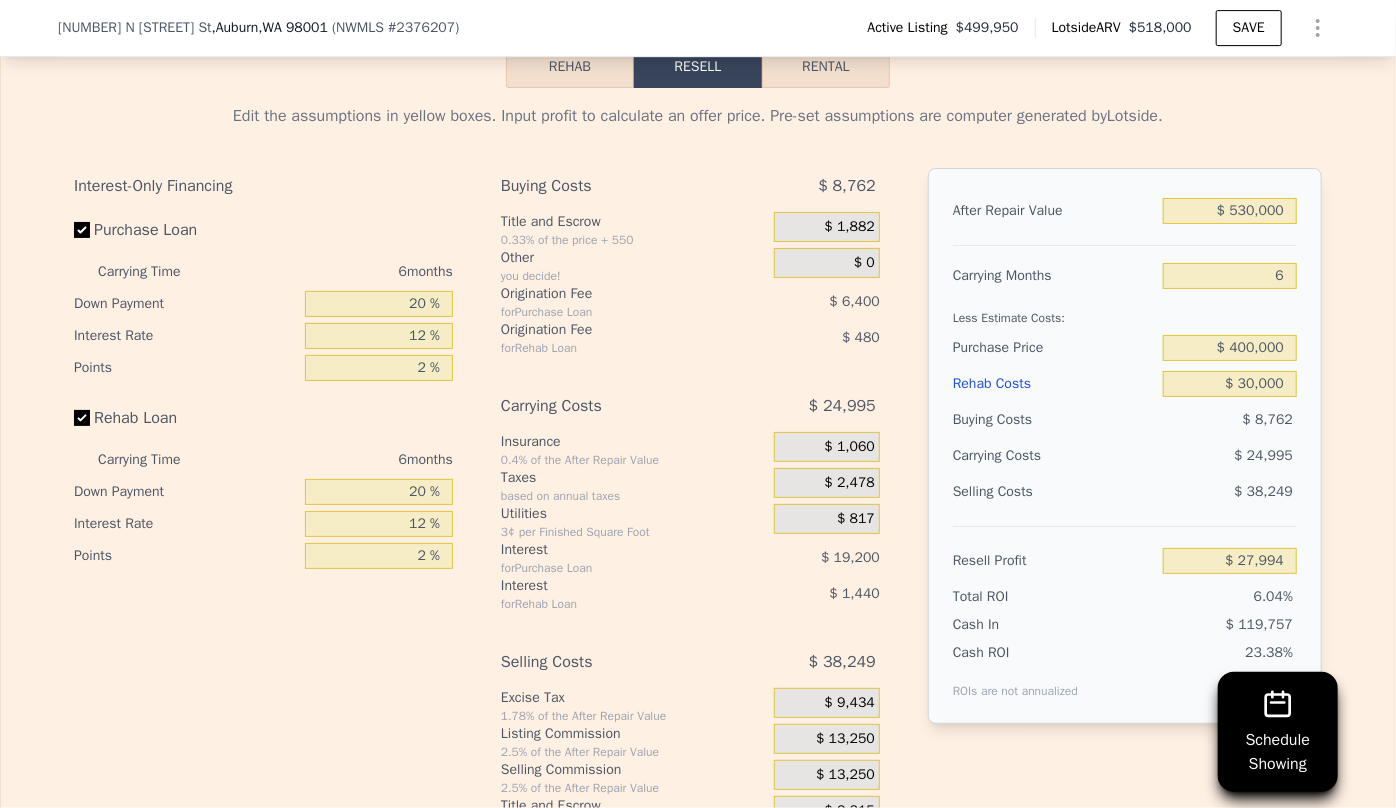 select on "30" 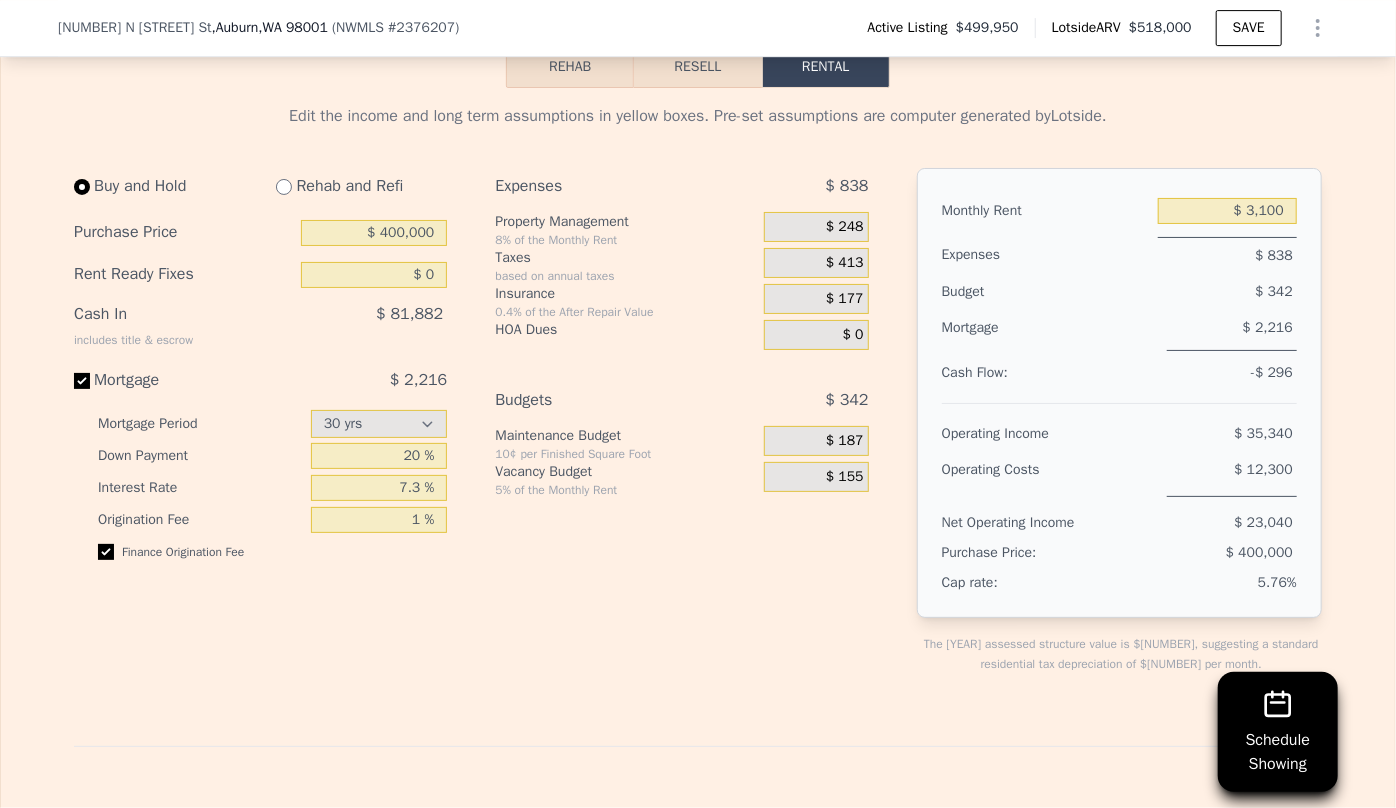 scroll, scrollTop: 3535, scrollLeft: 0, axis: vertical 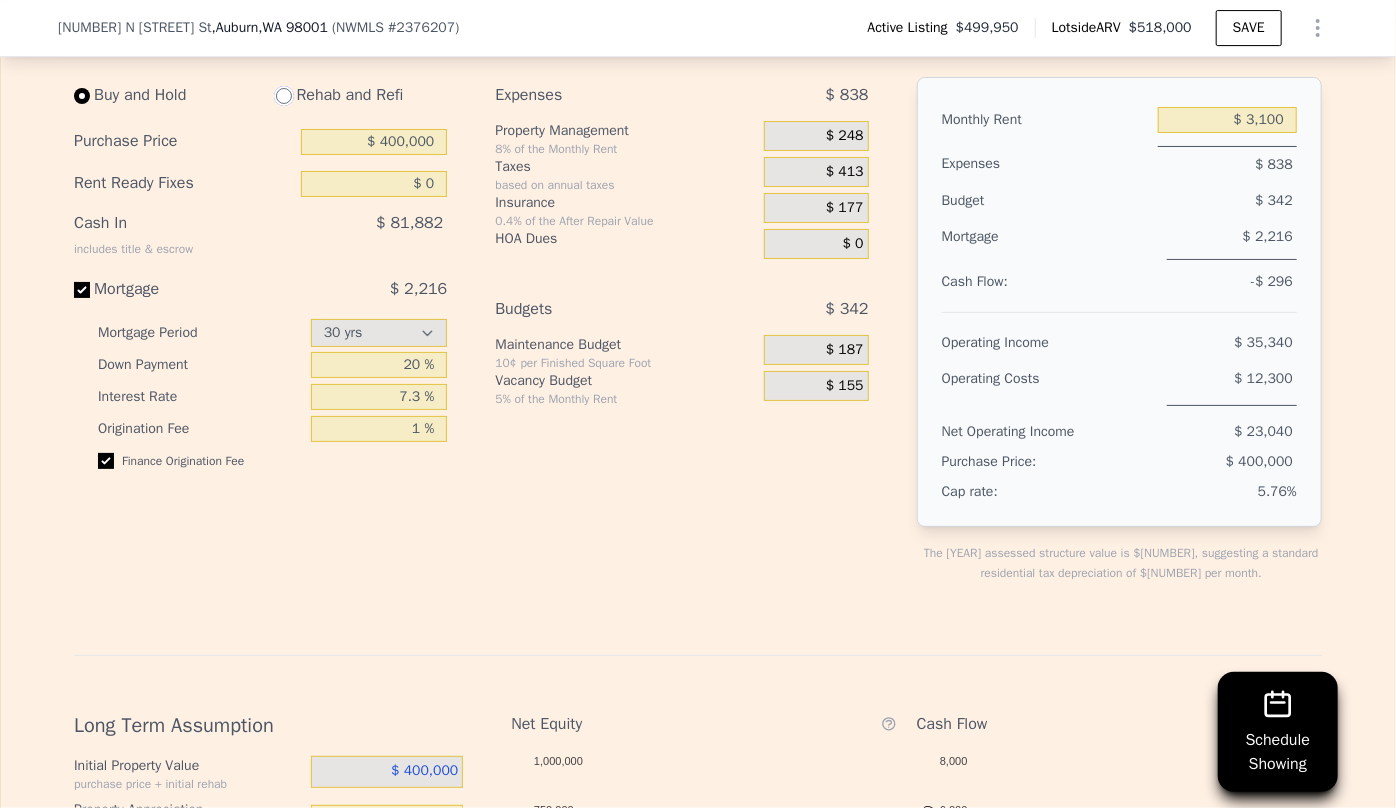 click at bounding box center (284, 96) 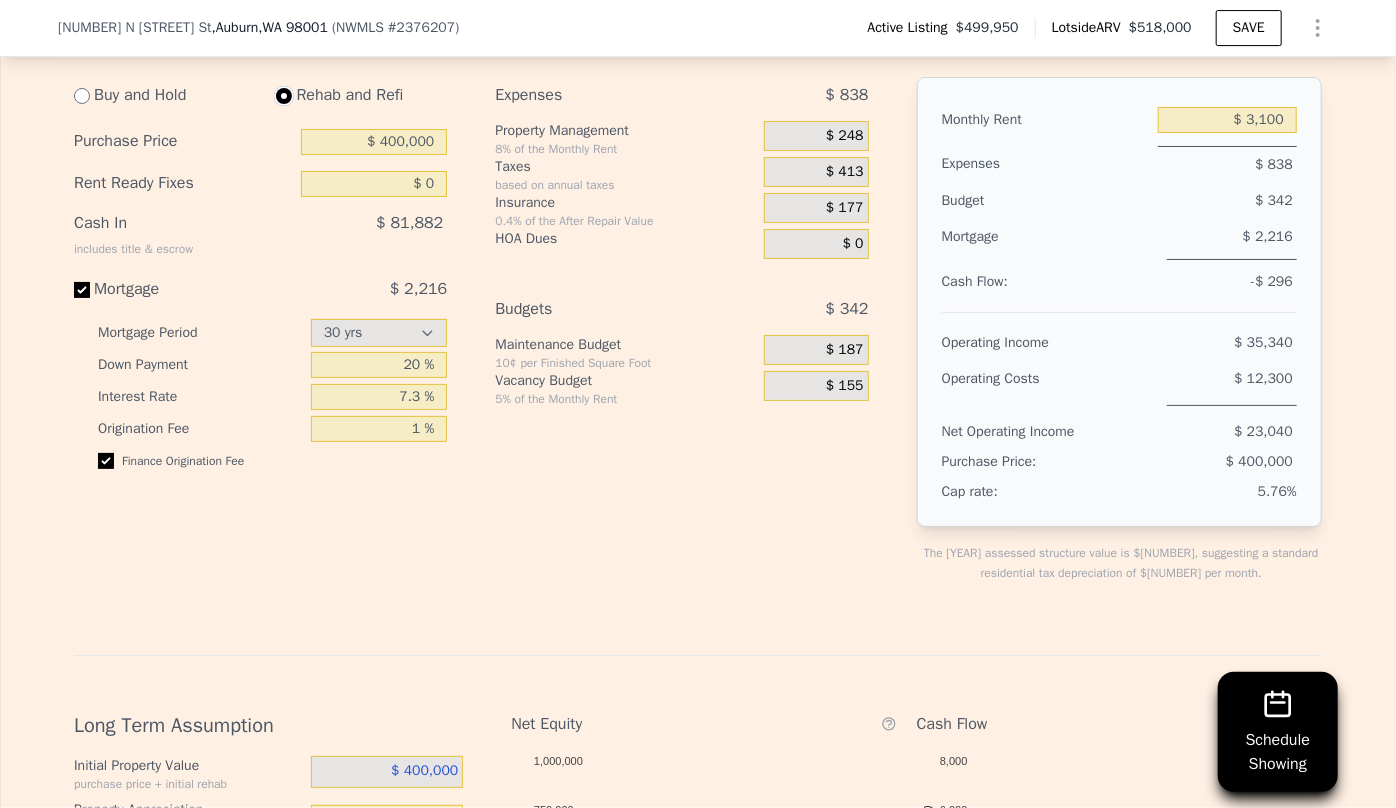 type on "$ 30,000" 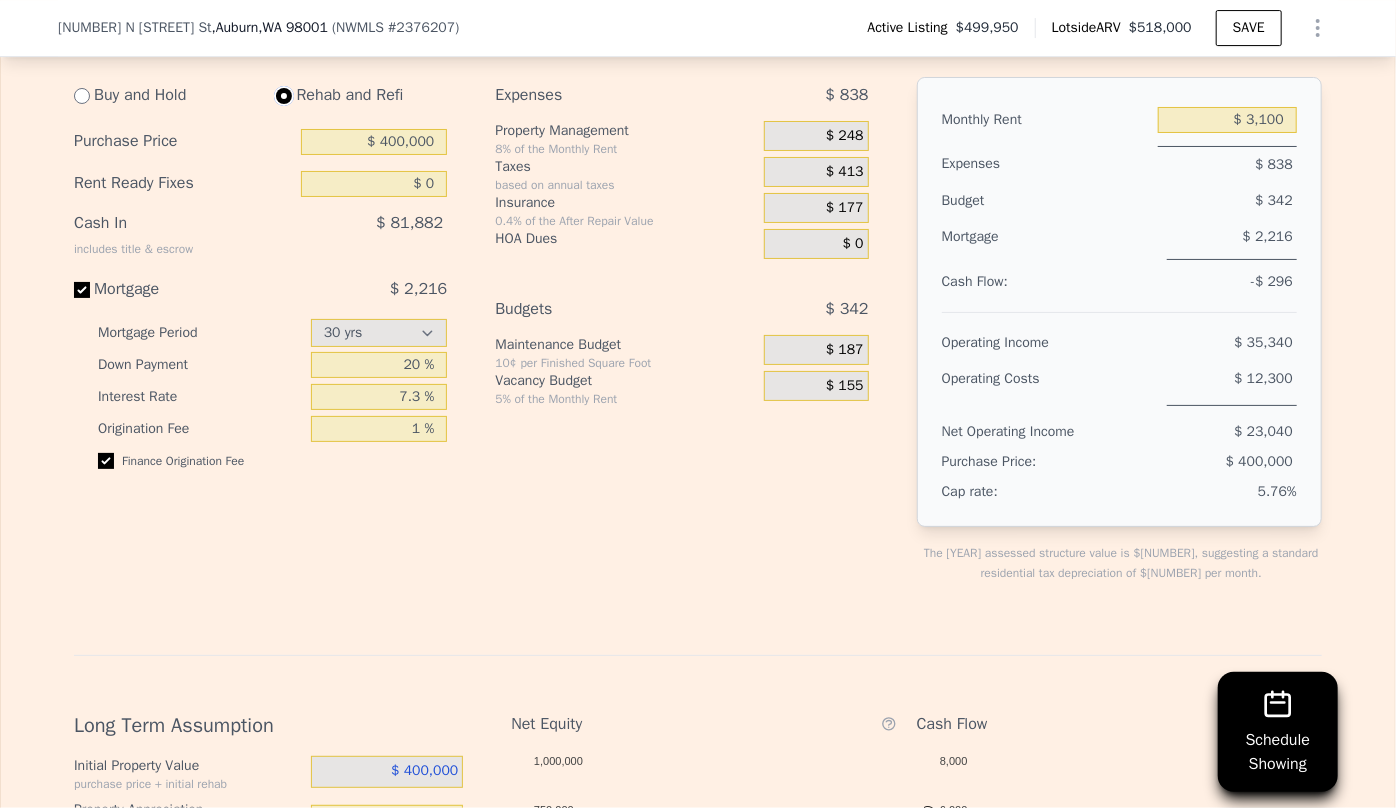 type on "$ 3,600" 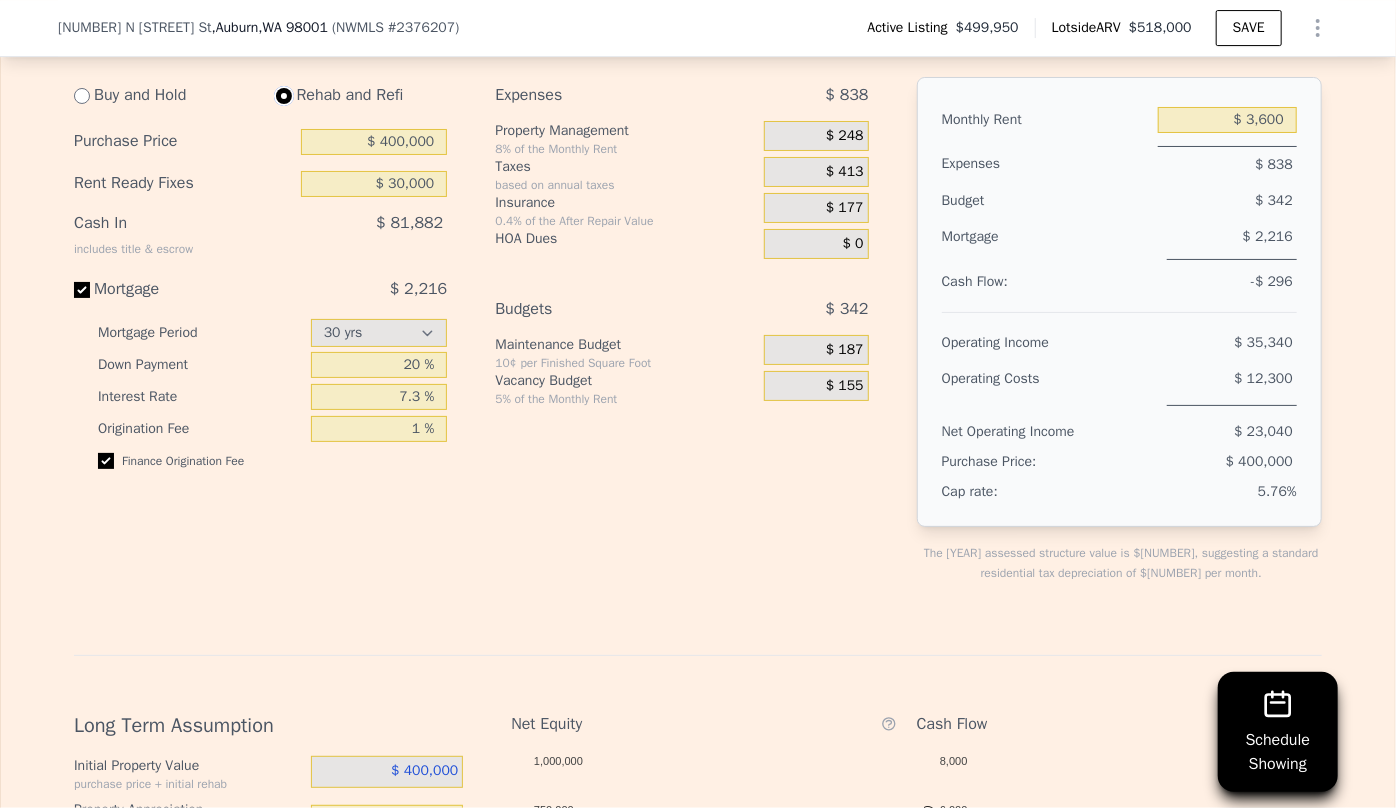 select on "30" 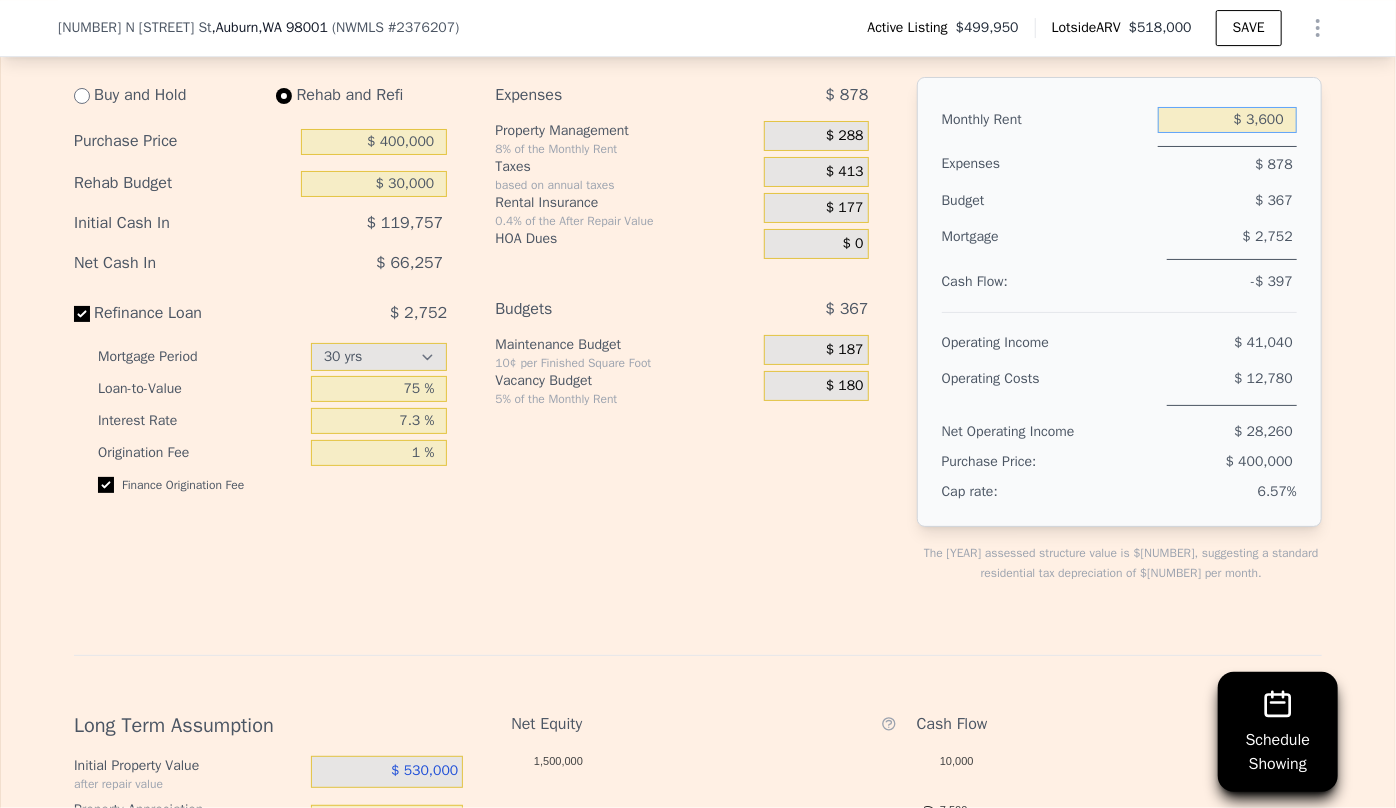 click on "$ 3,600" at bounding box center [1227, 120] 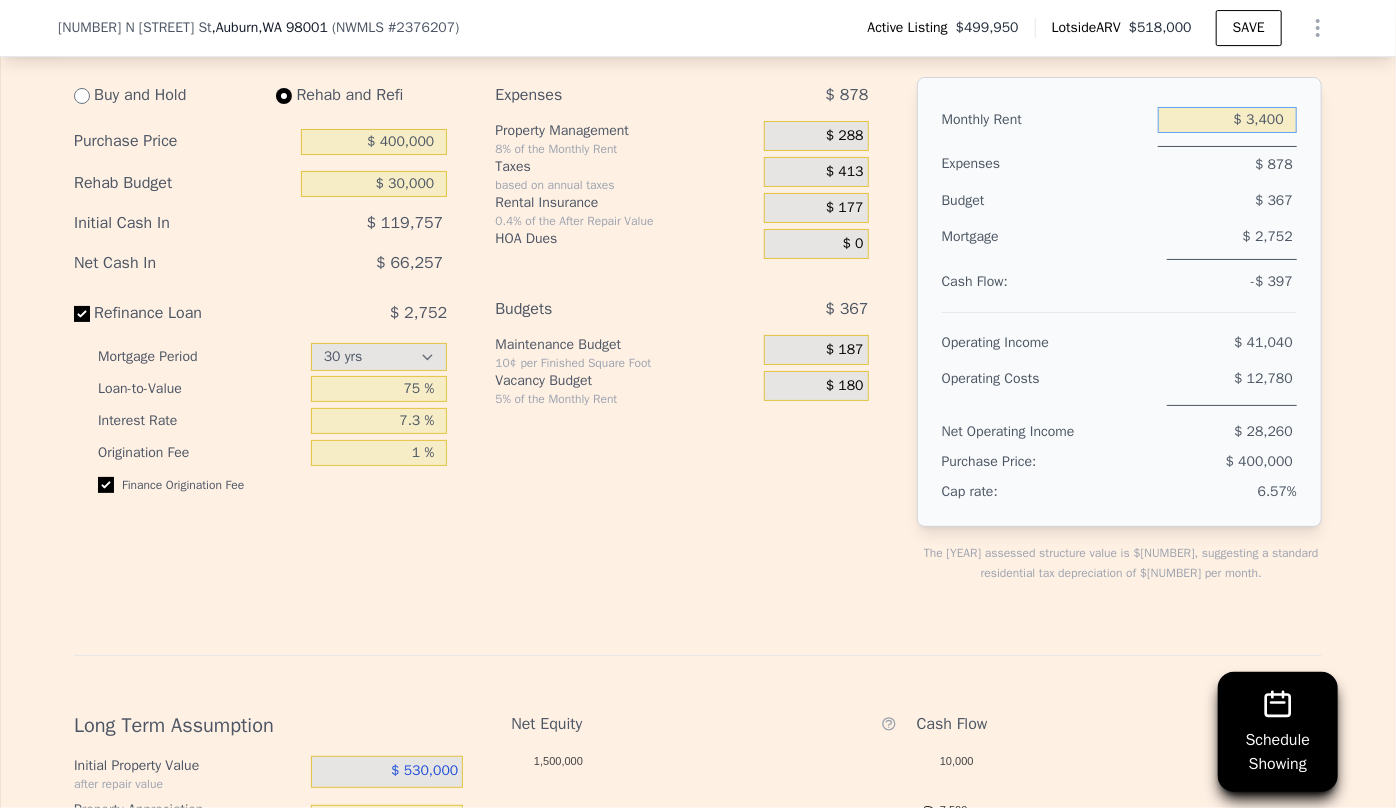 type on "$ 3,400" 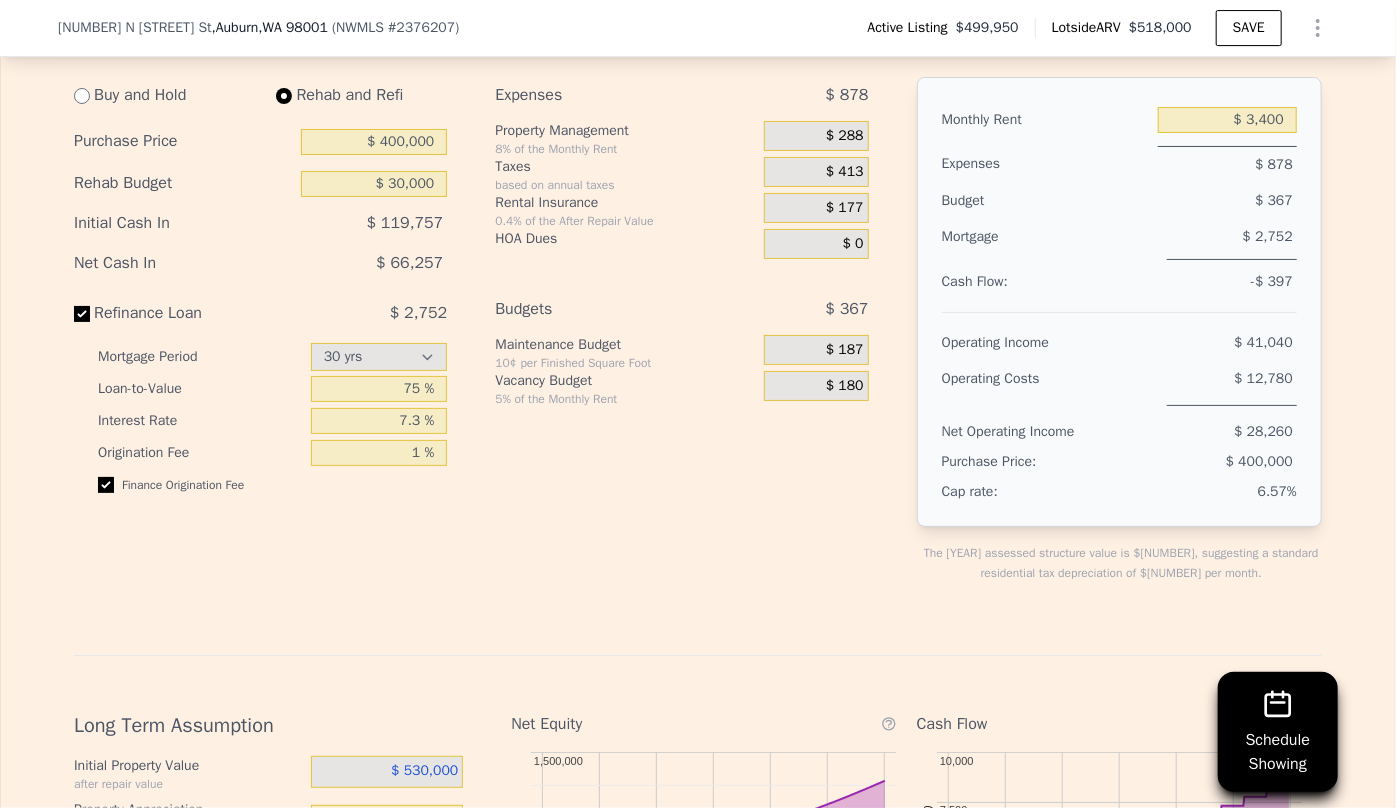 click on "$ 2,752" at bounding box center [1232, 239] 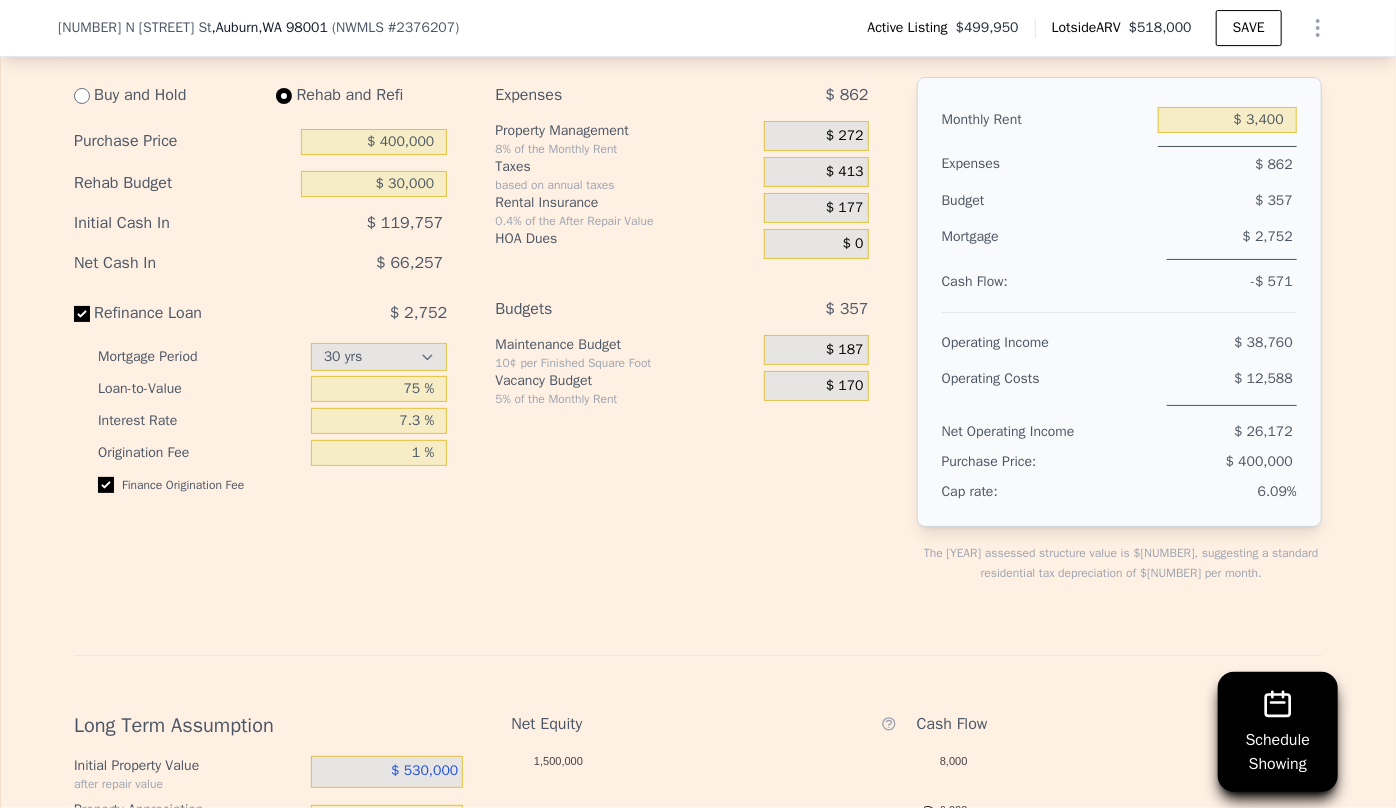 click on "$ 272" at bounding box center (845, 136) 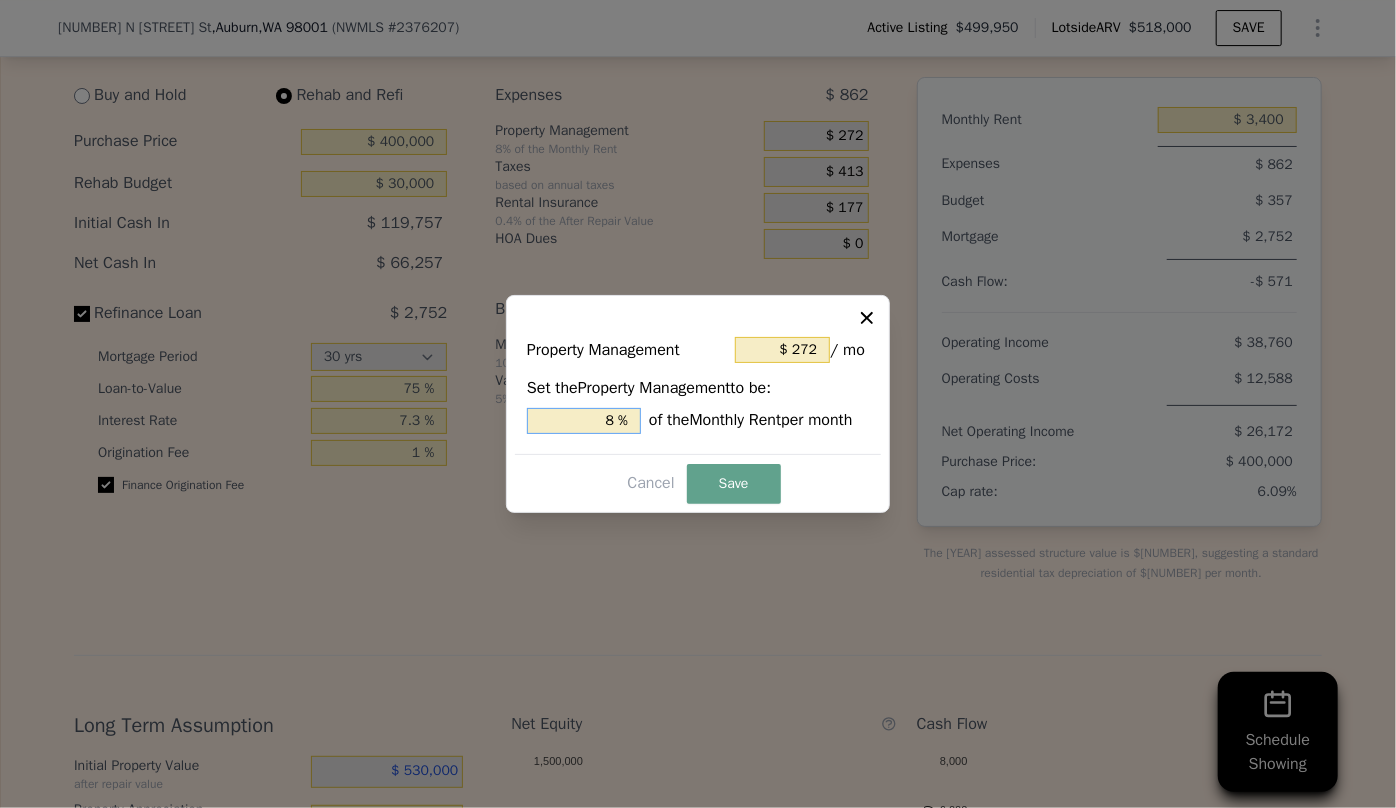 click on "8 %" at bounding box center [584, 421] 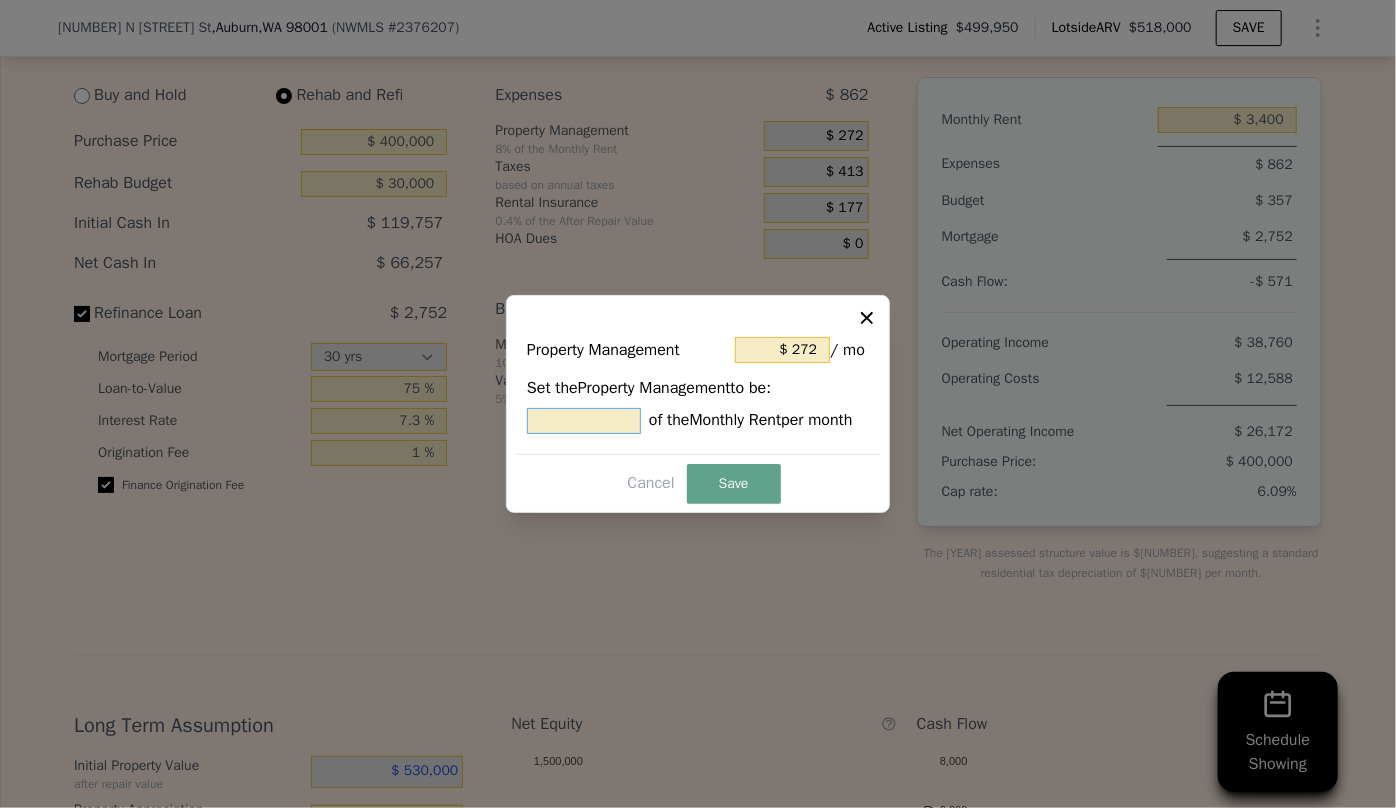 type on "$ 0" 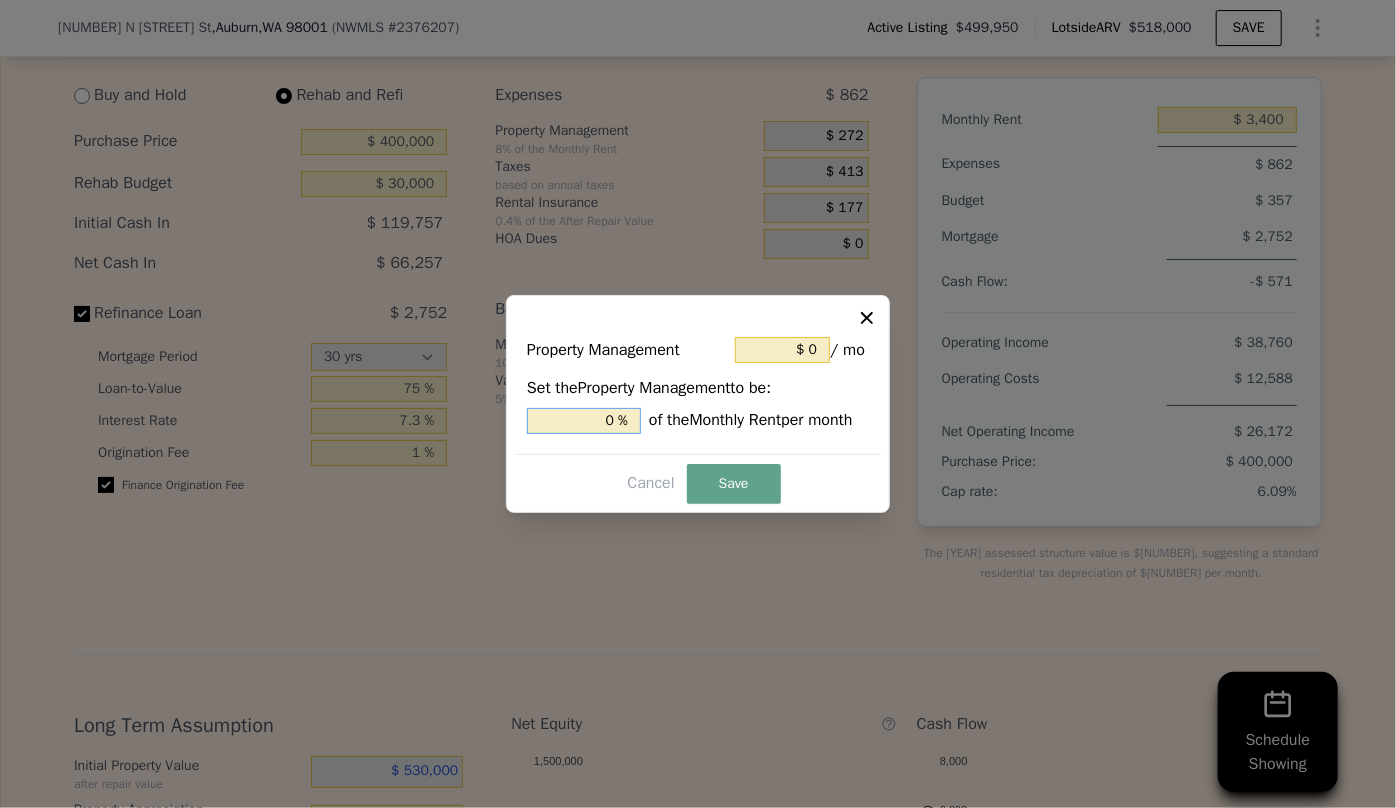type on "0 %" 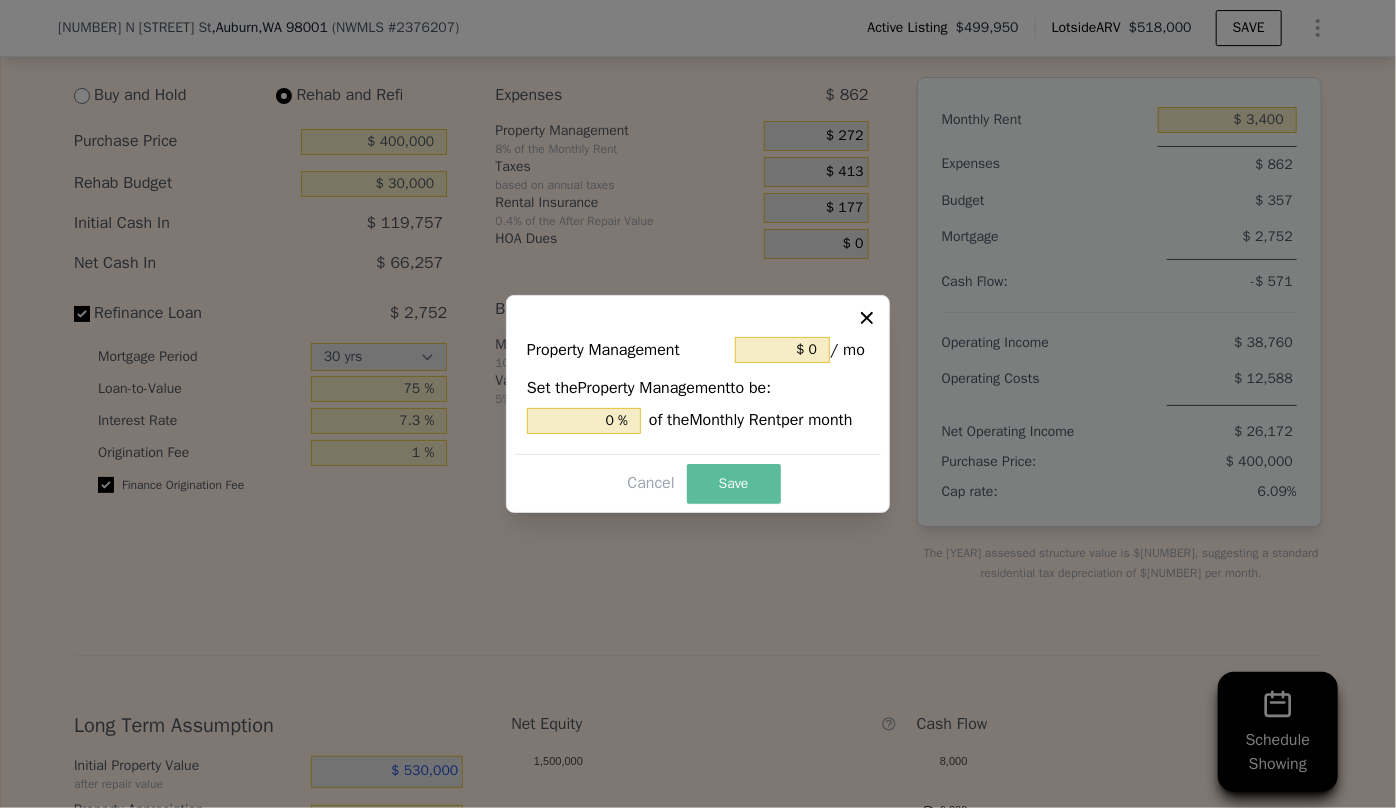 click on "Save" at bounding box center (734, 484) 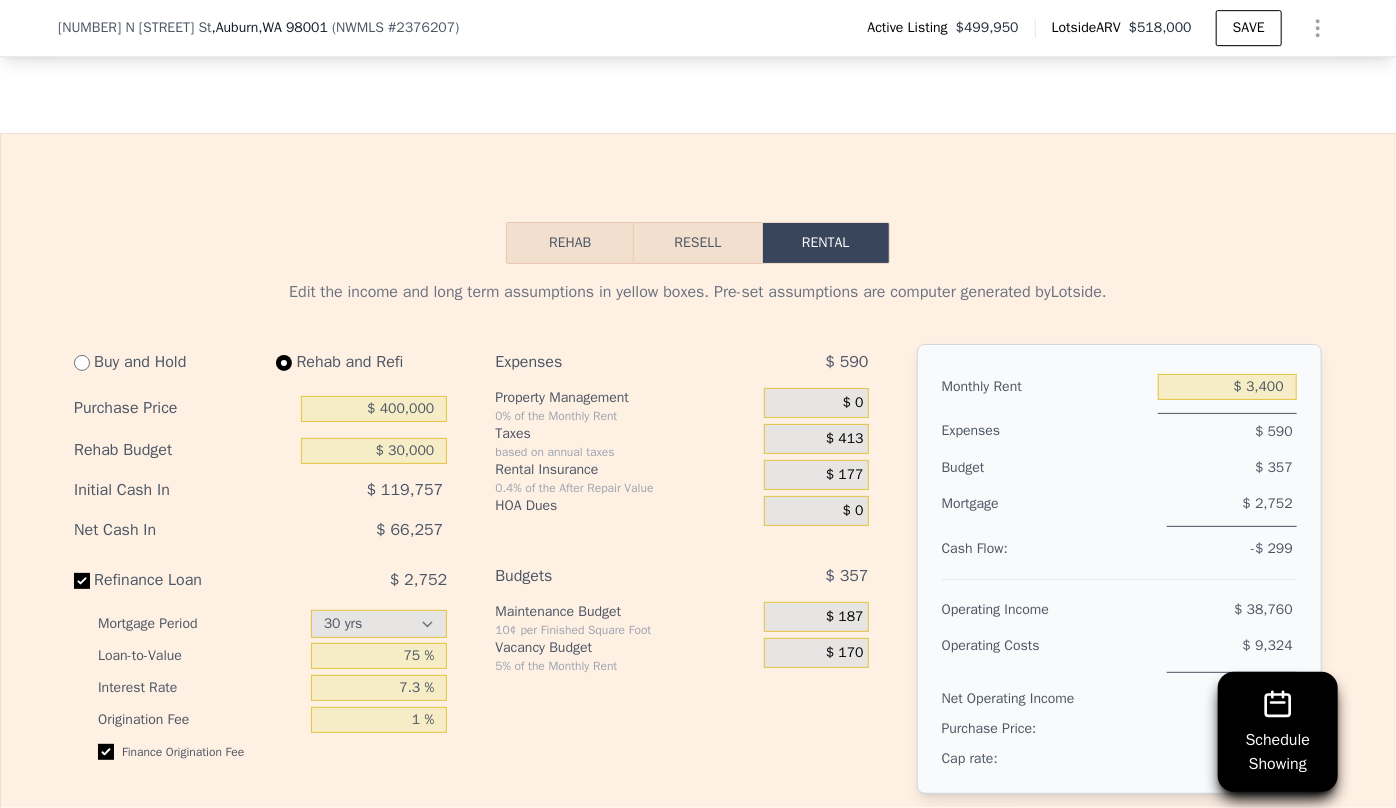 scroll, scrollTop: 3262, scrollLeft: 0, axis: vertical 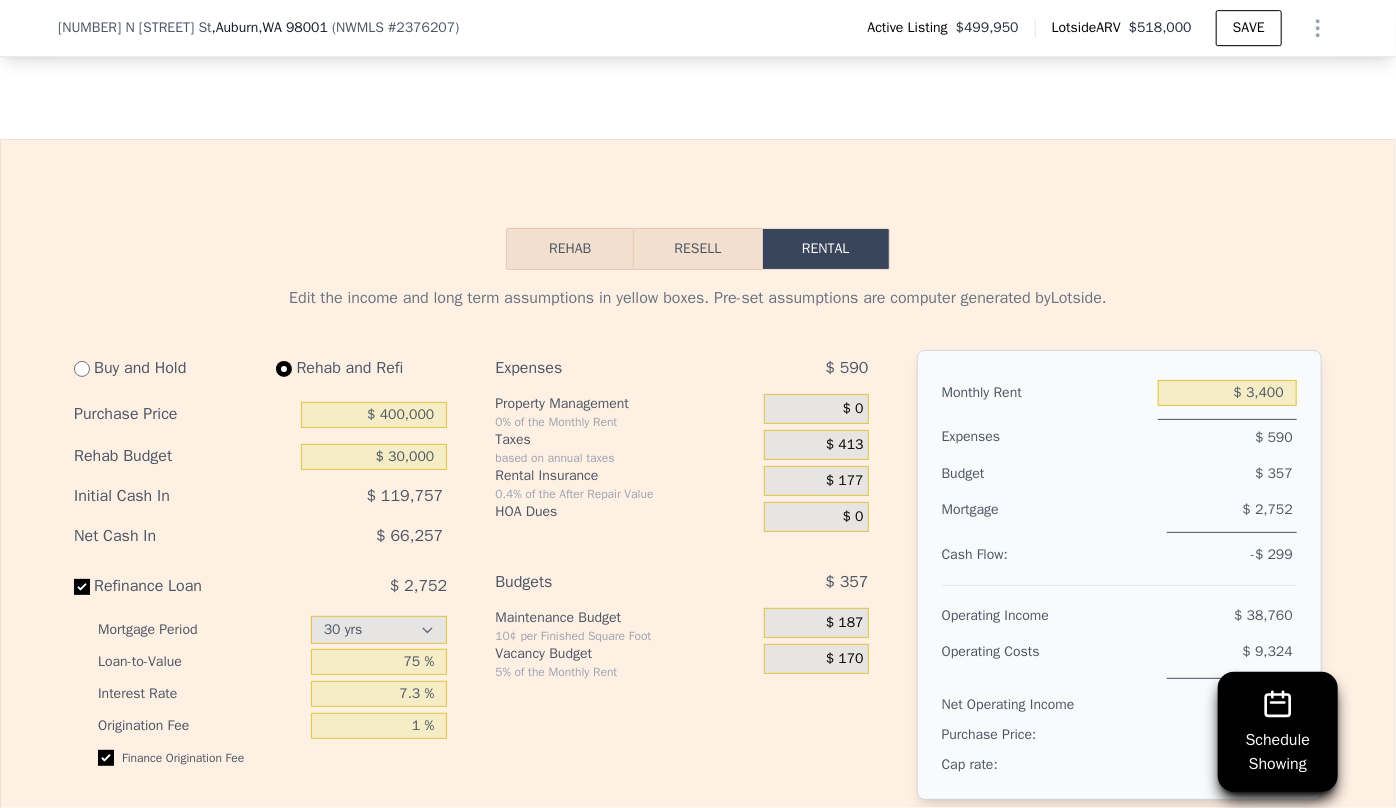 click on "Resell" at bounding box center (697, 249) 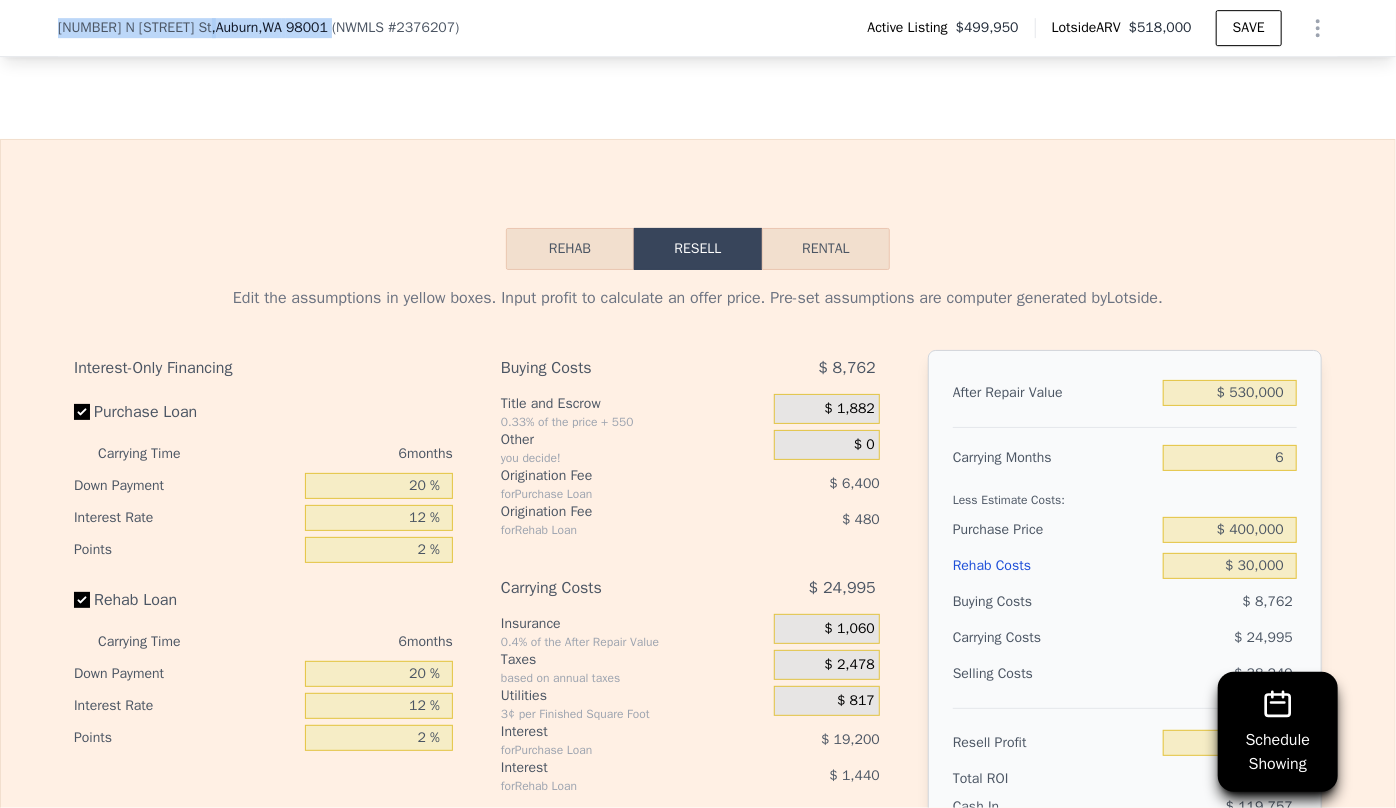 drag, startPoint x: 46, startPoint y: 28, endPoint x: 286, endPoint y: 33, distance: 240.05208 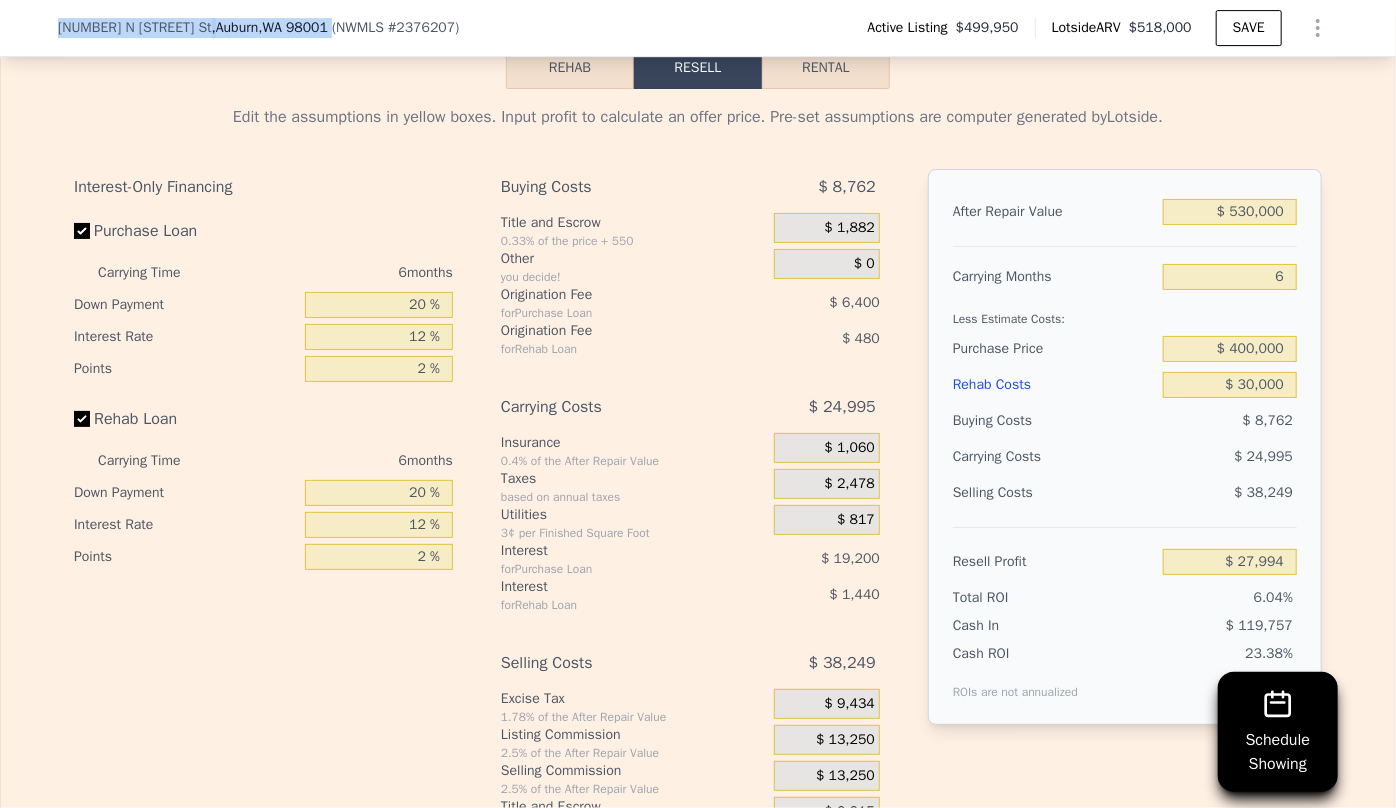 scroll, scrollTop: 3444, scrollLeft: 0, axis: vertical 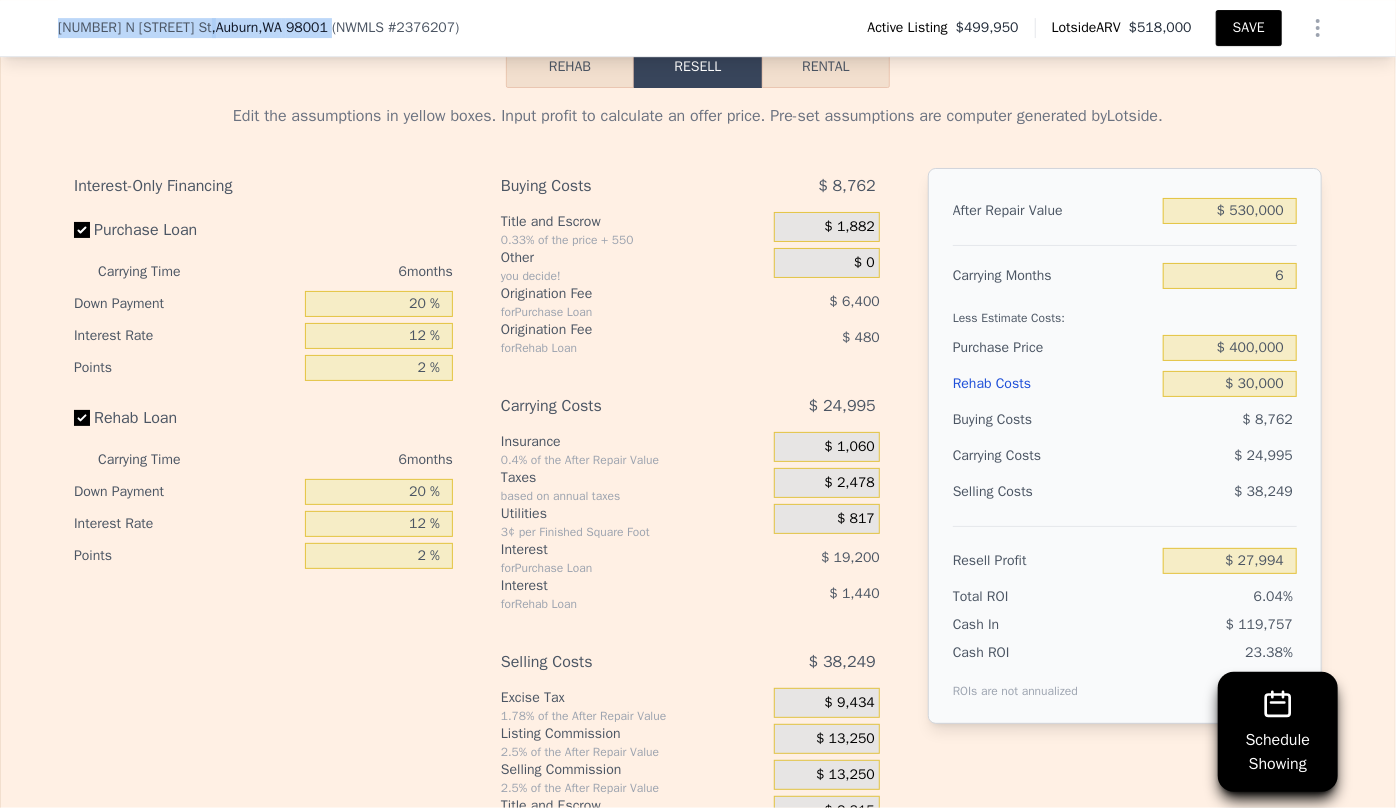click on "SAVE" at bounding box center (1249, 28) 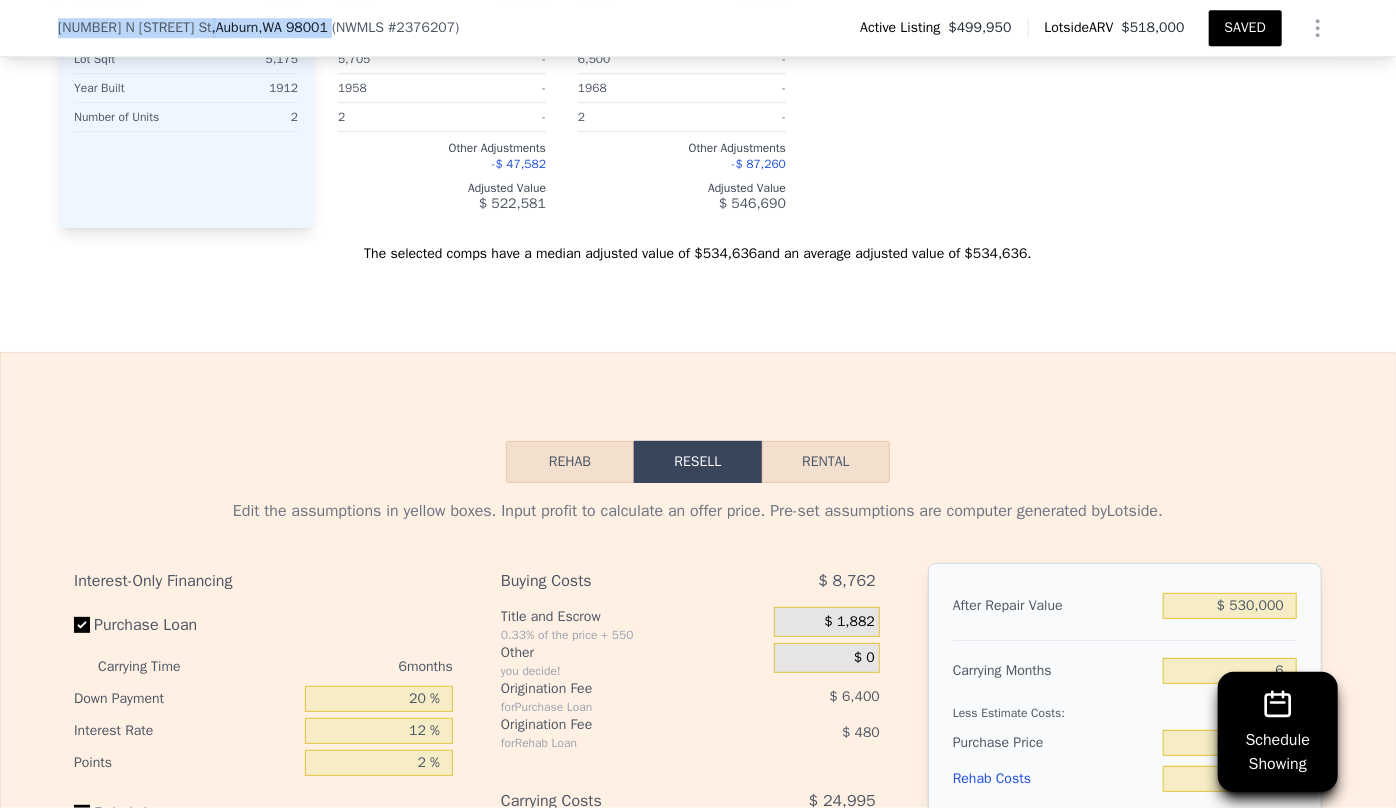 scroll, scrollTop: 3080, scrollLeft: 0, axis: vertical 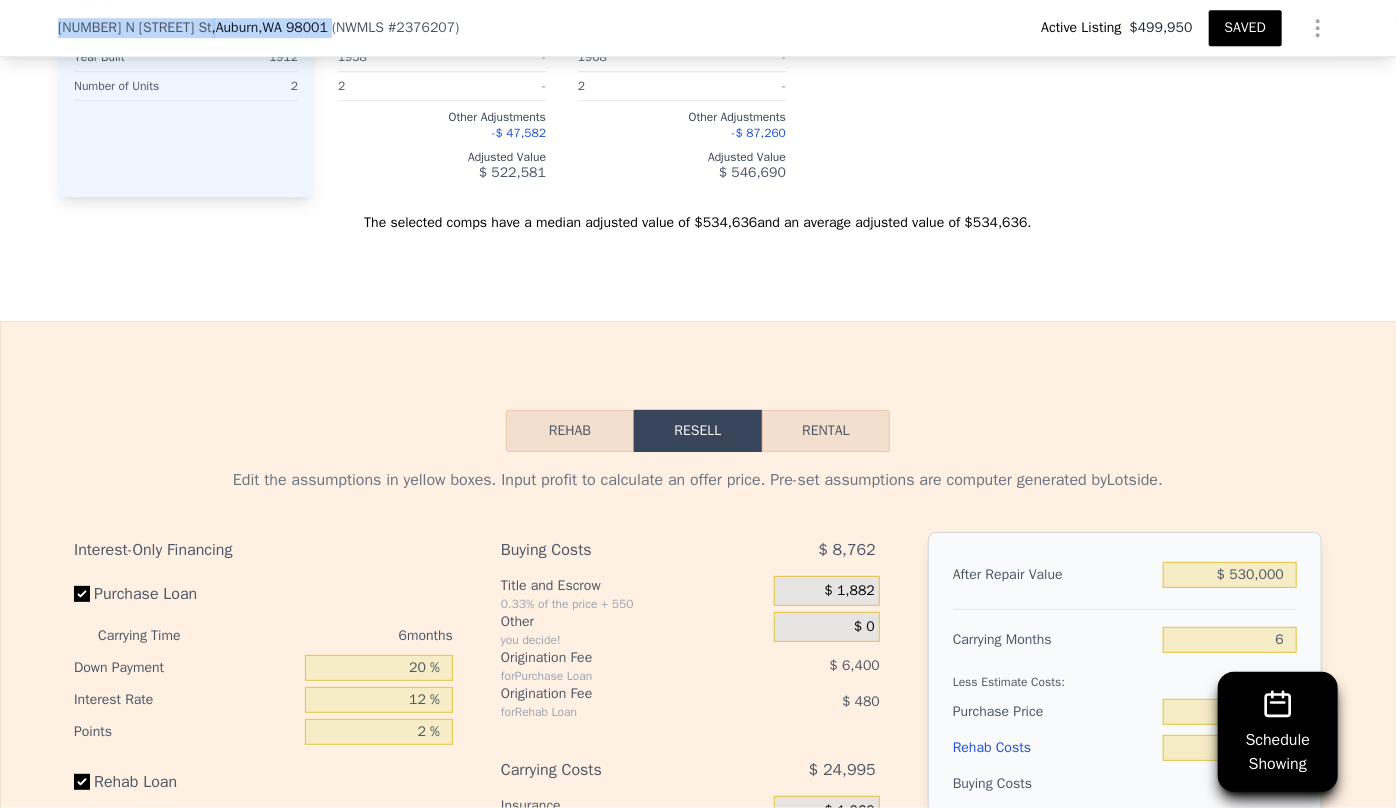 type on "4" 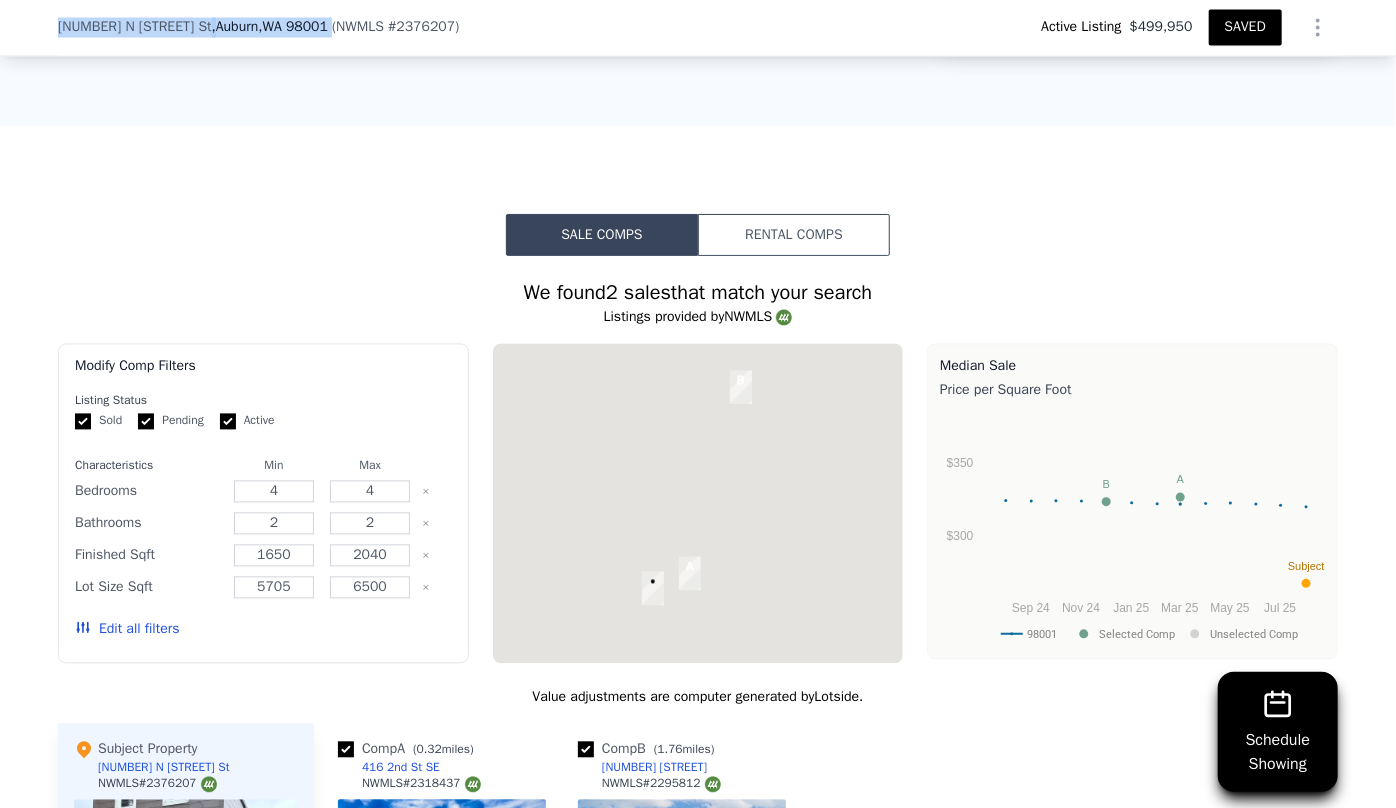 scroll, scrollTop: 1899, scrollLeft: 0, axis: vertical 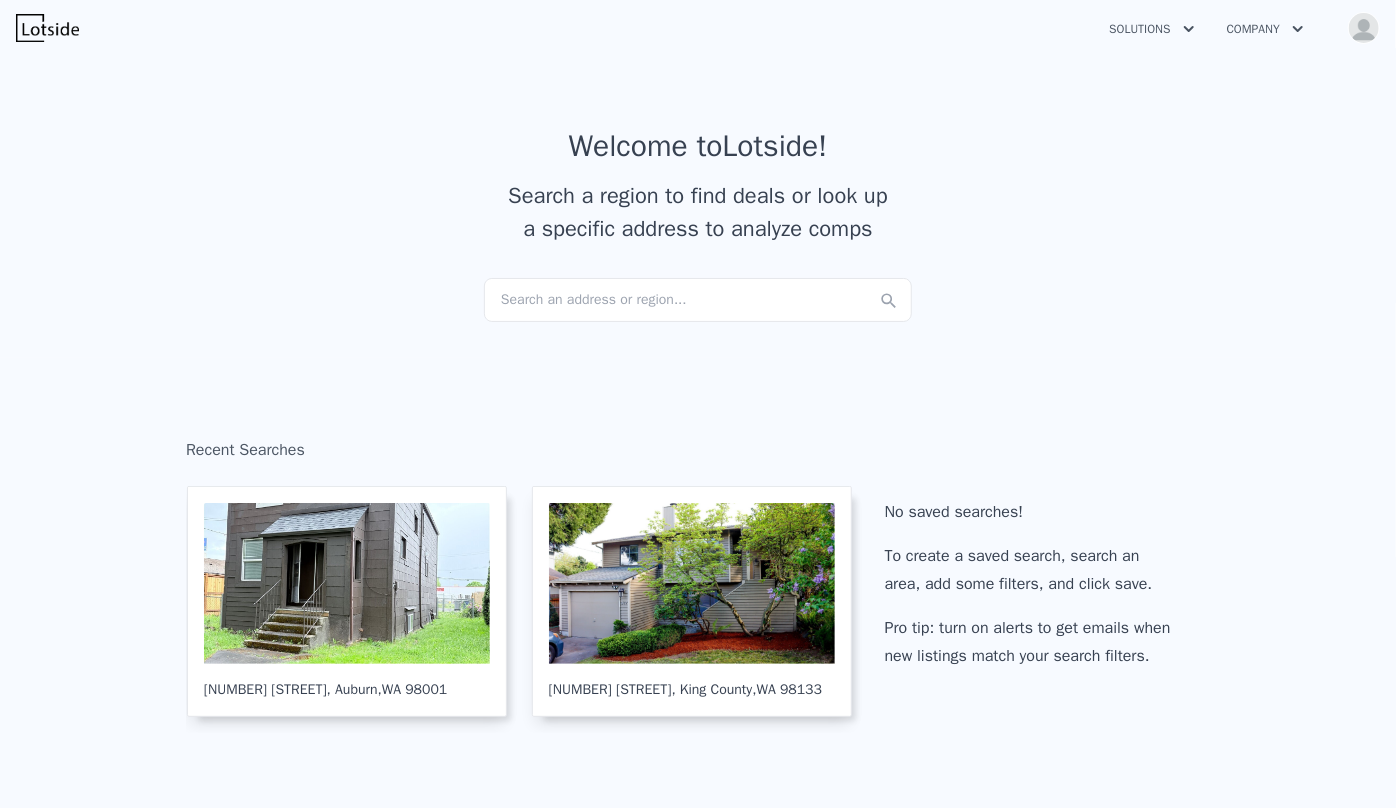 click on "Search an address or region..." at bounding box center [698, 300] 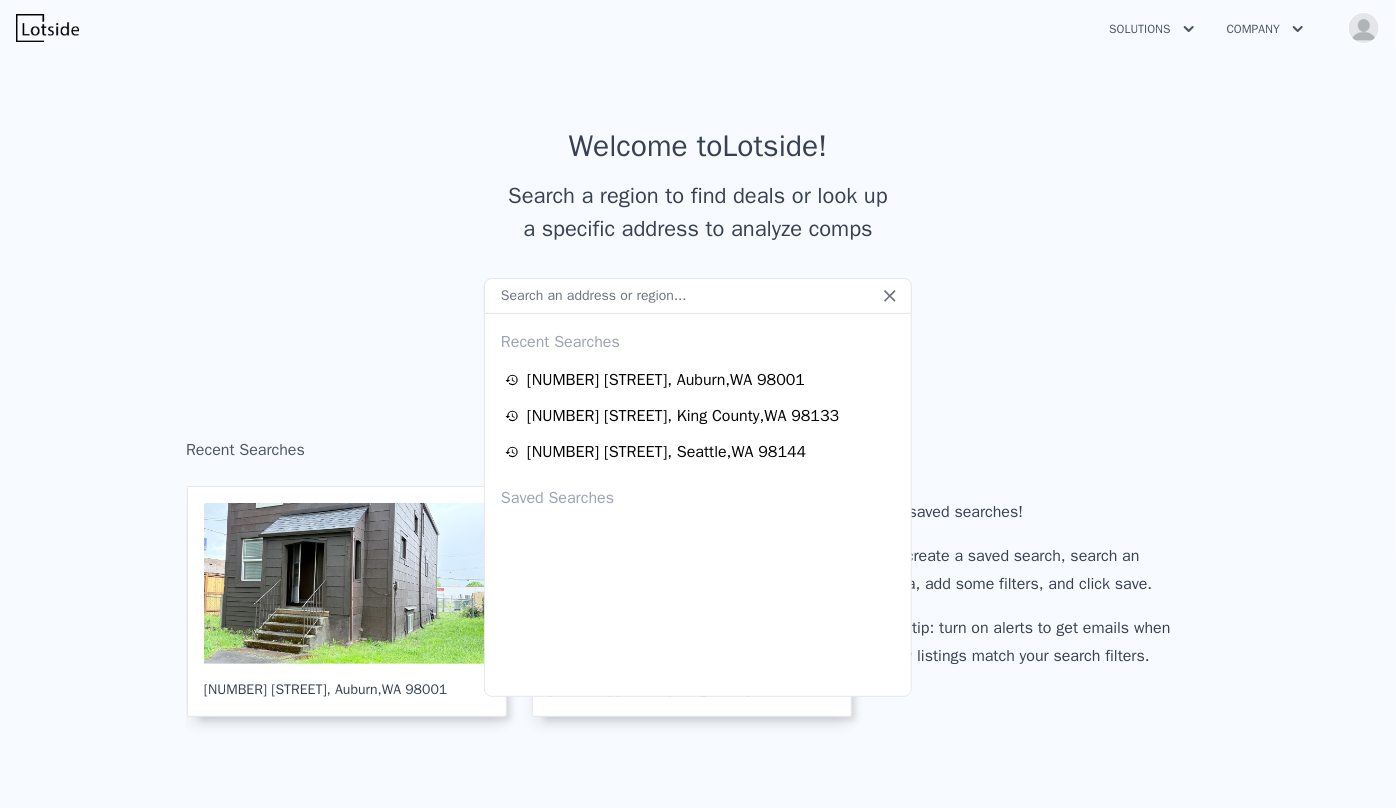 click at bounding box center [698, 296] 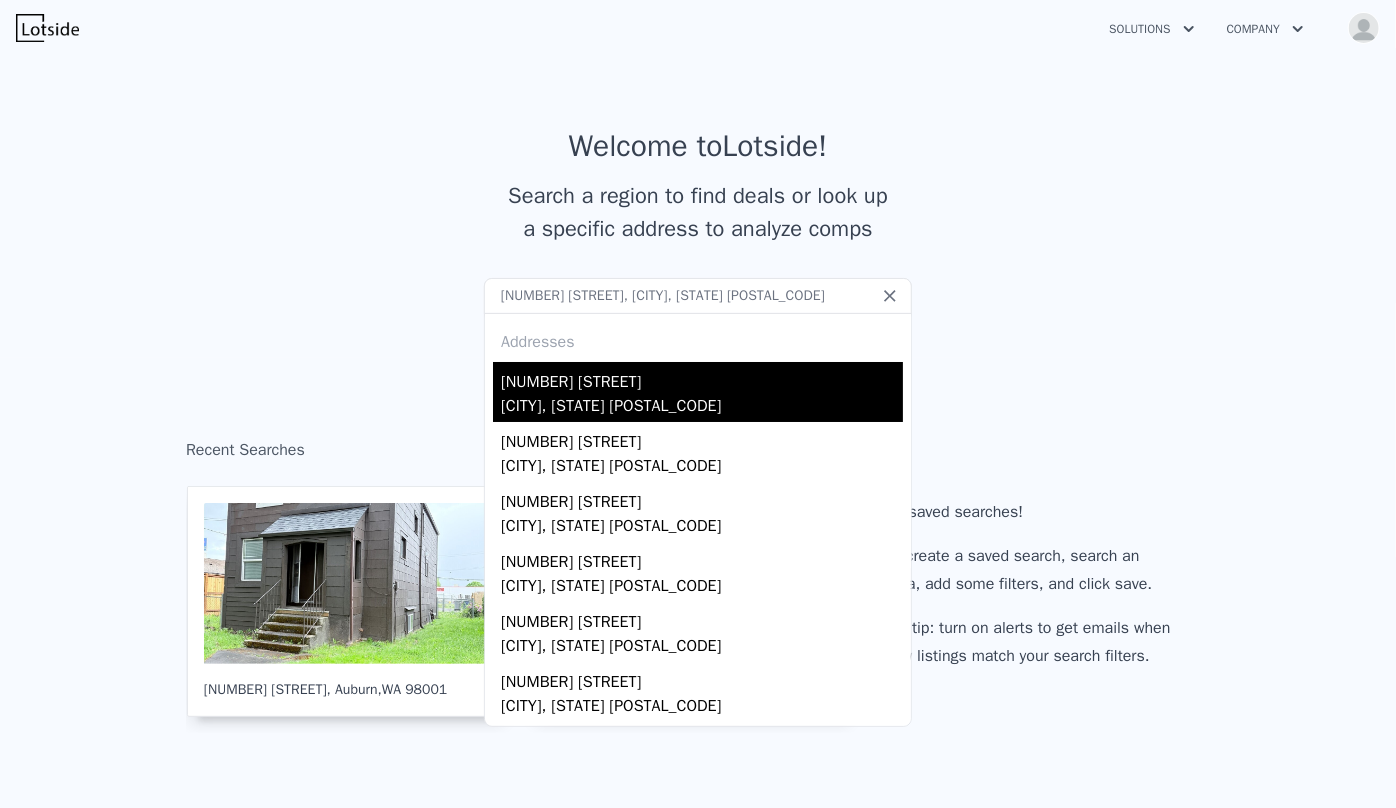 type on "[NUMBER] [STREET], [CITY], [STATE] [POSTAL_CODE]" 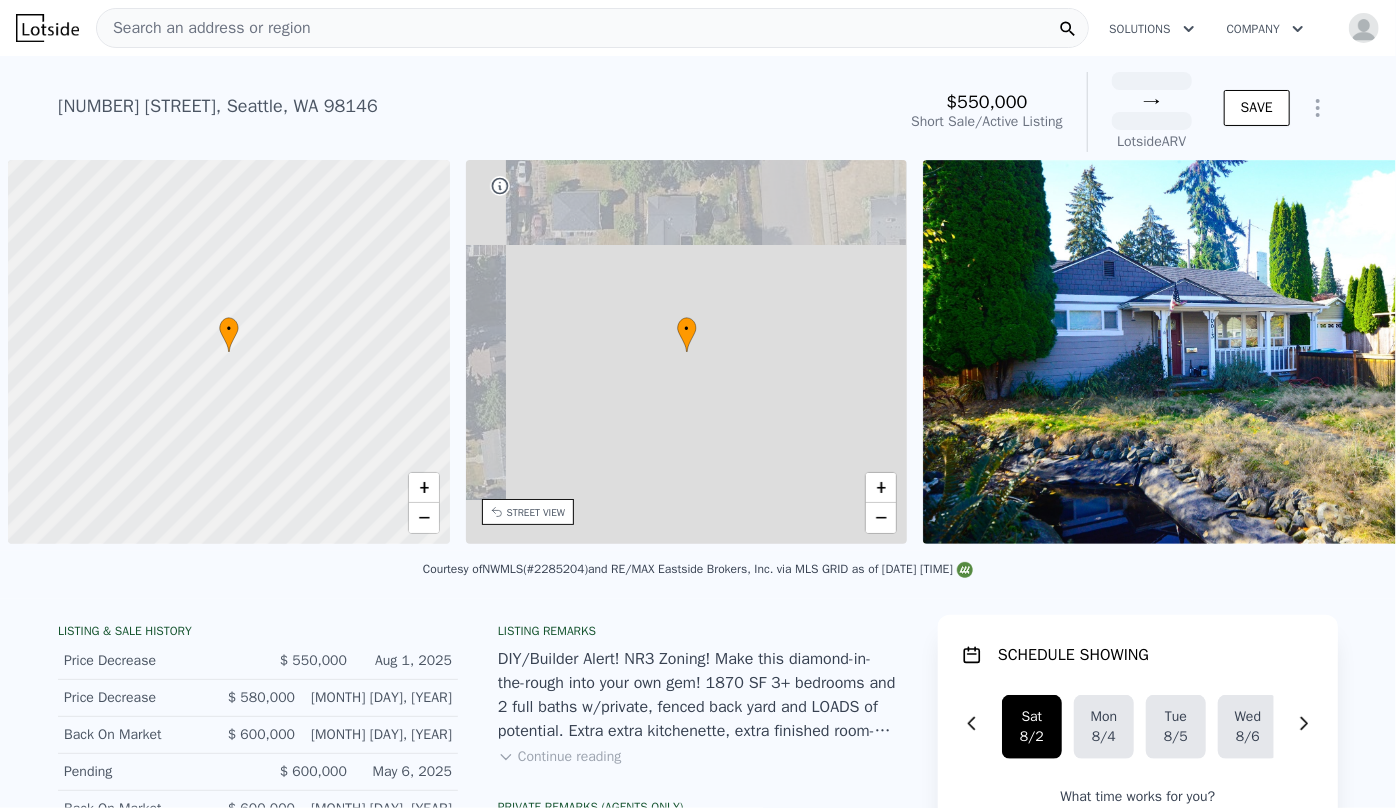 scroll, scrollTop: 0, scrollLeft: 8, axis: horizontal 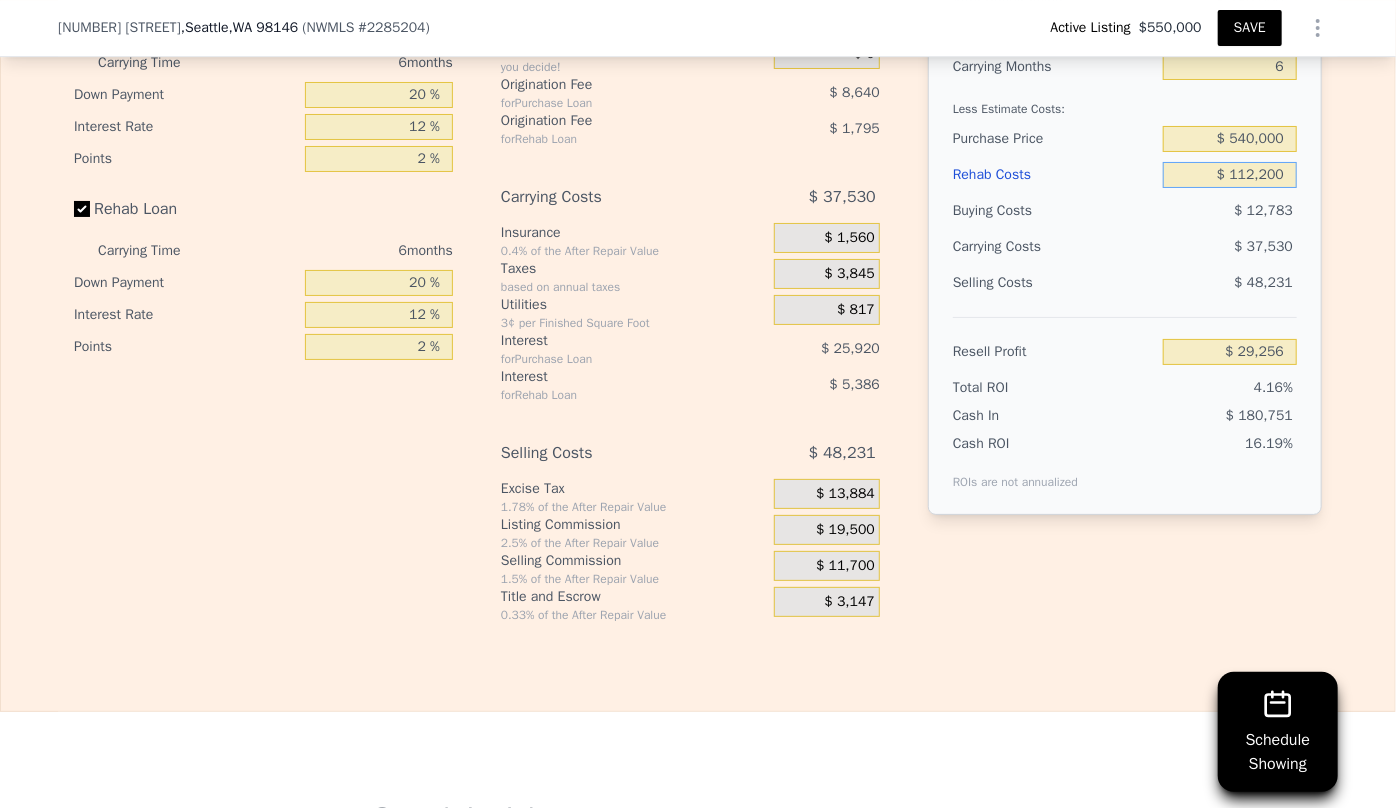 click on "$ 112,200" at bounding box center [1230, 175] 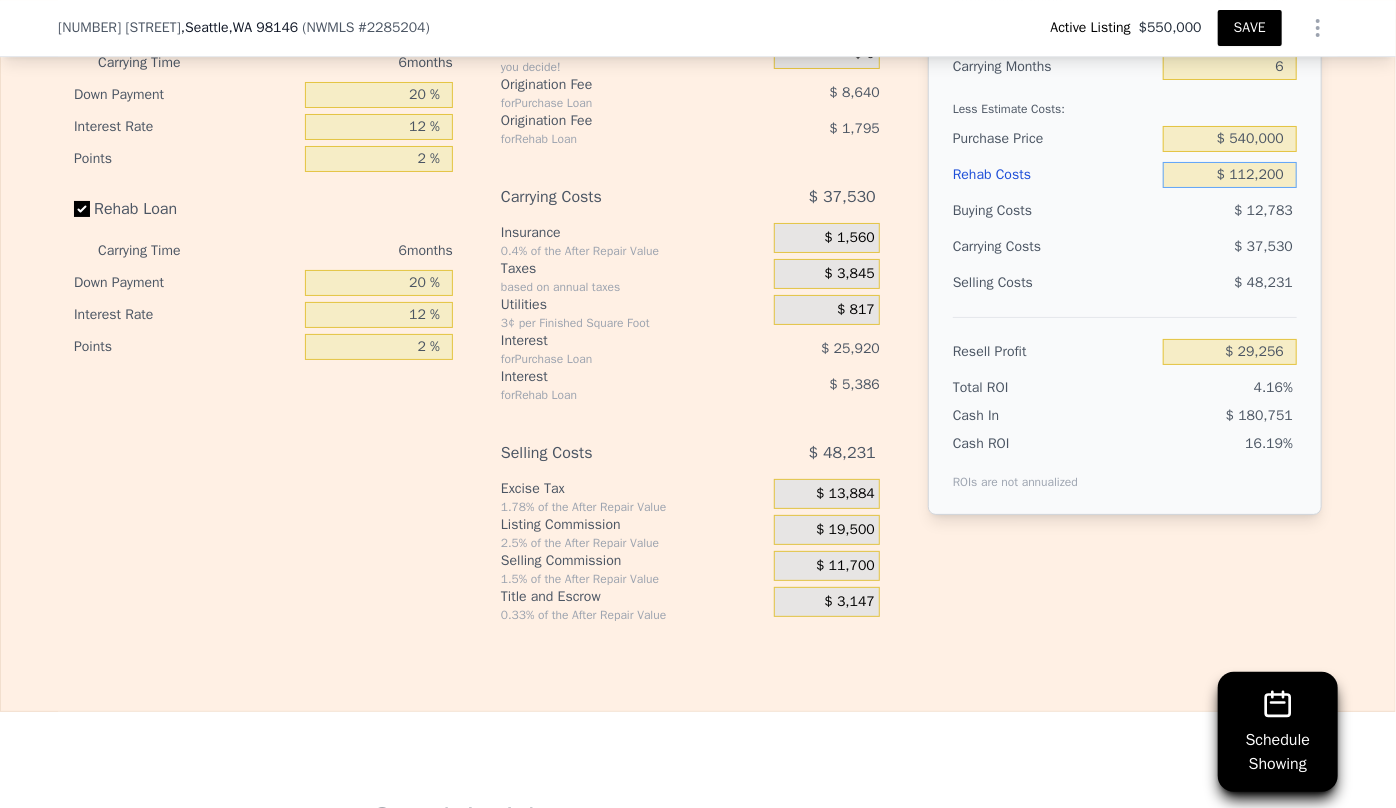 type on "$ 11,200" 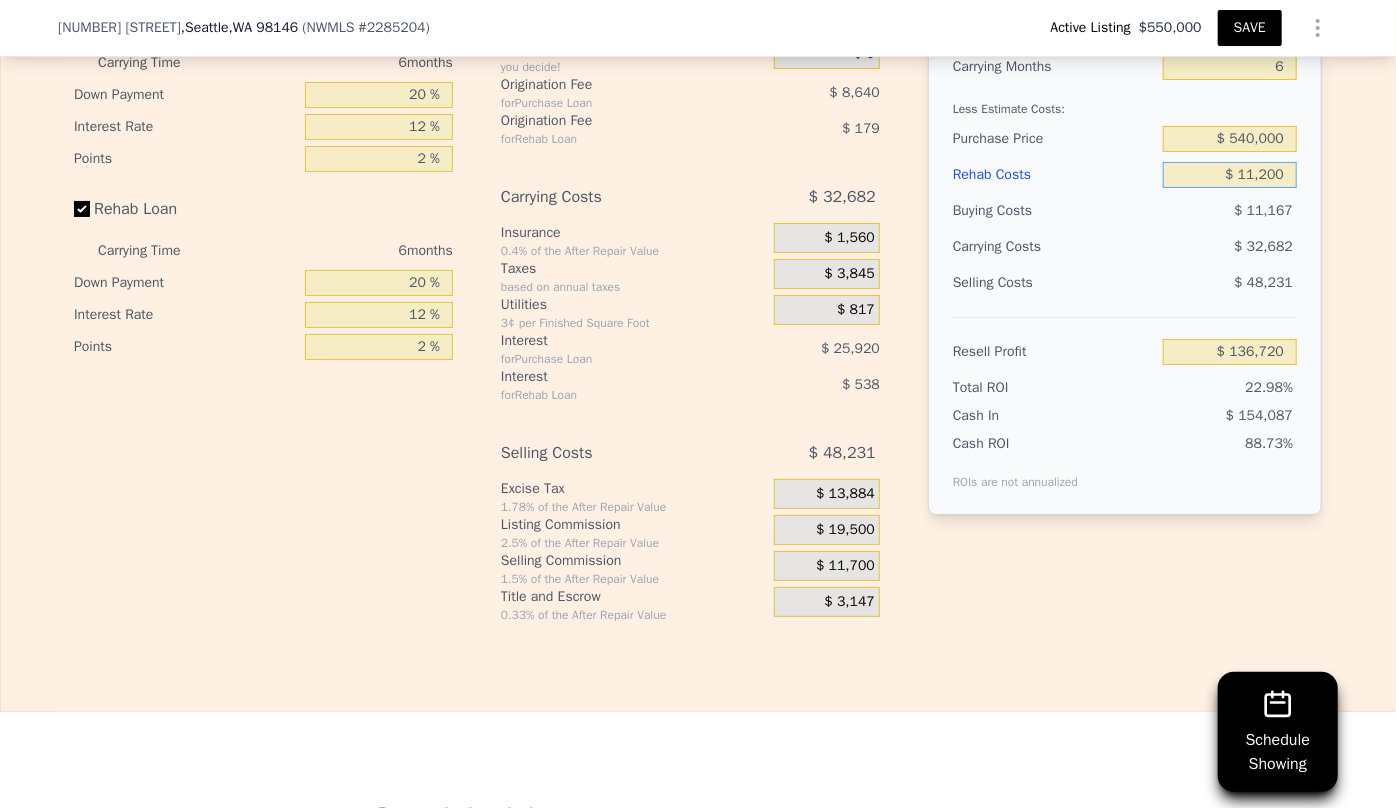 type on "$ 136,720" 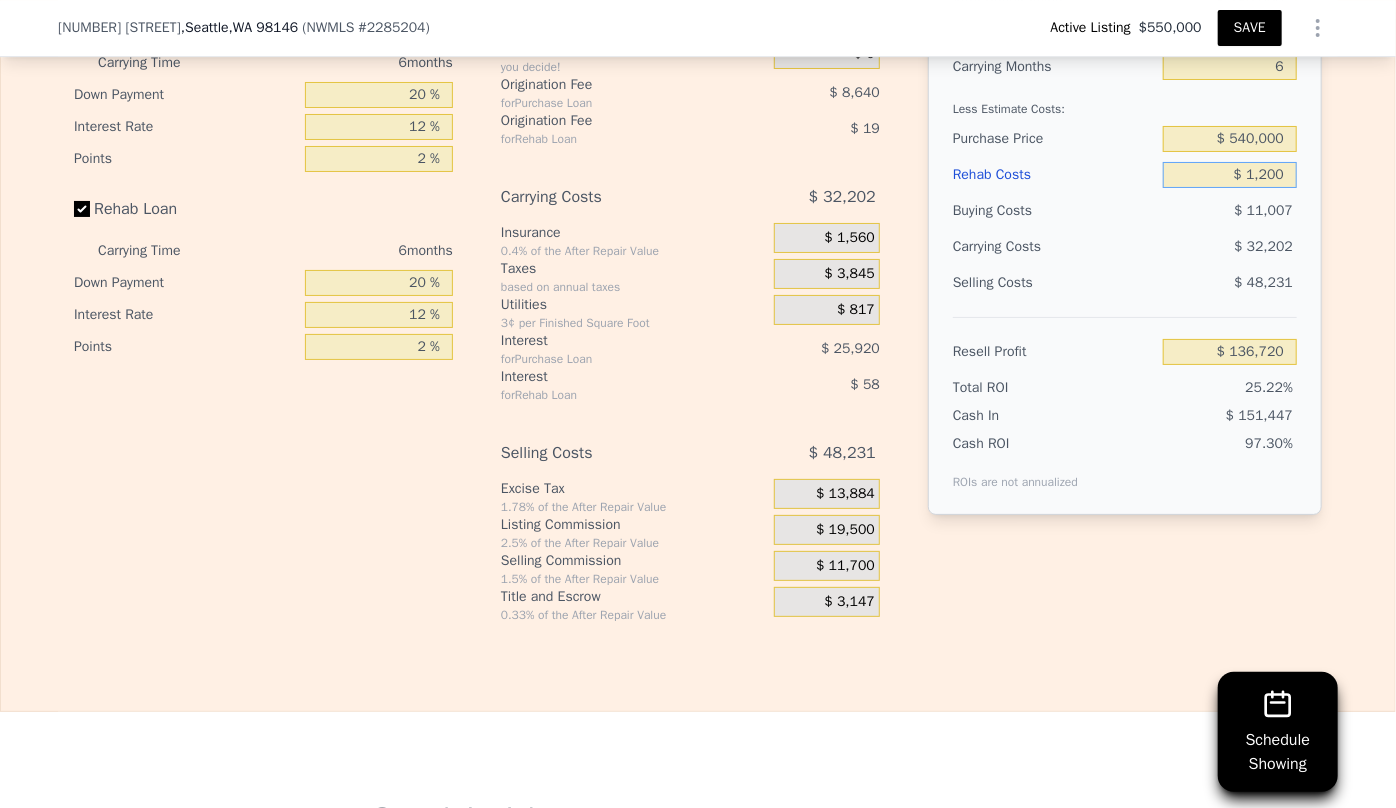 type on "$ 147,360" 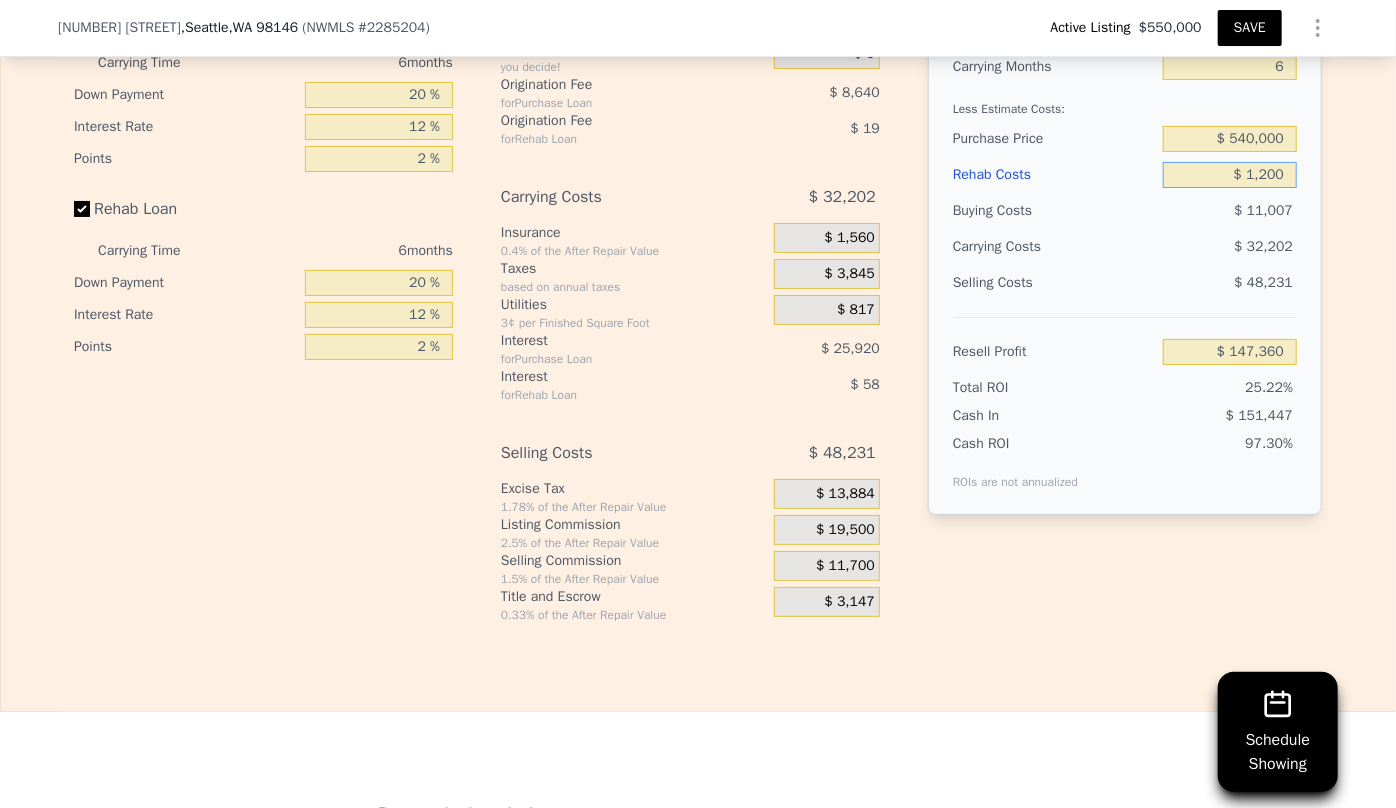 type on "$ 13,200" 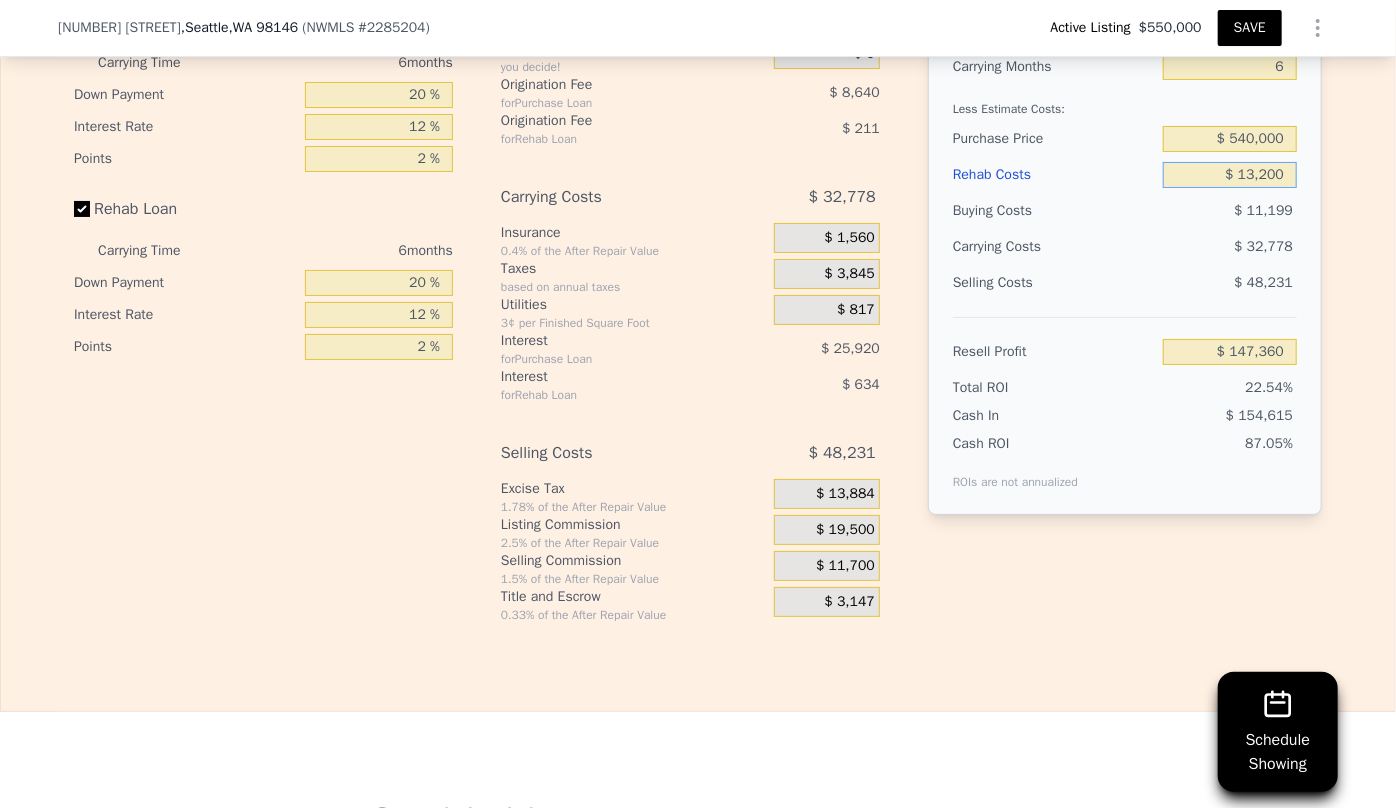 type on "$ 134,592" 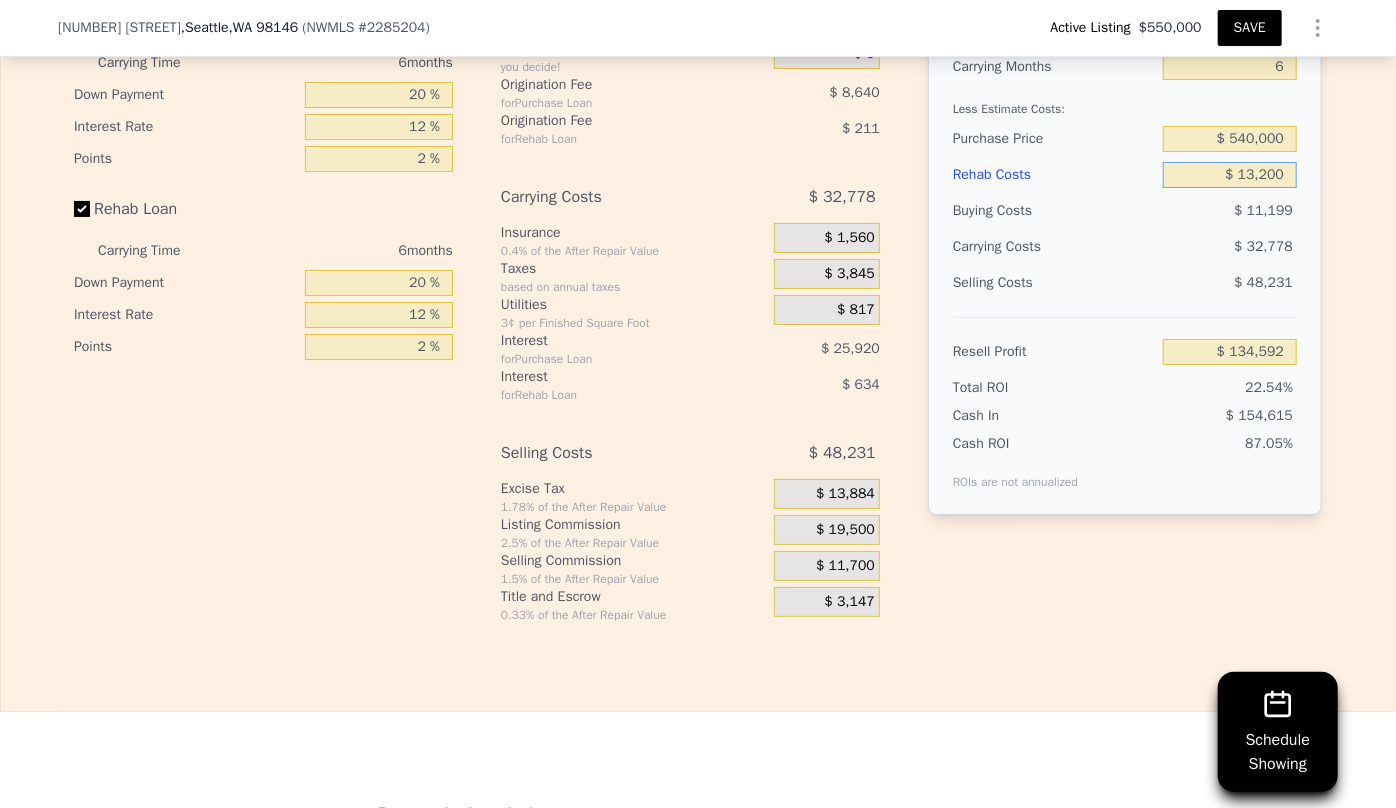 type on "$ 130,200" 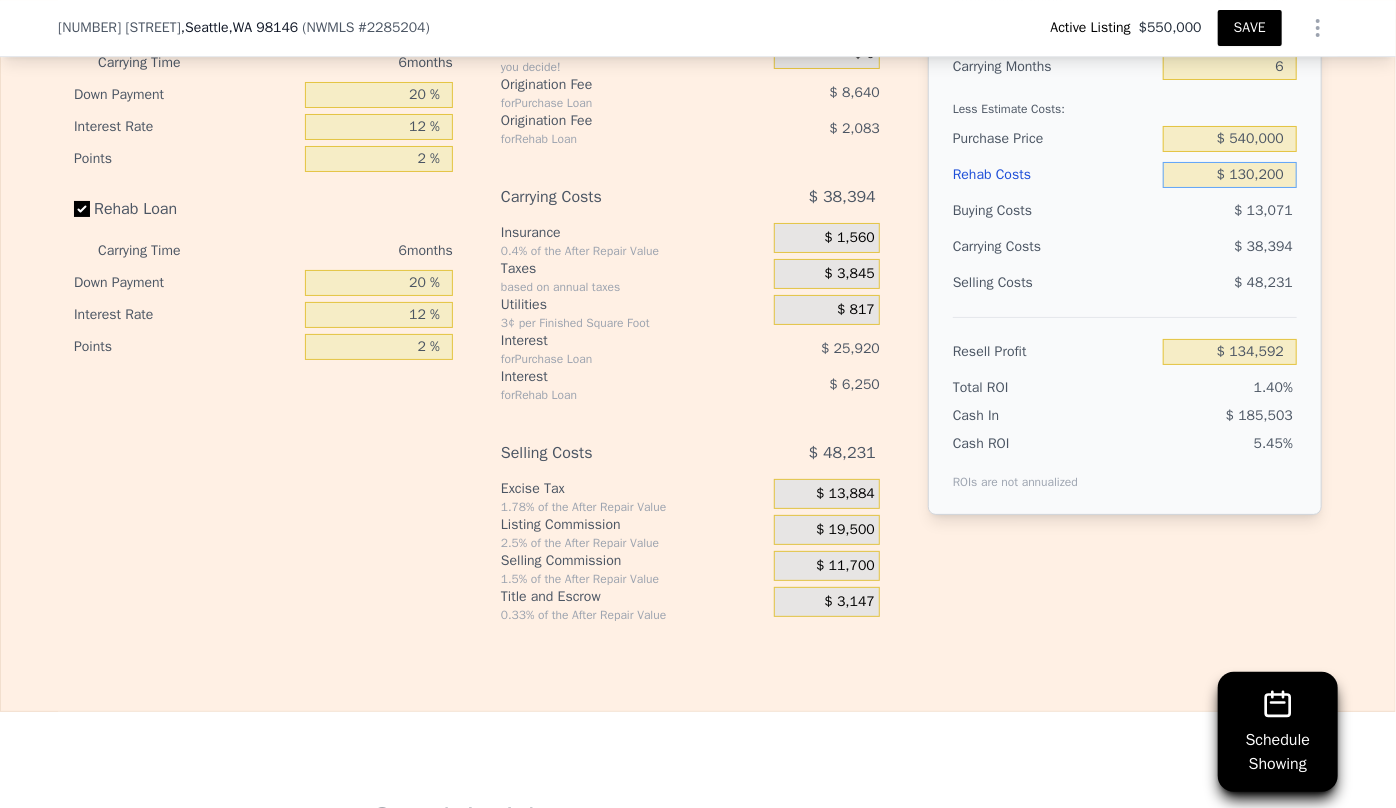 type on "$ 10,104" 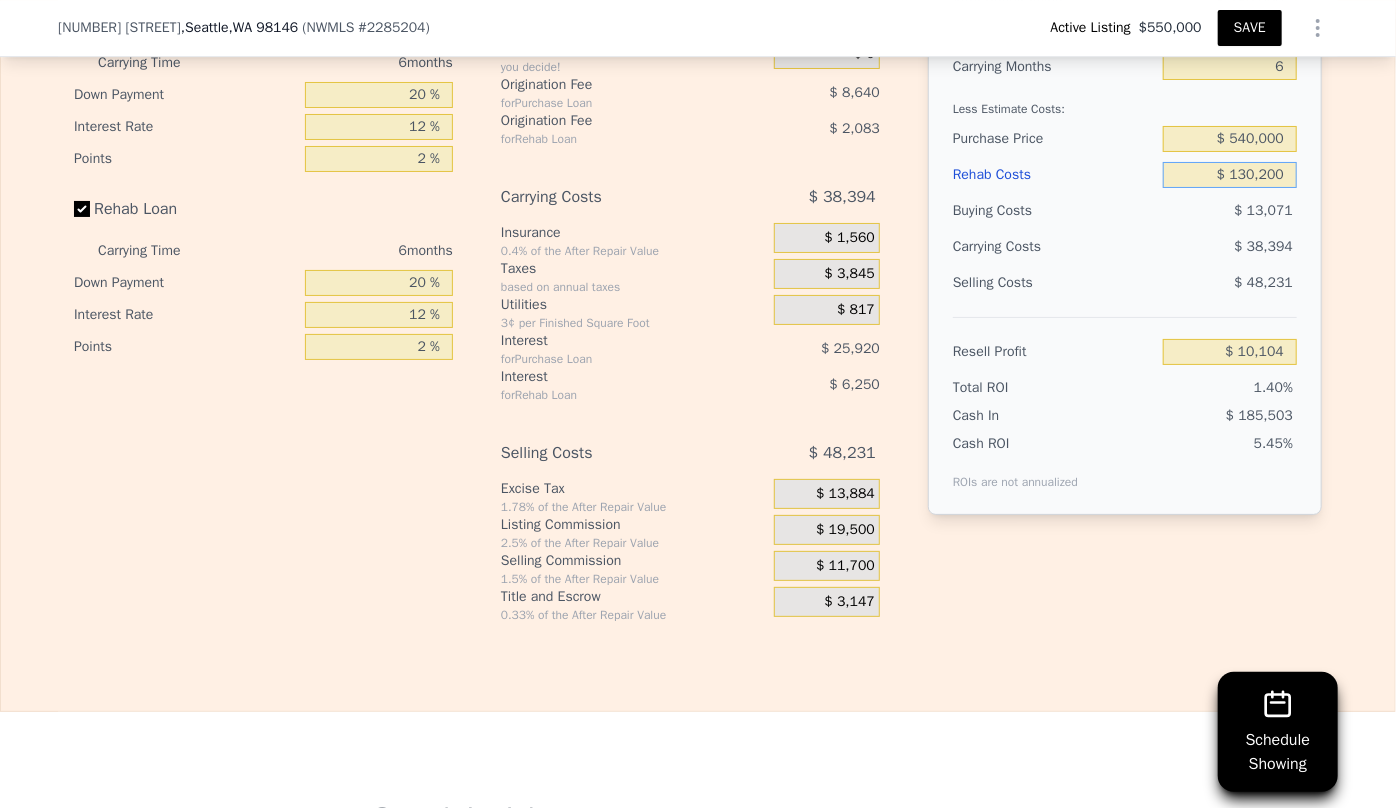 type on "$ 130,200" 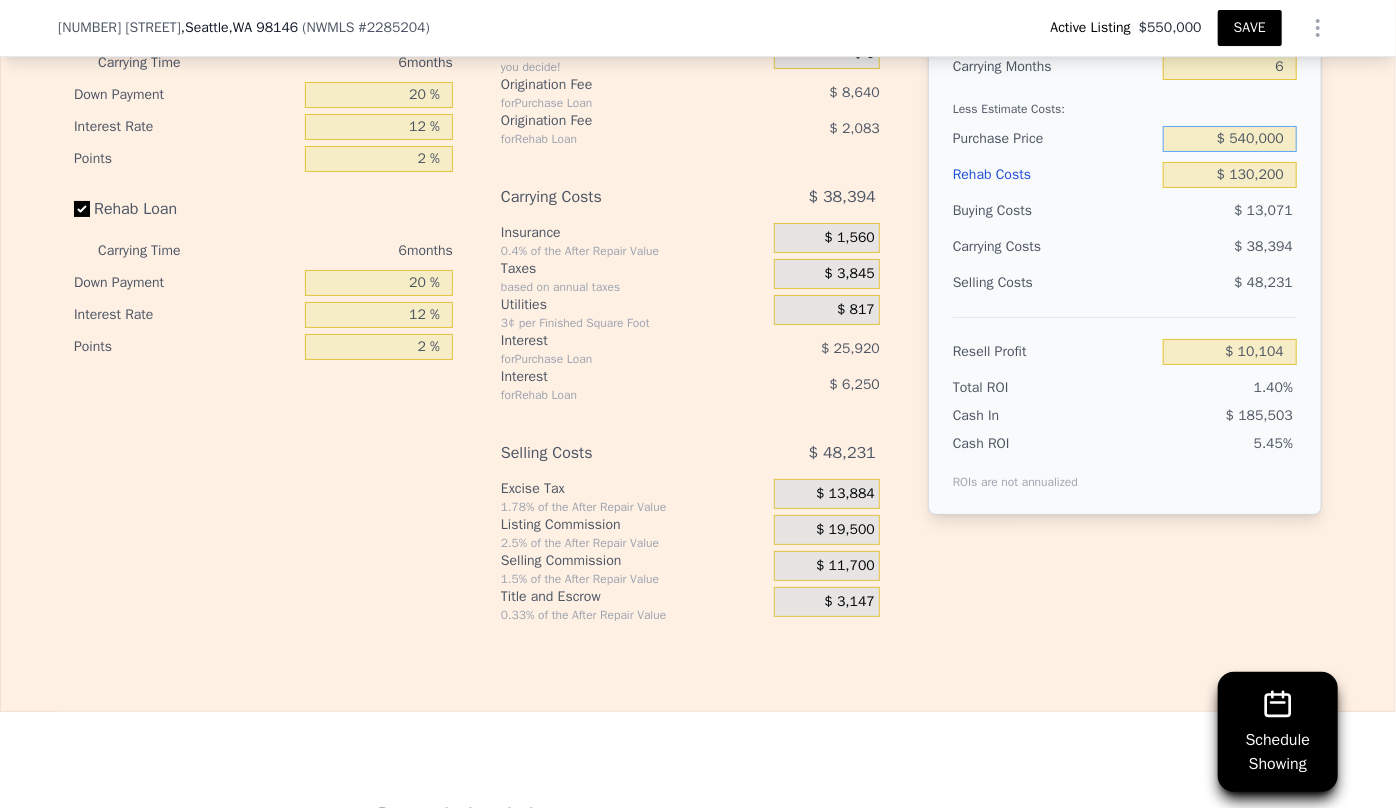 click on "$ 540,000" at bounding box center (1230, 139) 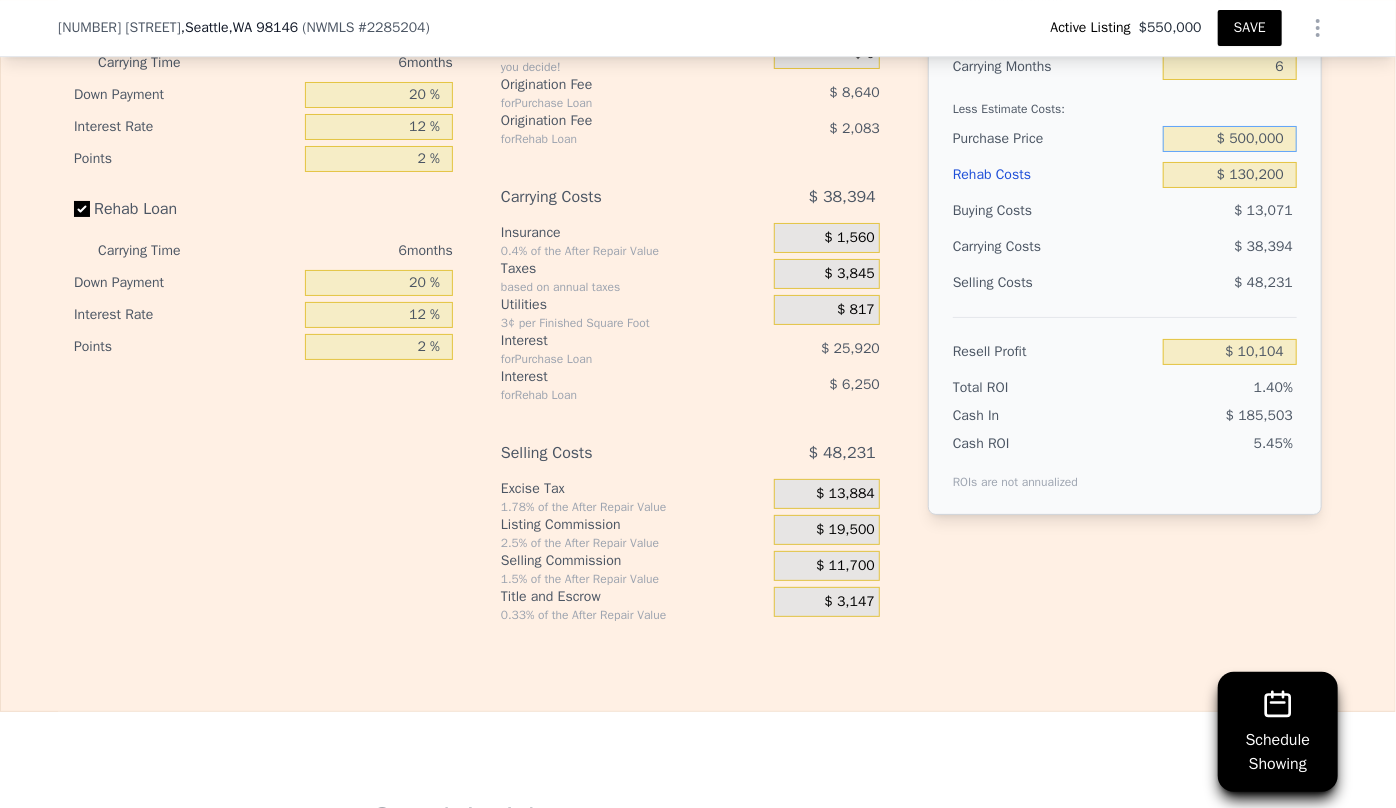 type on "$ 500,000" 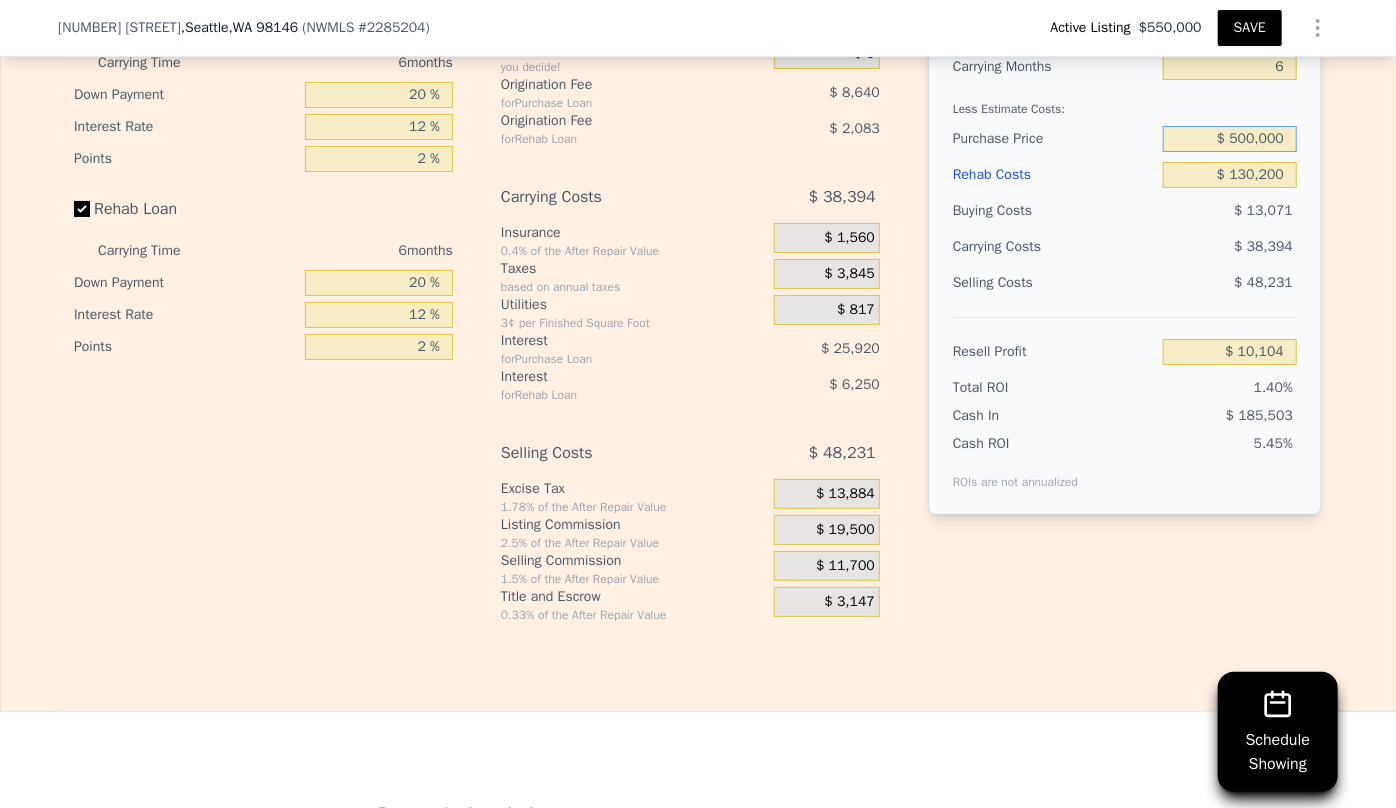 type on "$ 52,797" 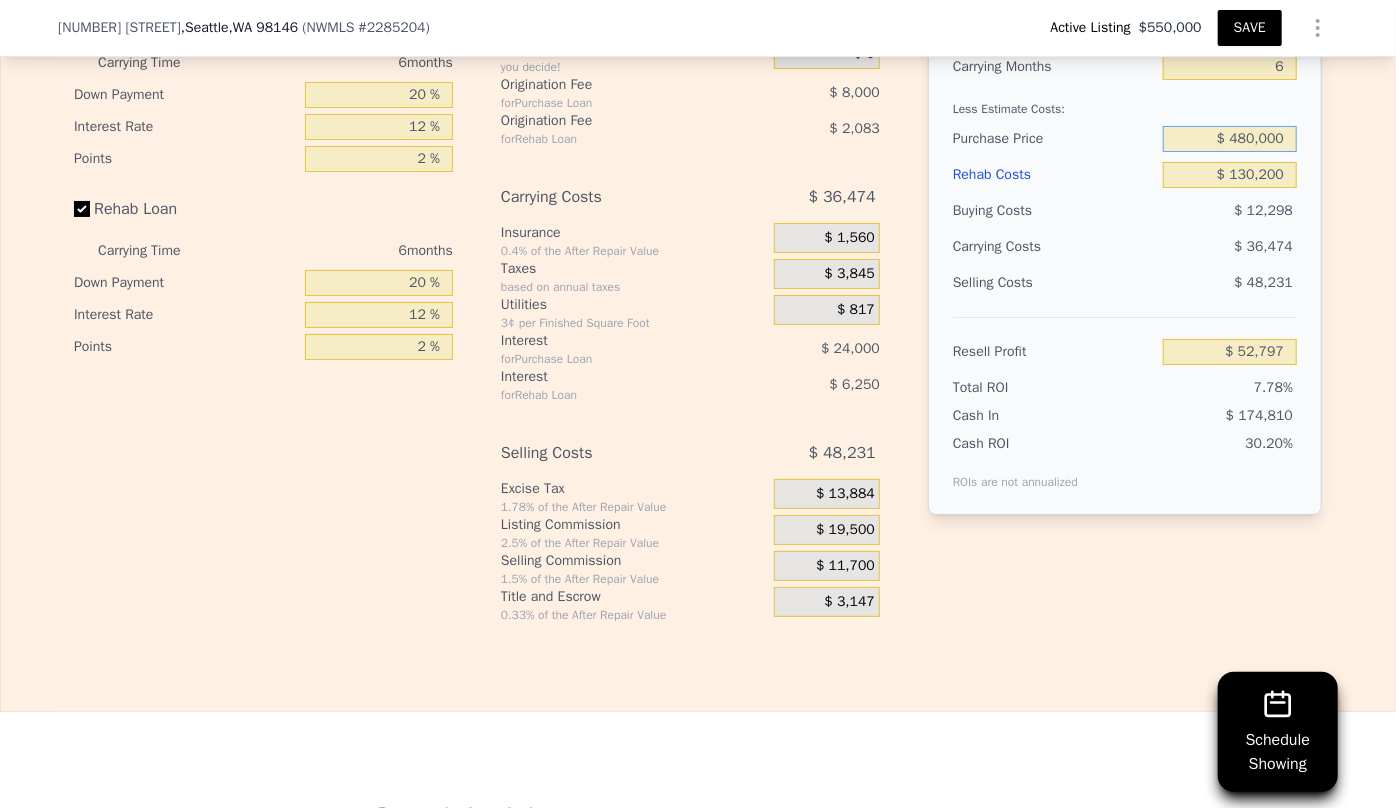 type on "$ 480,000" 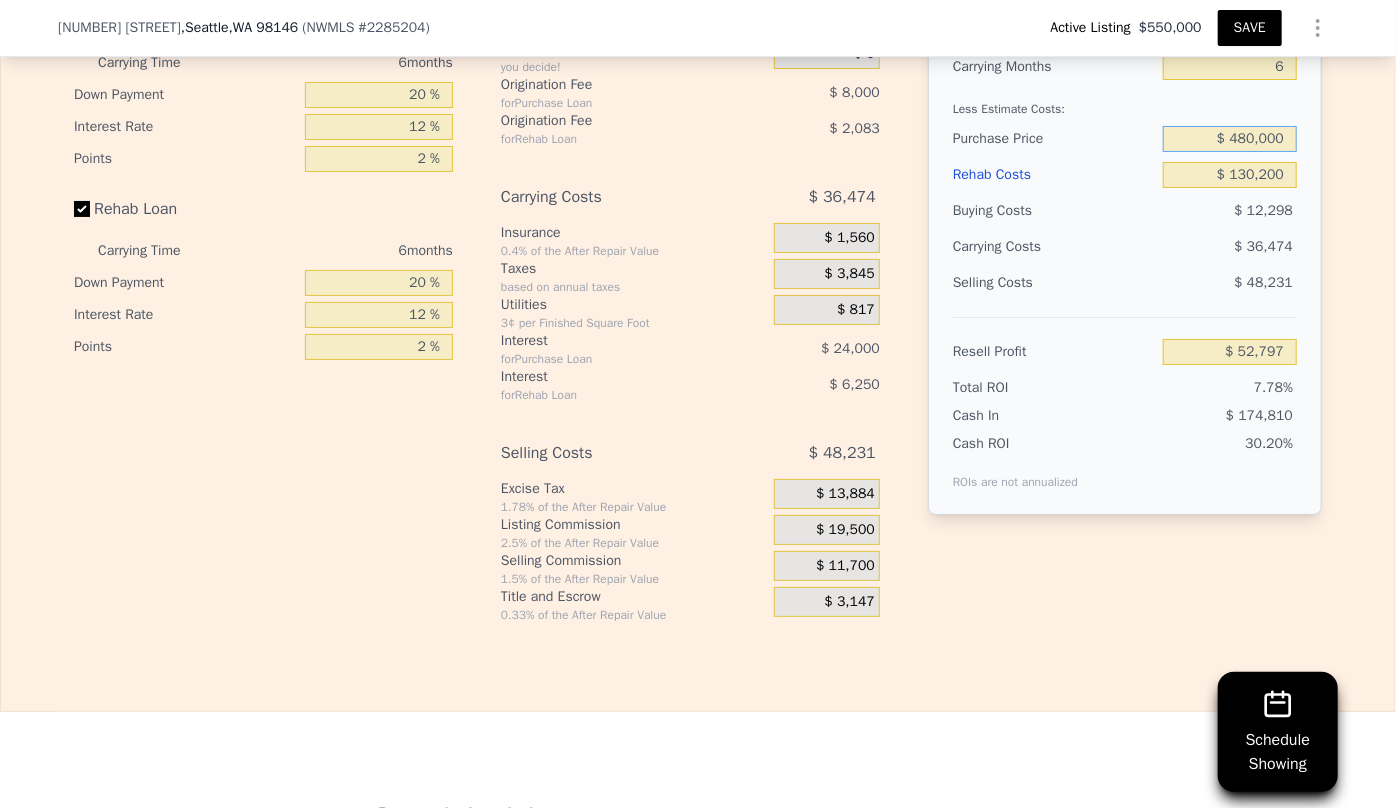 type on "$ 74,144" 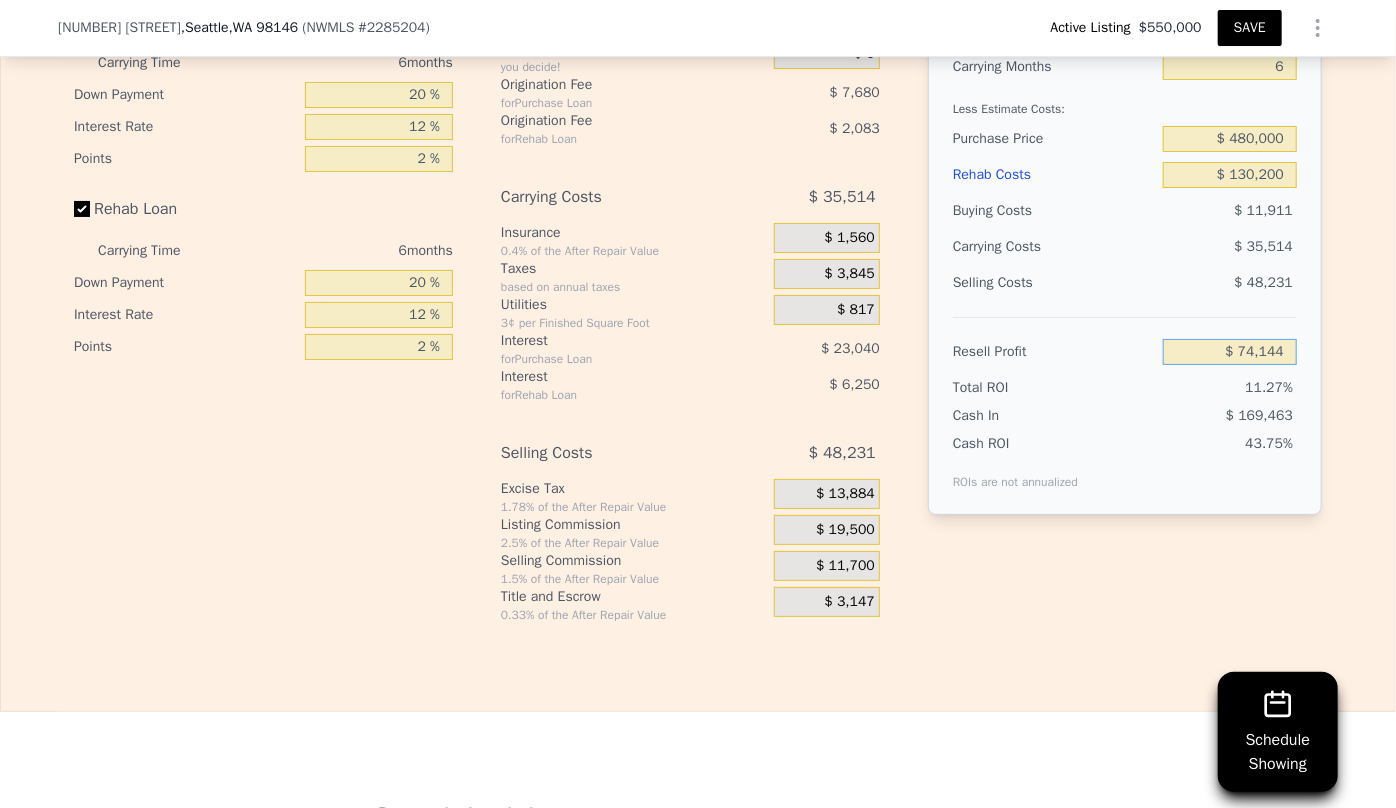 click on "$ 74,144" at bounding box center [1230, 352] 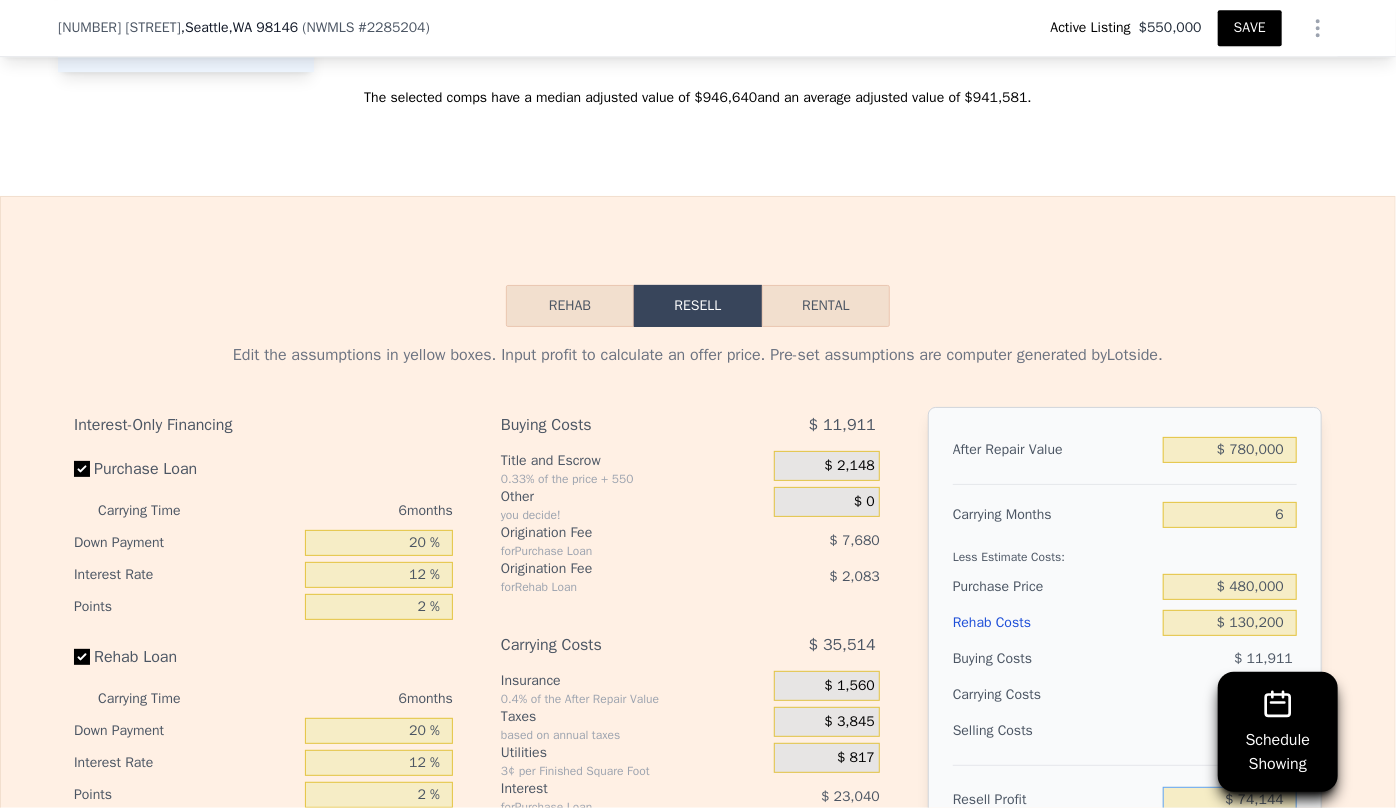 scroll, scrollTop: 3043, scrollLeft: 0, axis: vertical 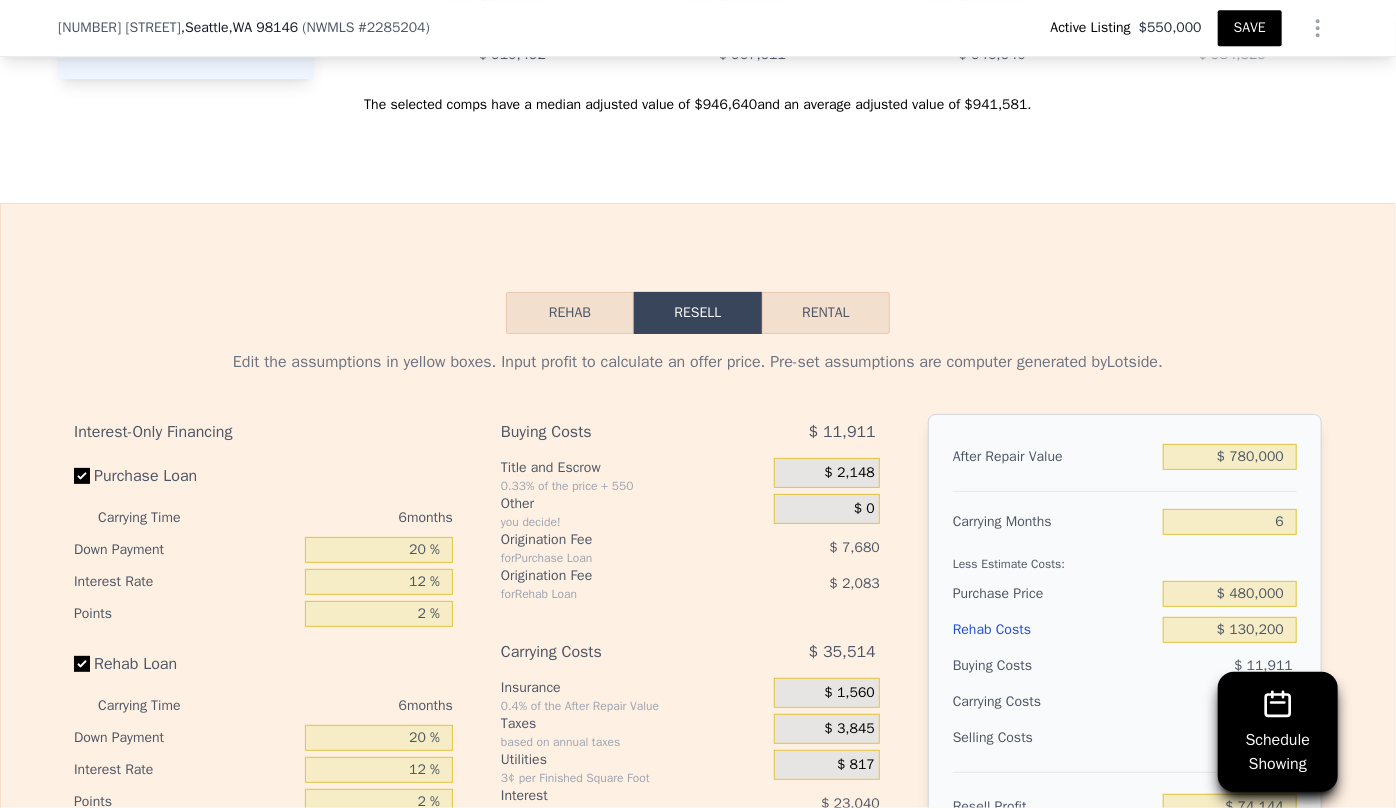 click on "SAVE" at bounding box center (1250, 28) 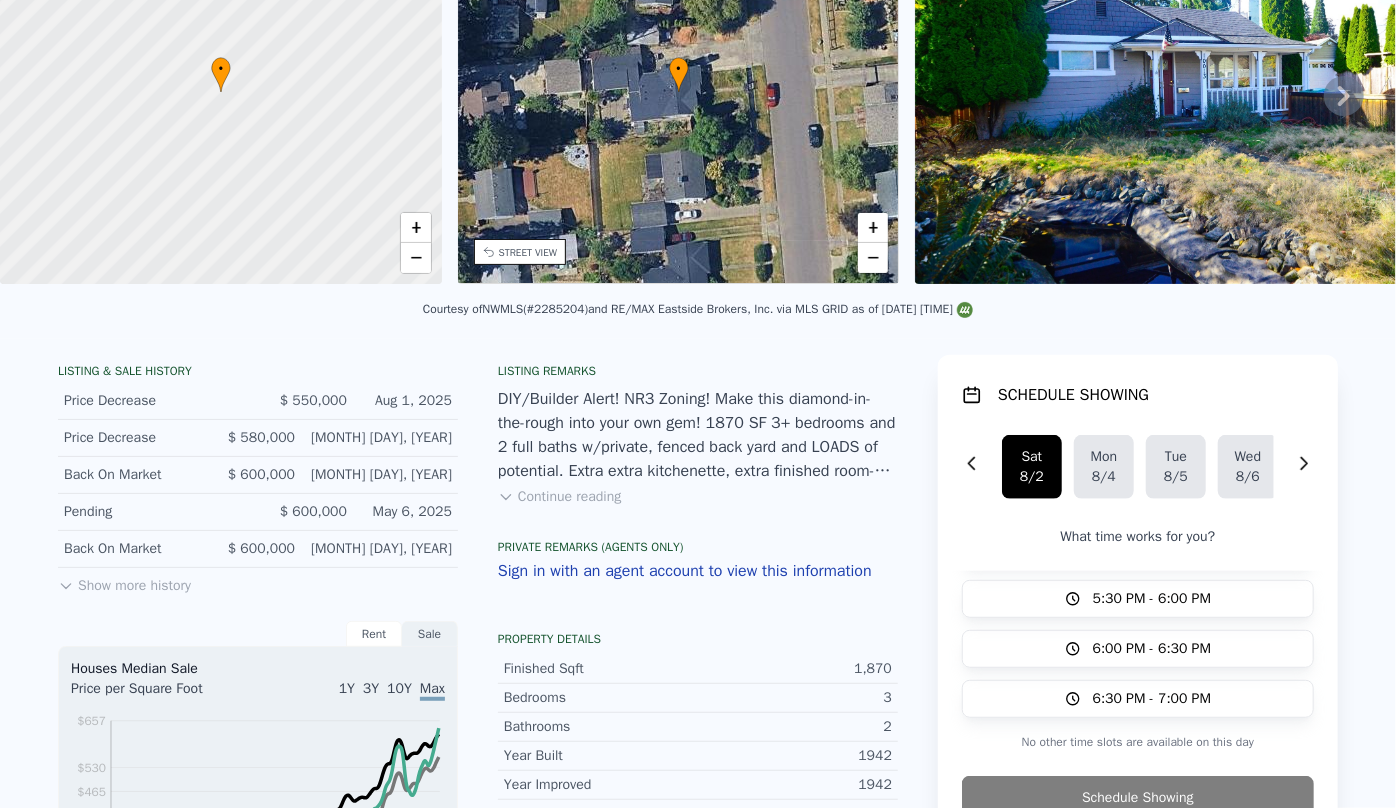 scroll, scrollTop: 0, scrollLeft: 0, axis: both 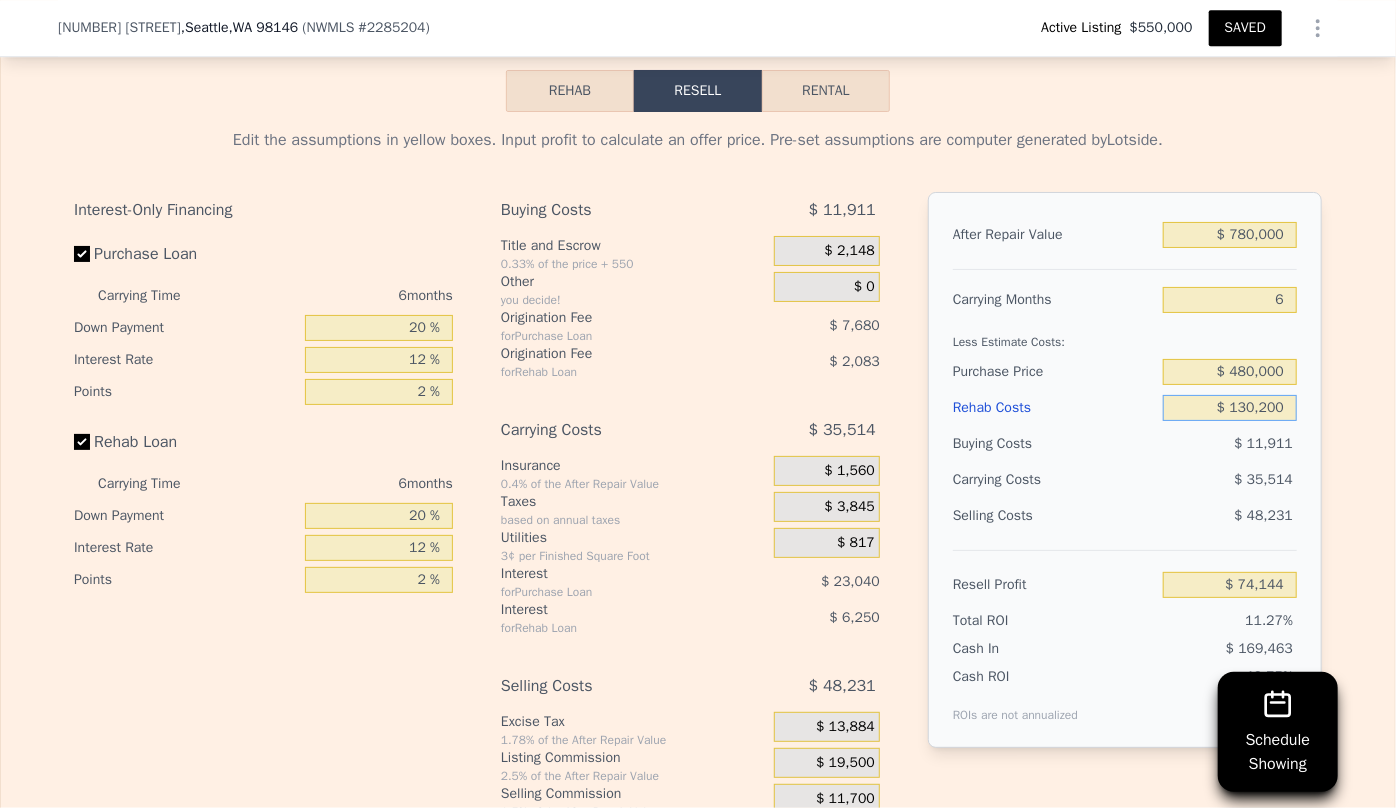 click on "$ 130,200" at bounding box center (1230, 408) 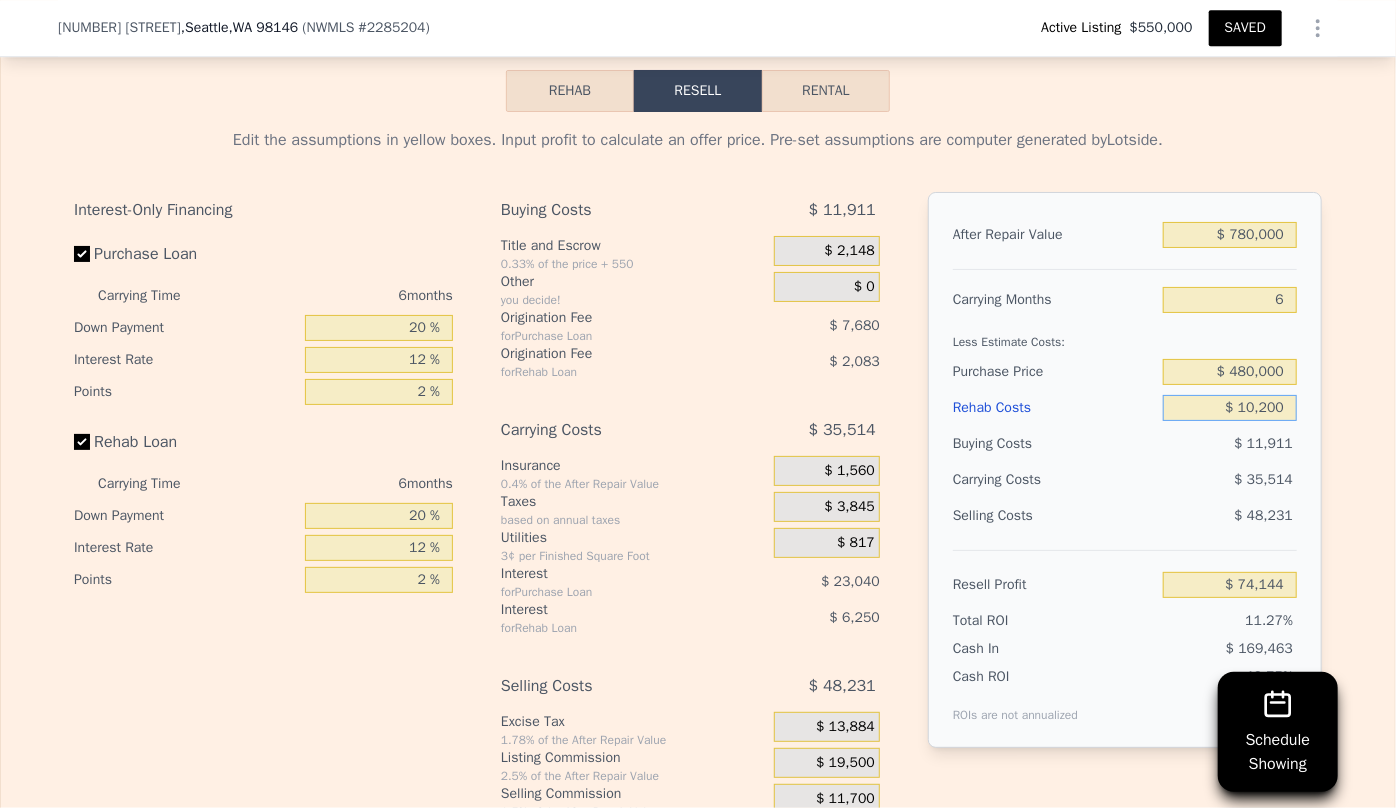 type on "$ 201,824" 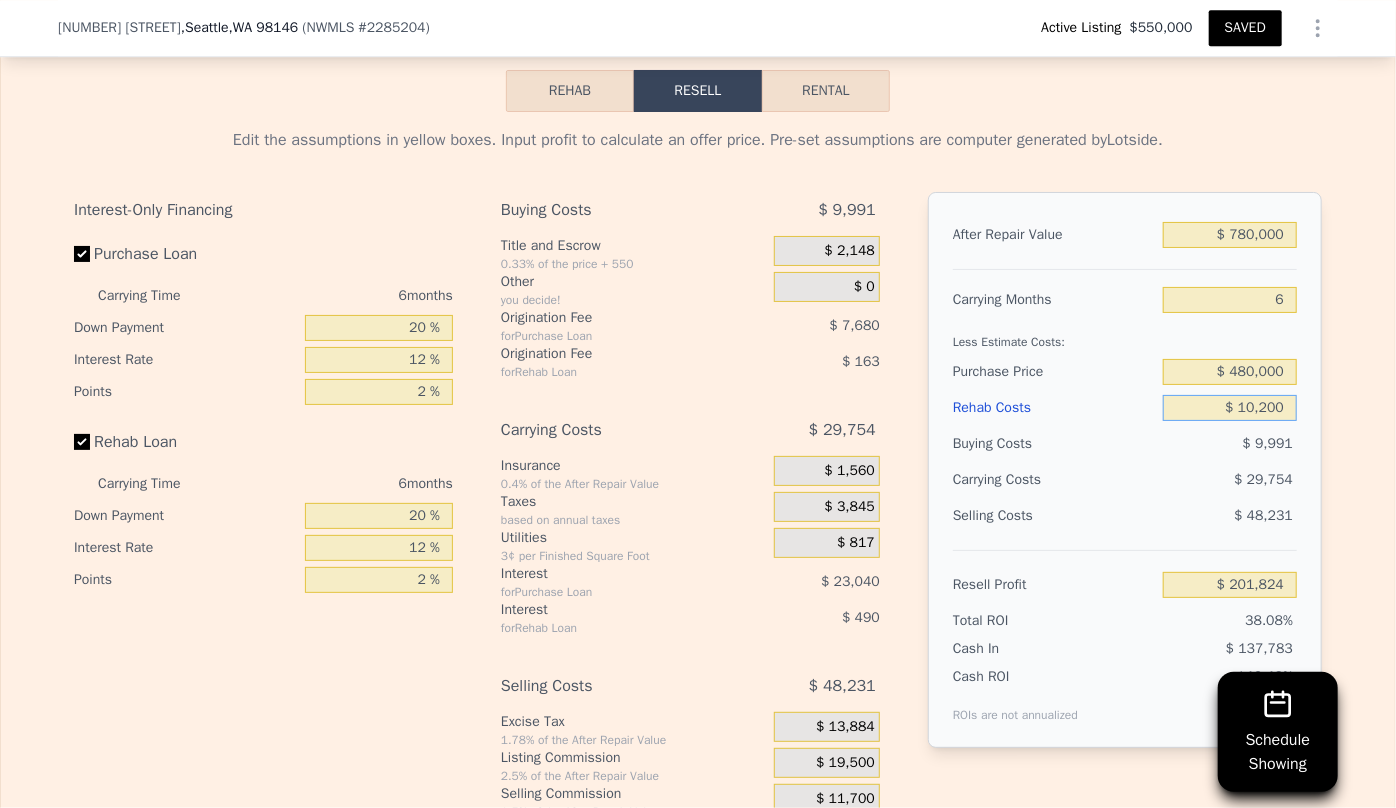 type on "$ 140,200" 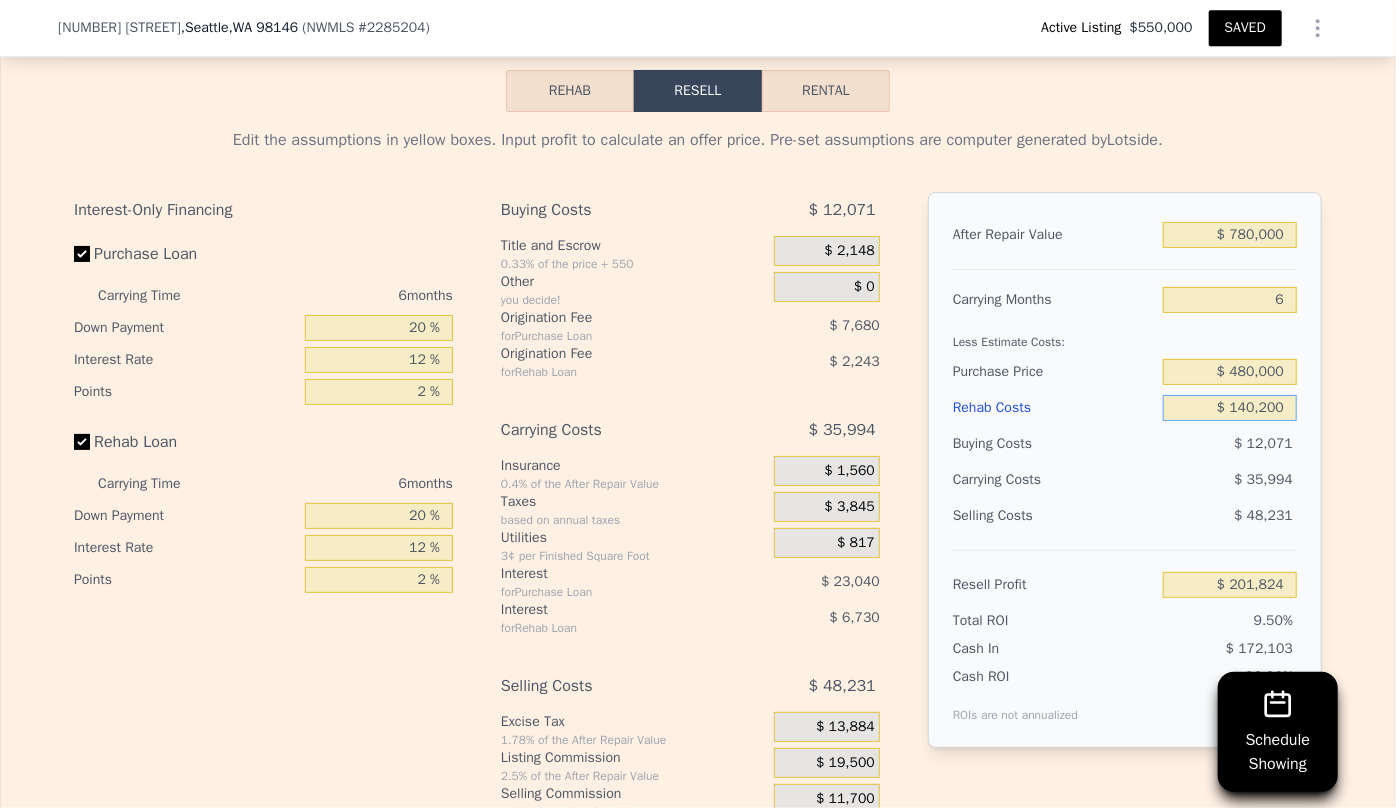 type on "$ 63,504" 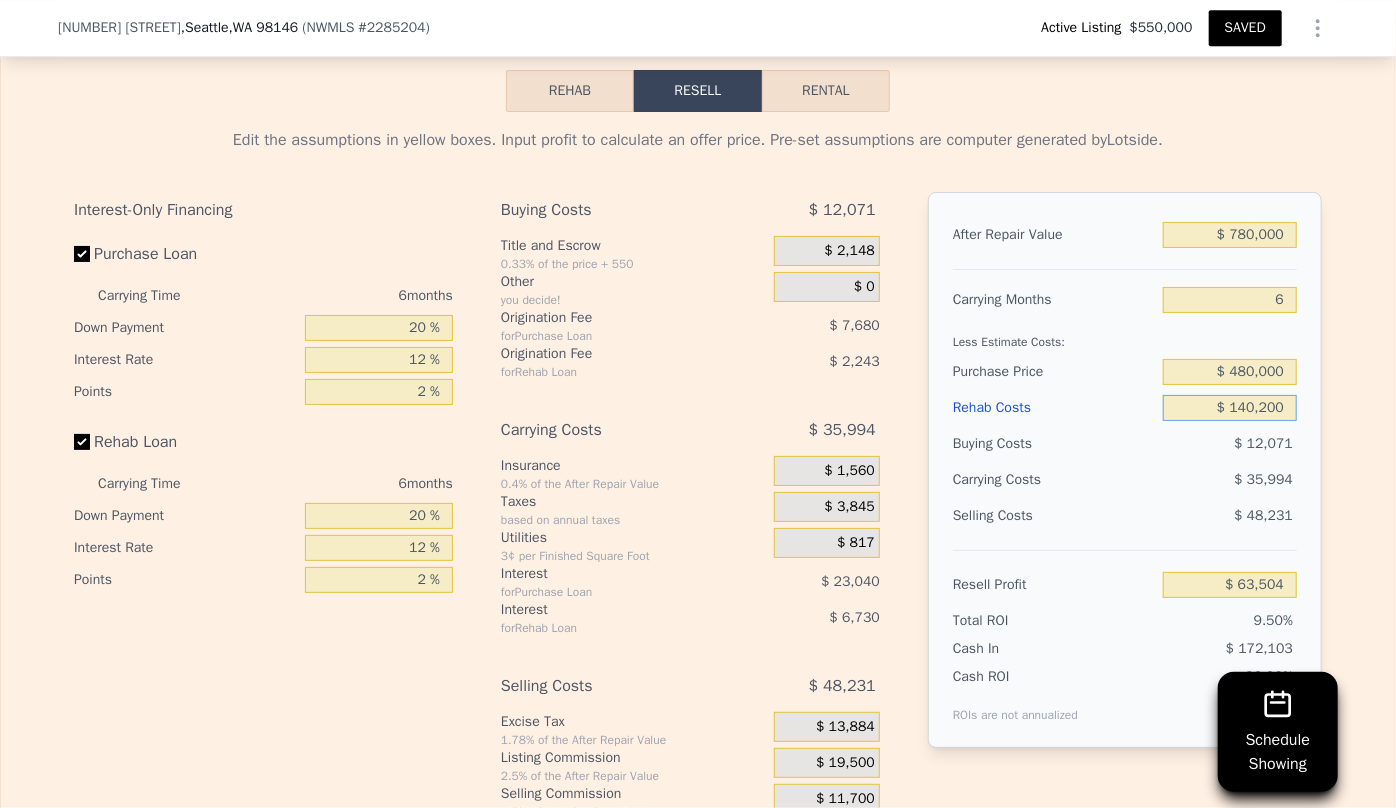 type on "$ 140,200" 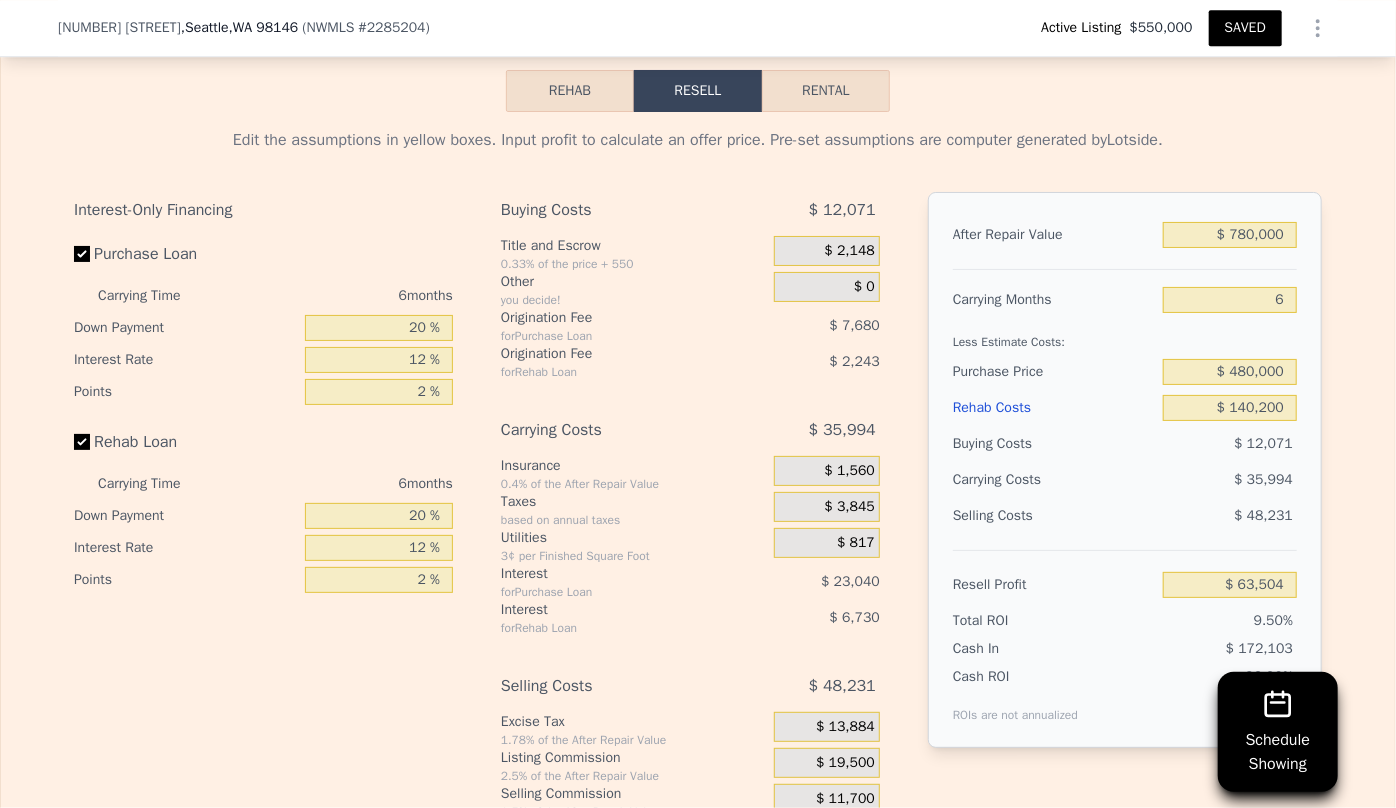 click on "$ 35,994" at bounding box center (1191, 480) 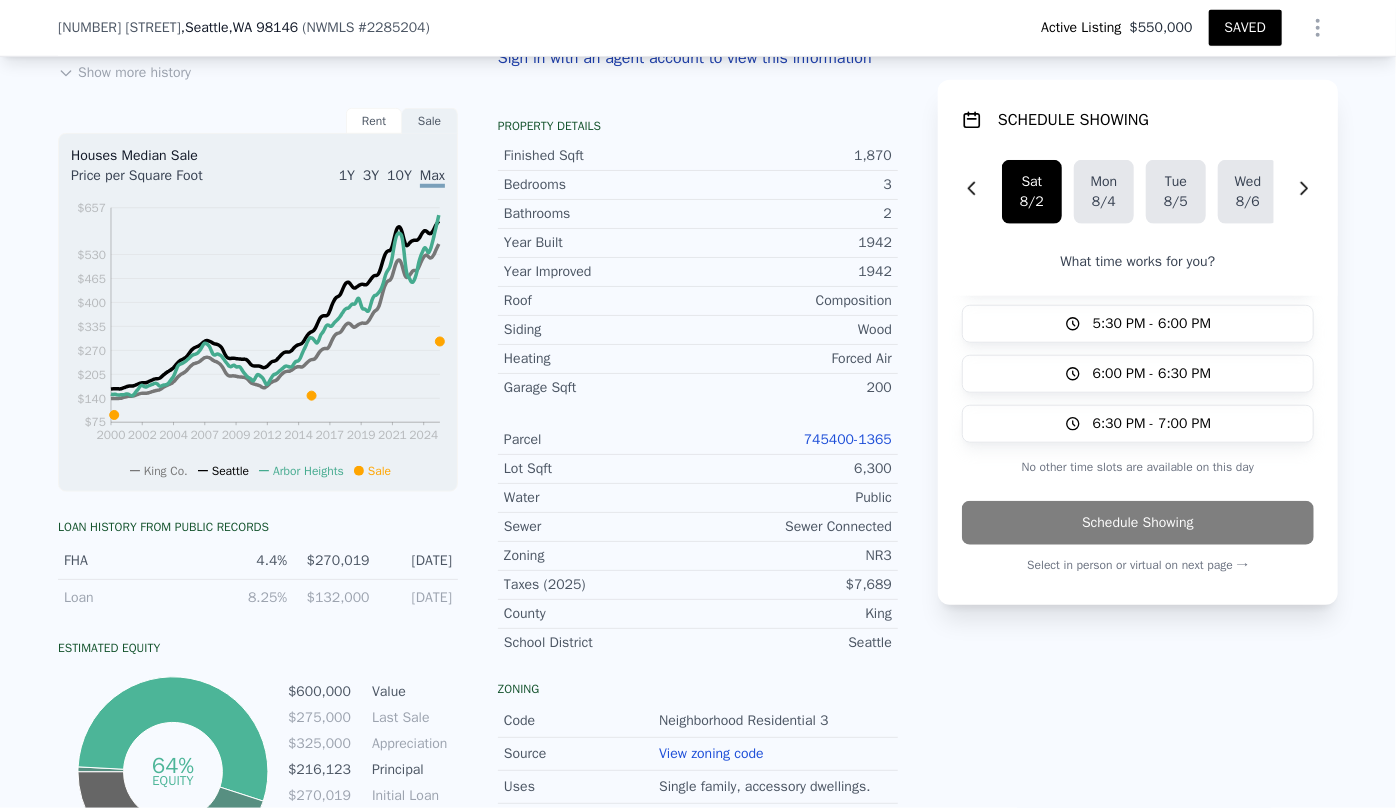 scroll, scrollTop: 720, scrollLeft: 0, axis: vertical 